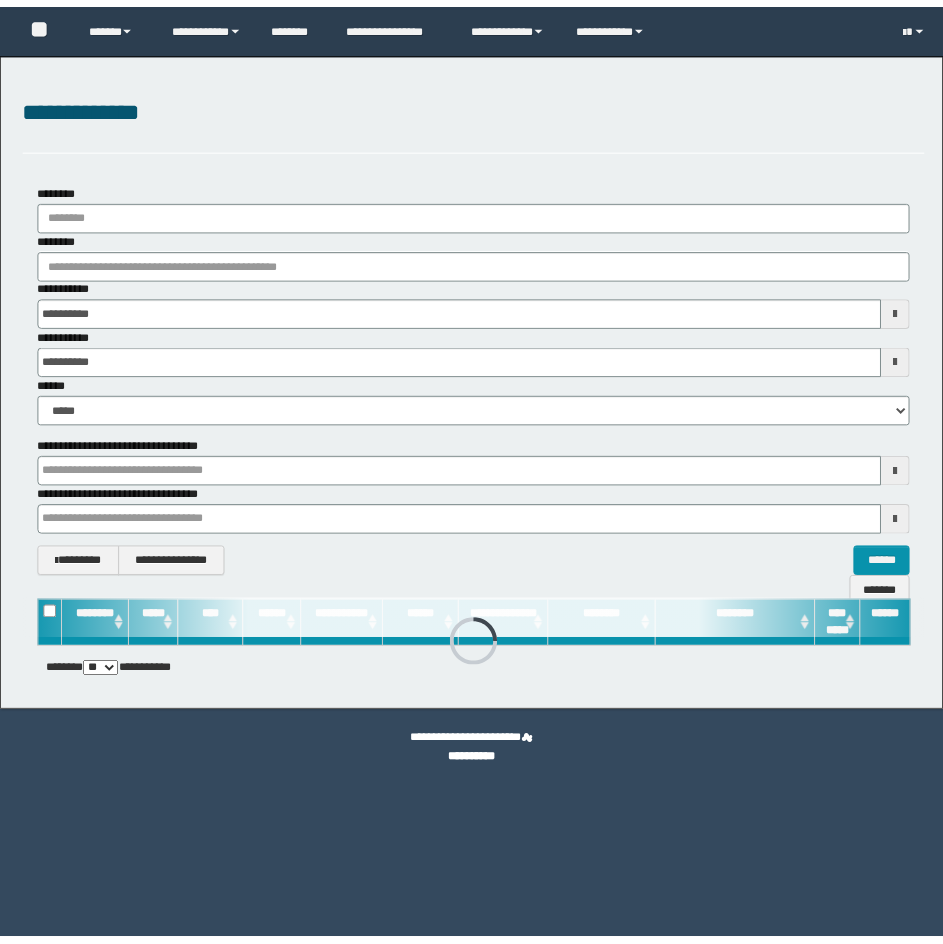 scroll, scrollTop: 0, scrollLeft: 0, axis: both 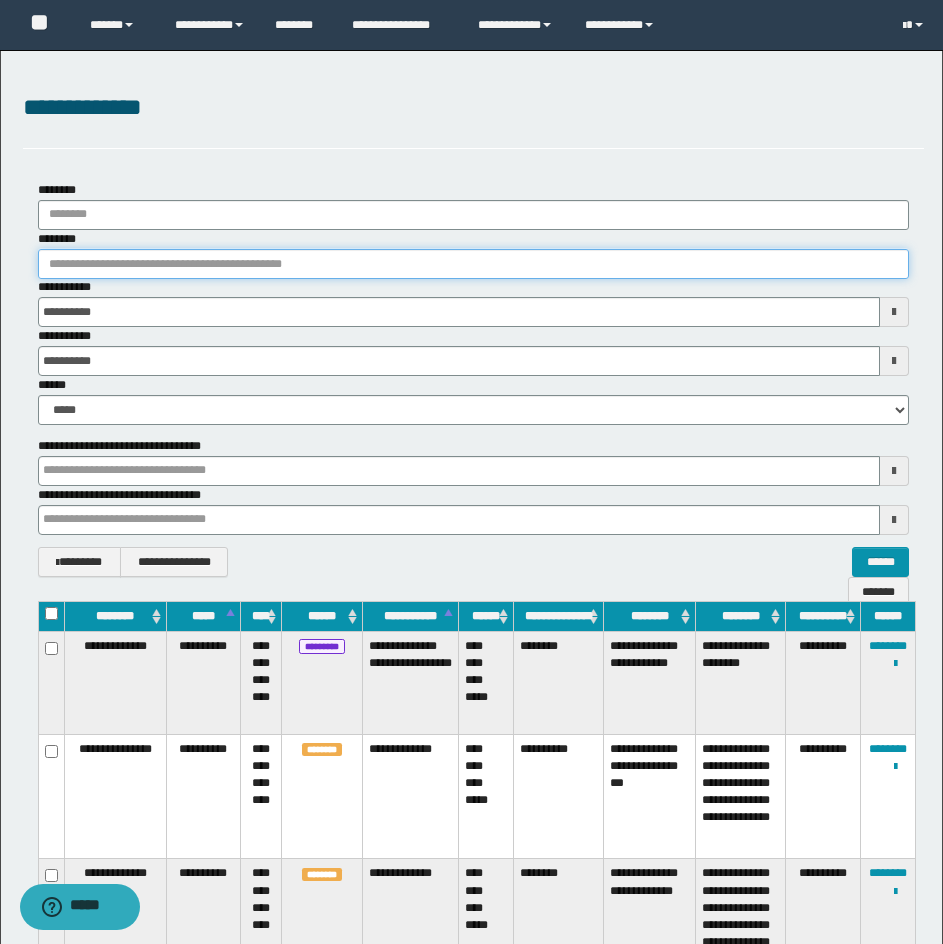 click on "********" at bounding box center [473, 264] 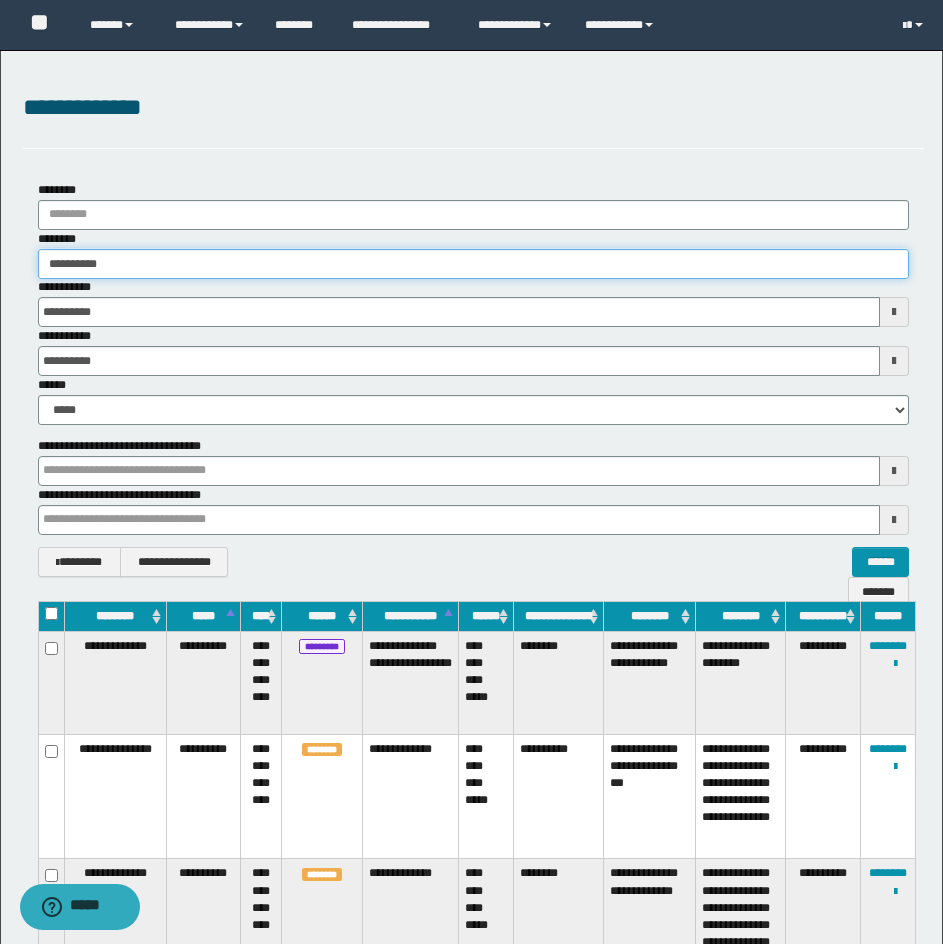 type on "**********" 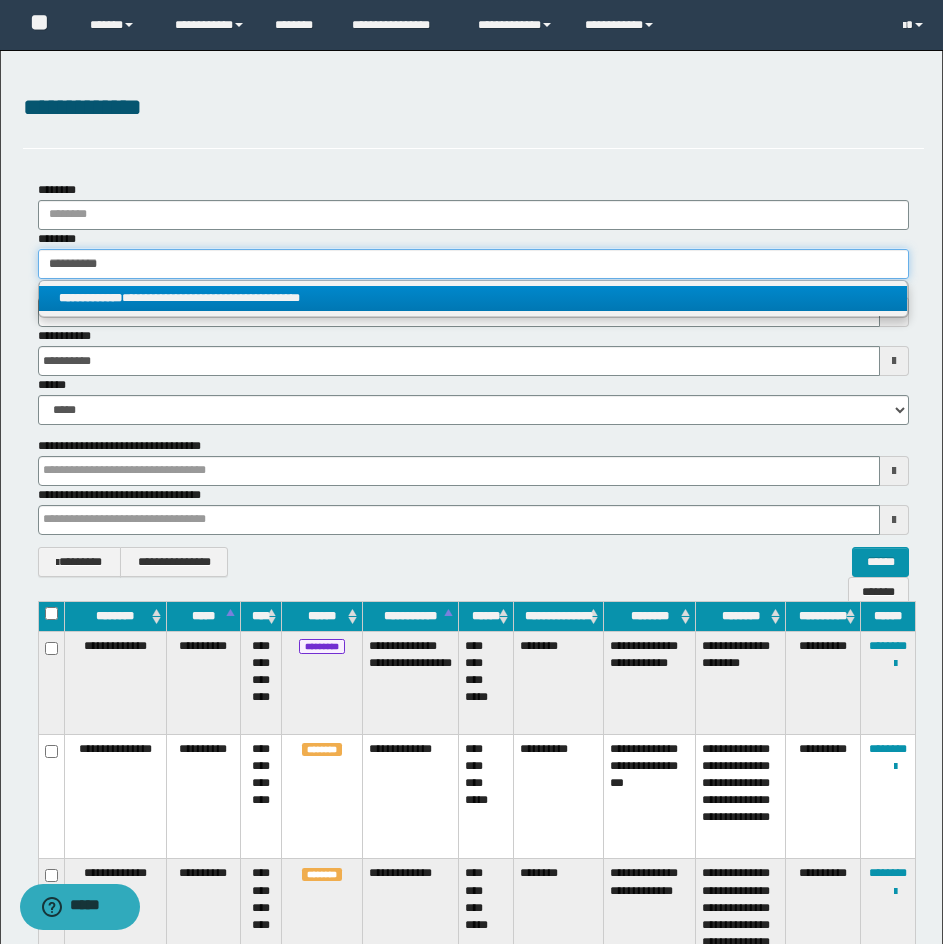 type on "**********" 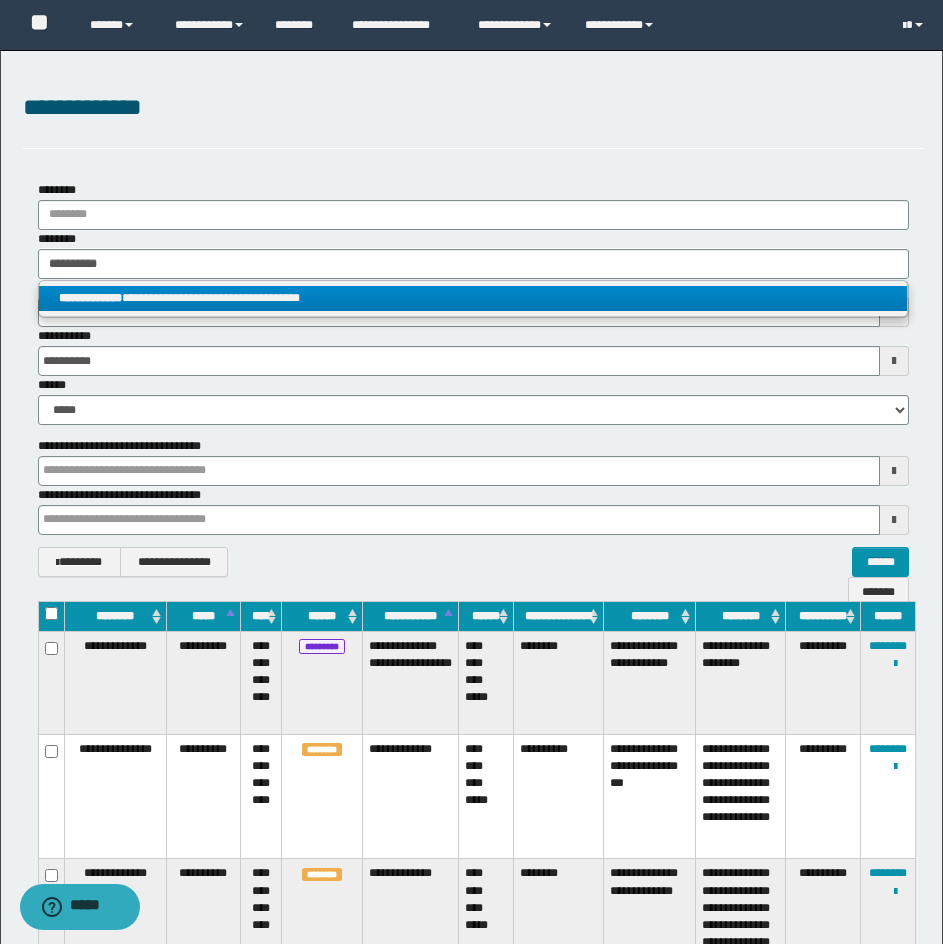click on "**********" at bounding box center [473, 298] 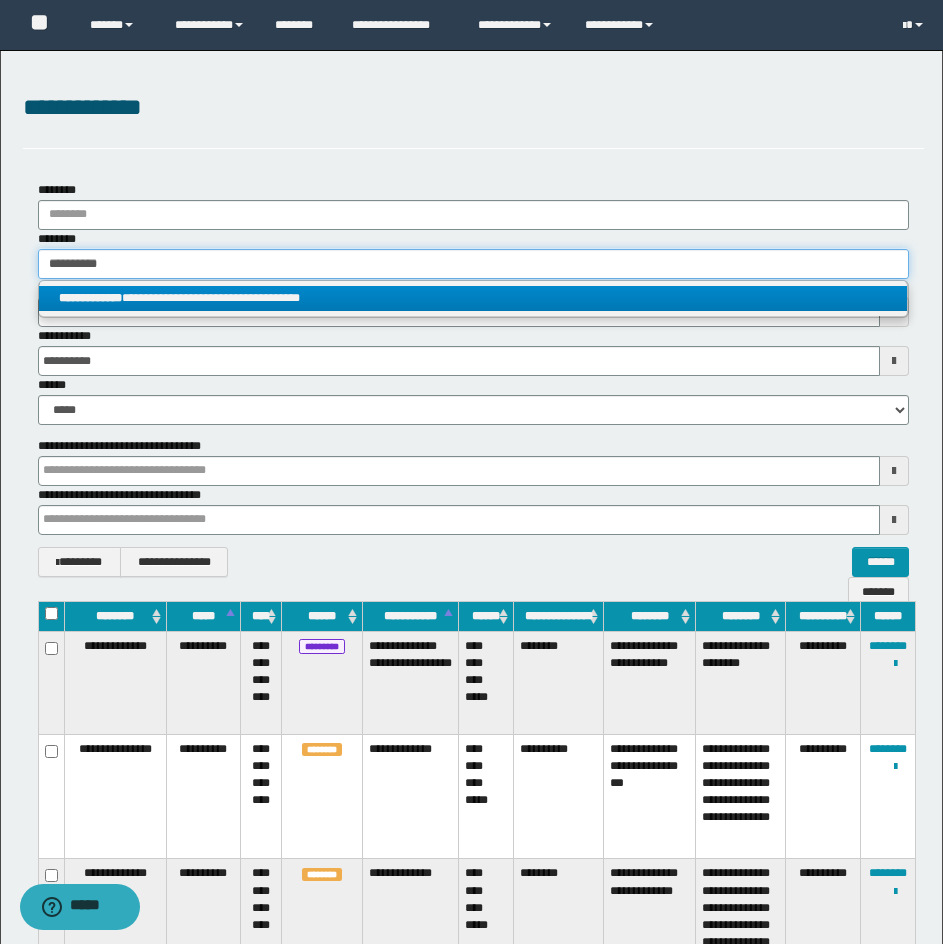 type 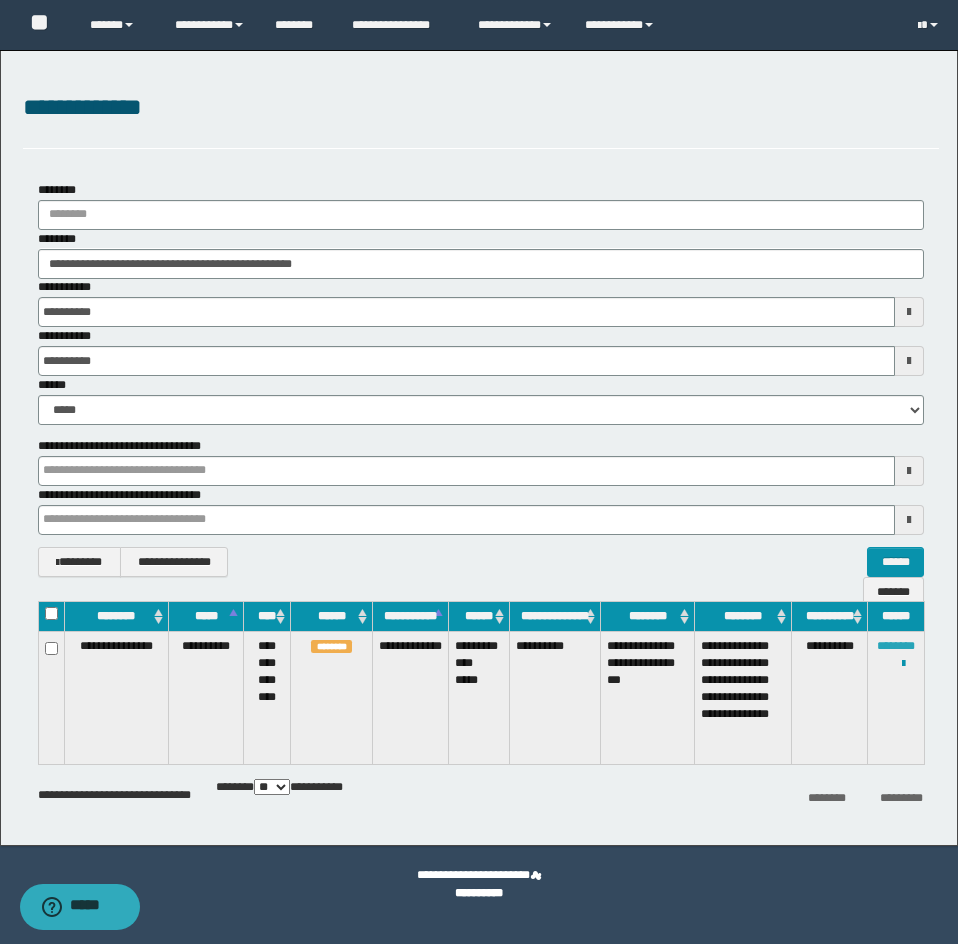 click on "**********" at bounding box center (895, 697) 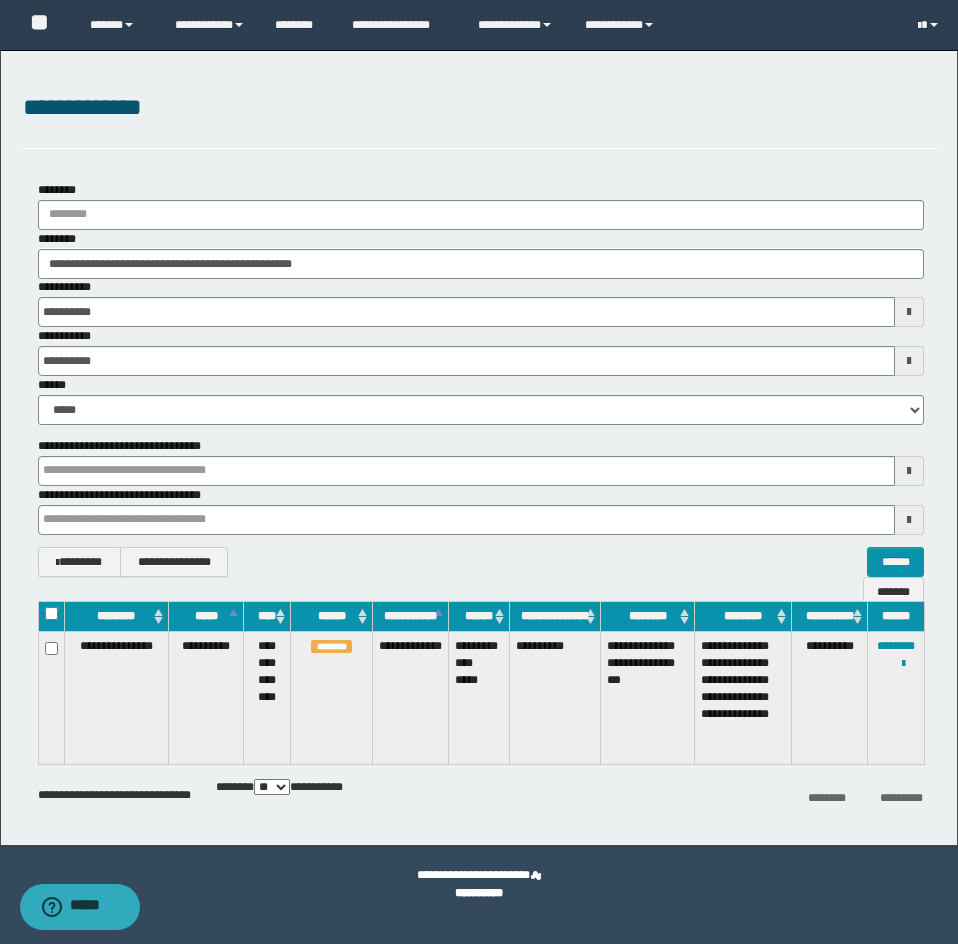 click on "**********" at bounding box center (479, 448) 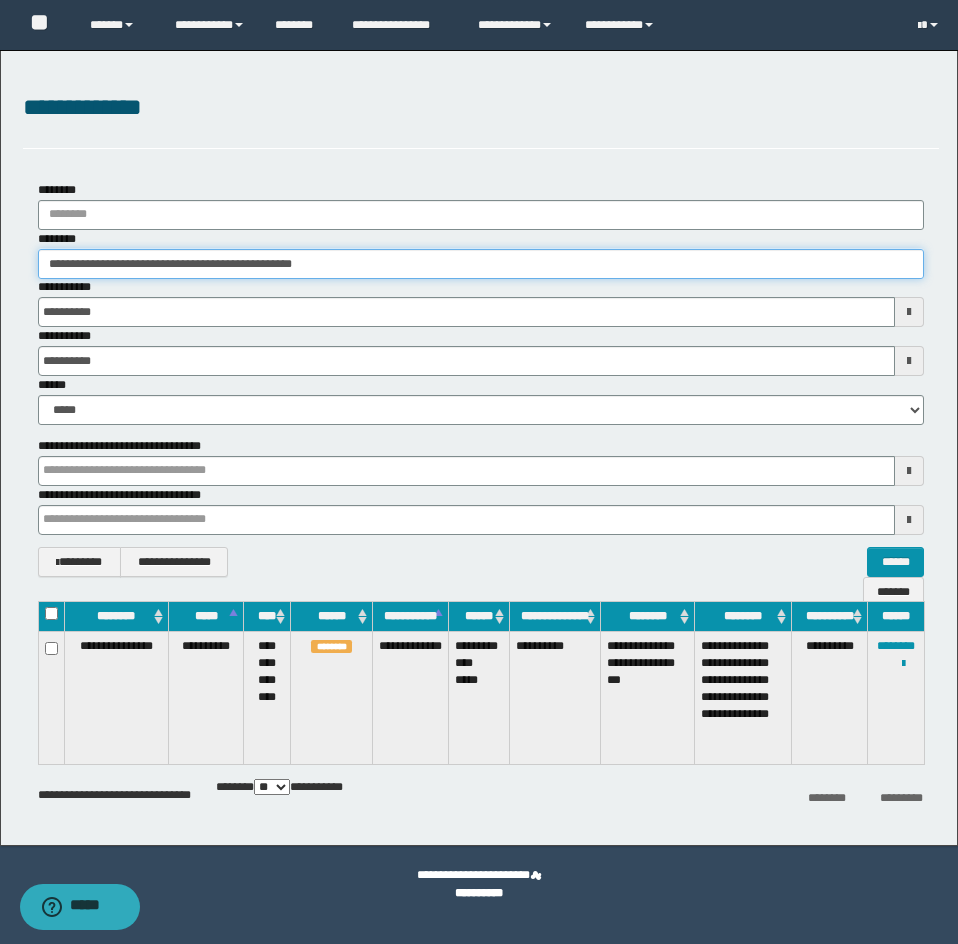 click on "**********" at bounding box center [481, 264] 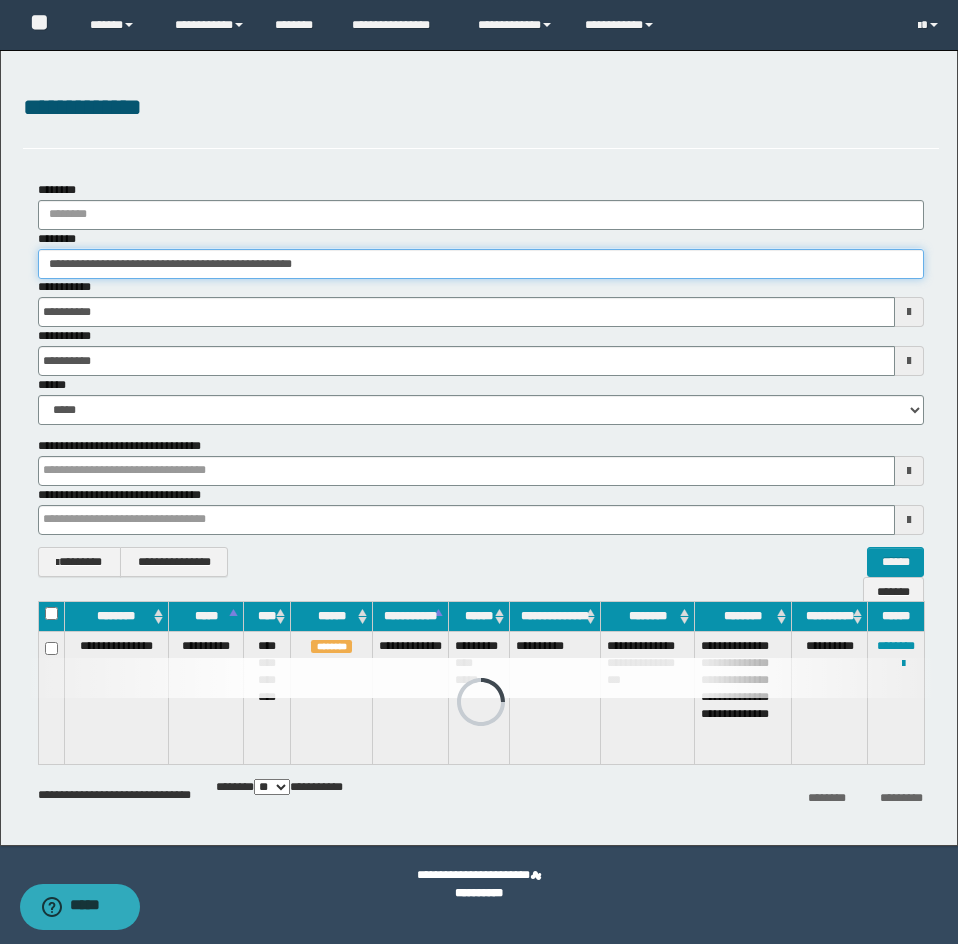 click on "**********" at bounding box center (481, 264) 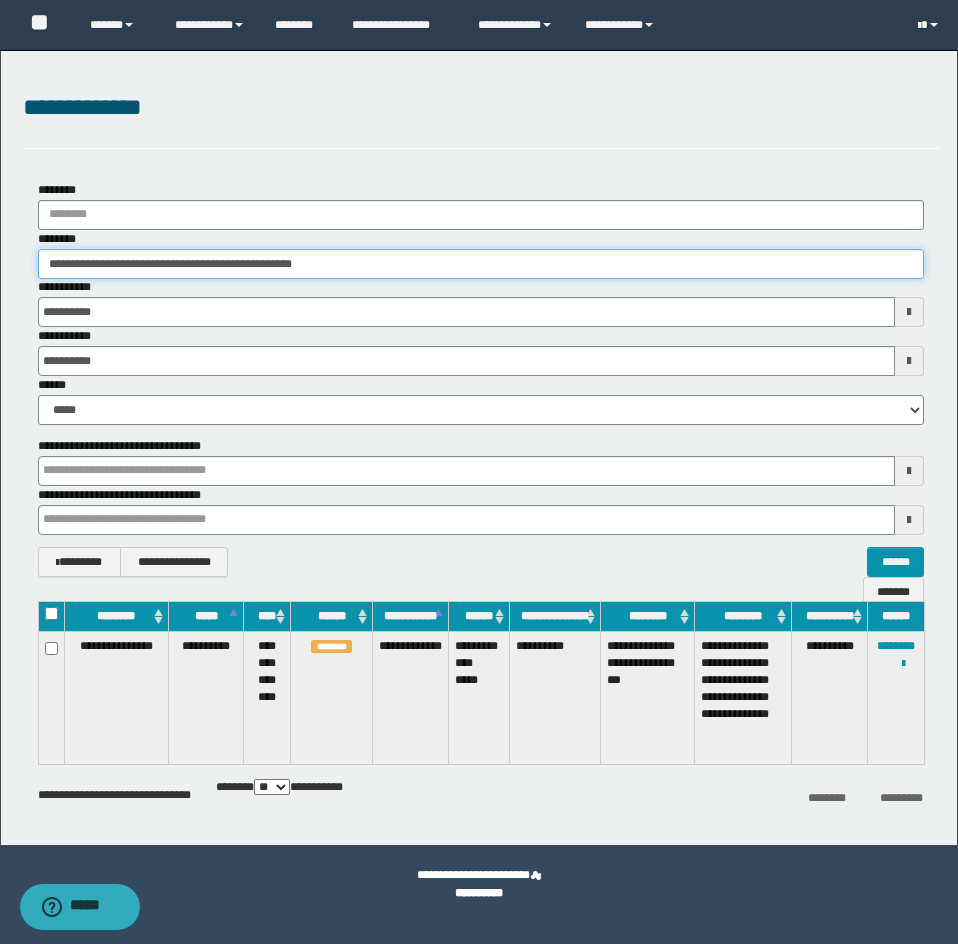 paste 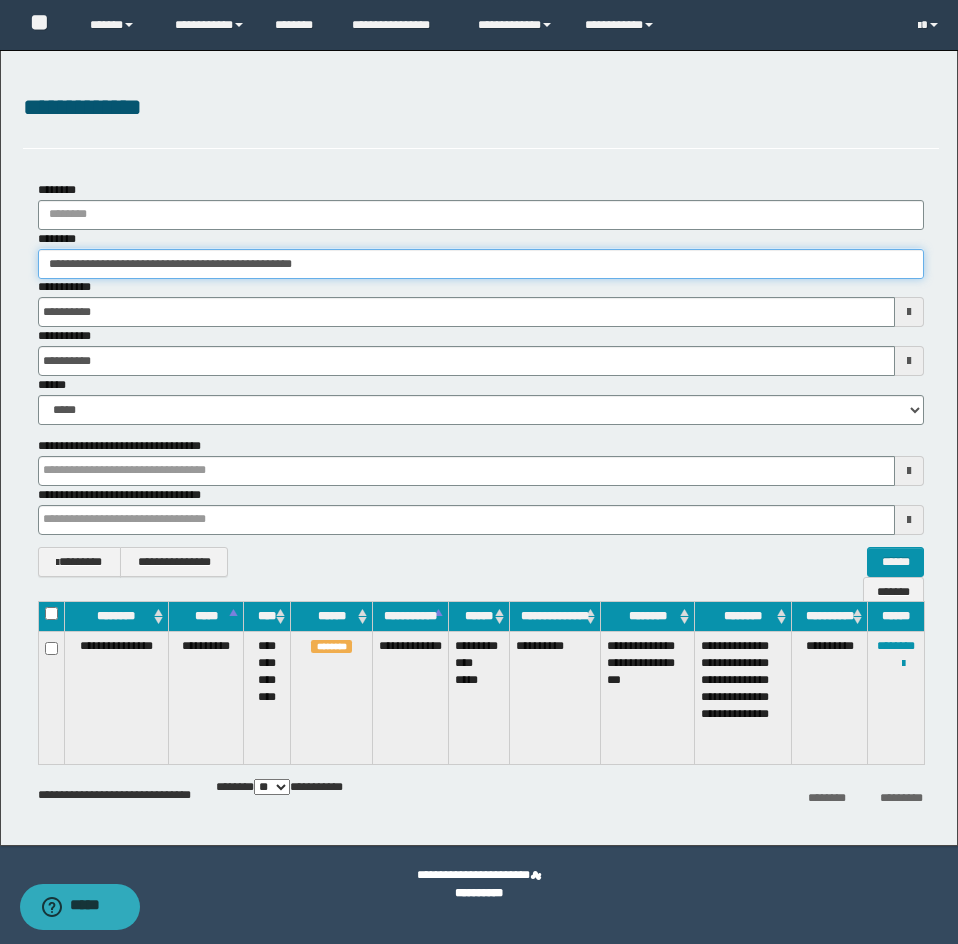 type on "********" 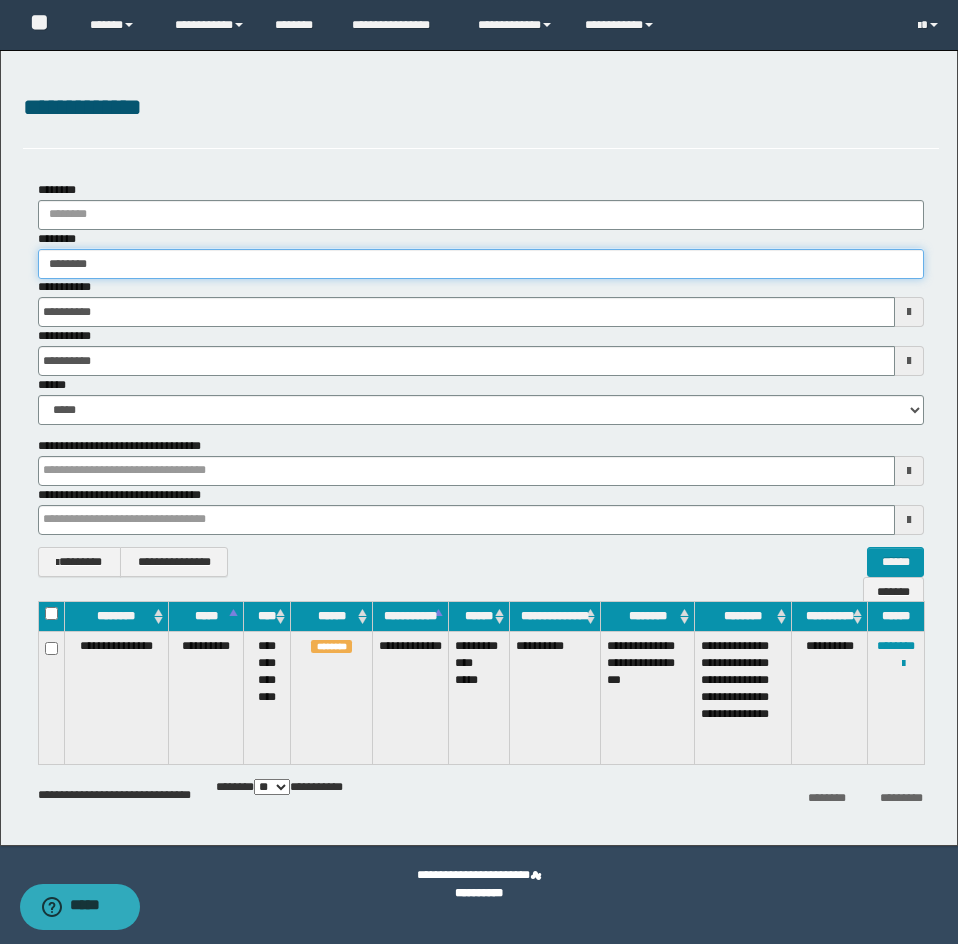 type on "********" 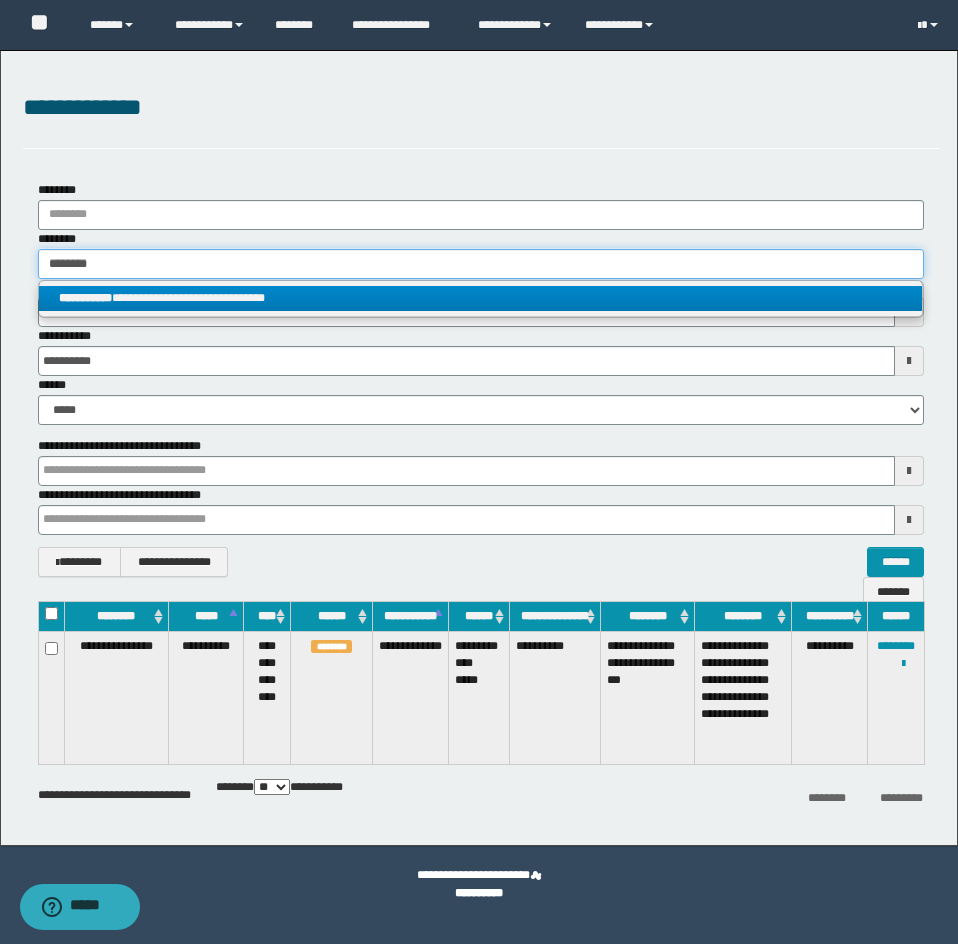 type on "********" 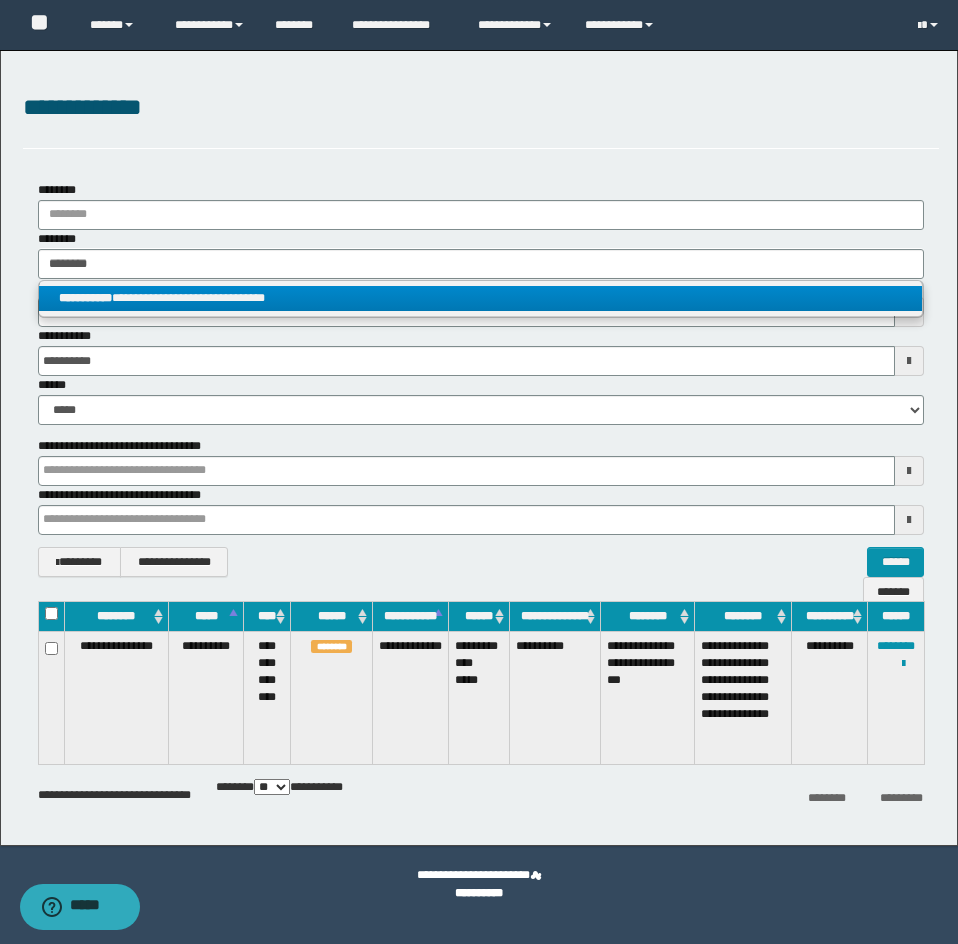 click on "**********" at bounding box center (481, 299) 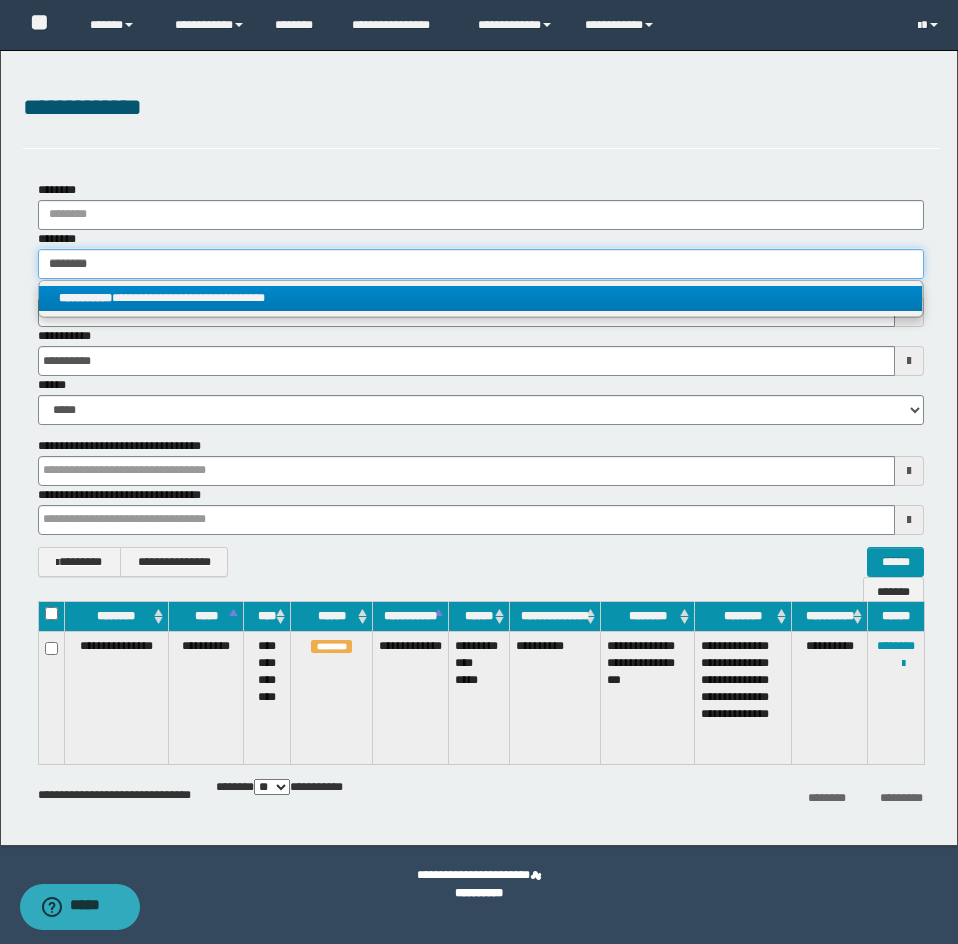 type 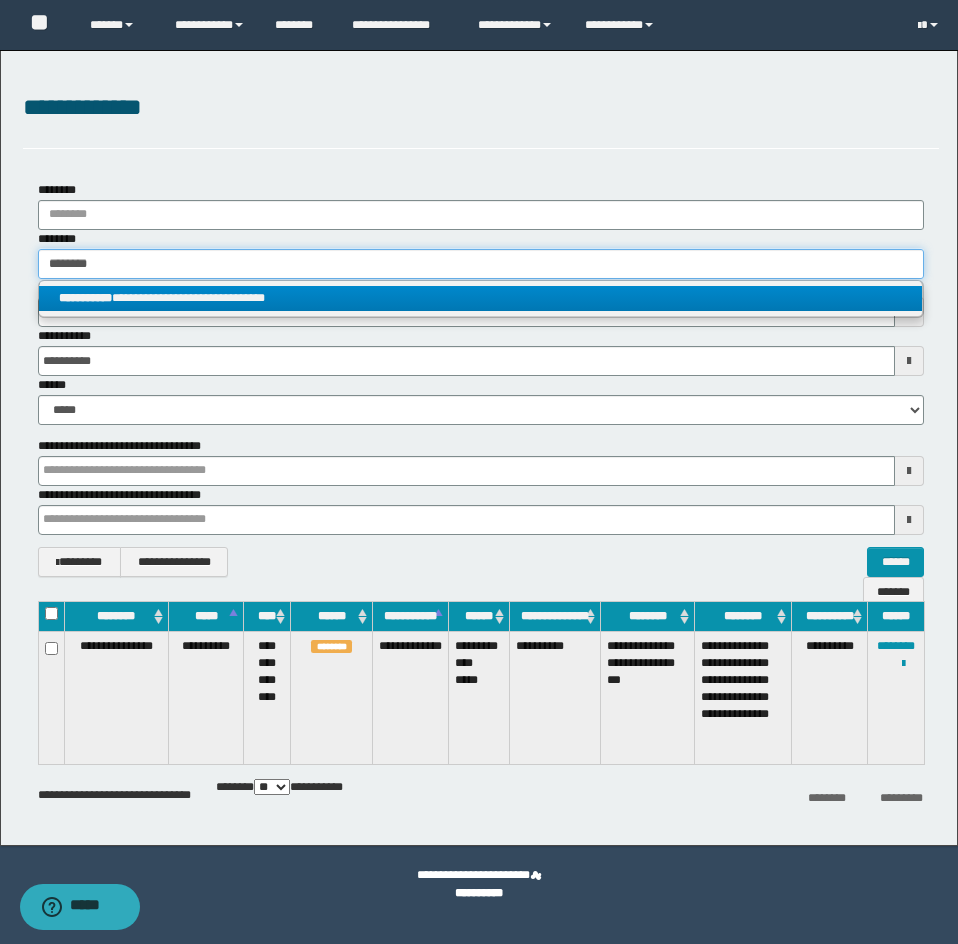 type on "**********" 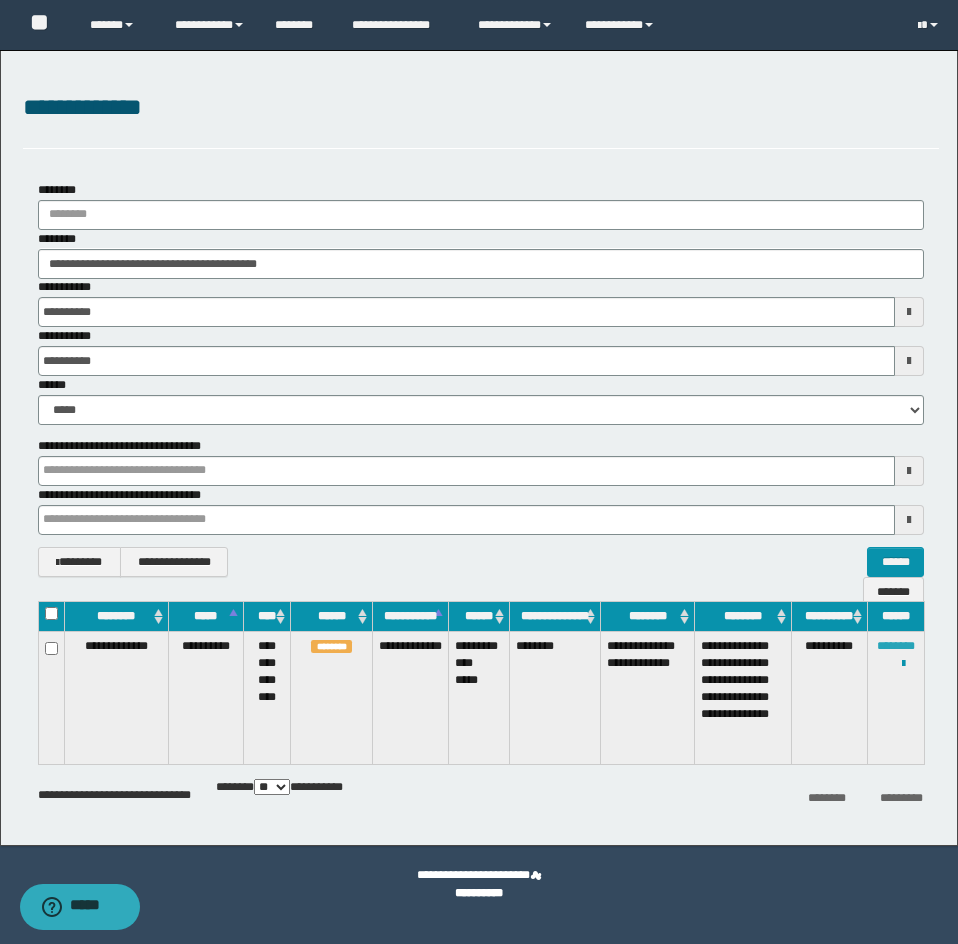 click on "********" at bounding box center [896, 646] 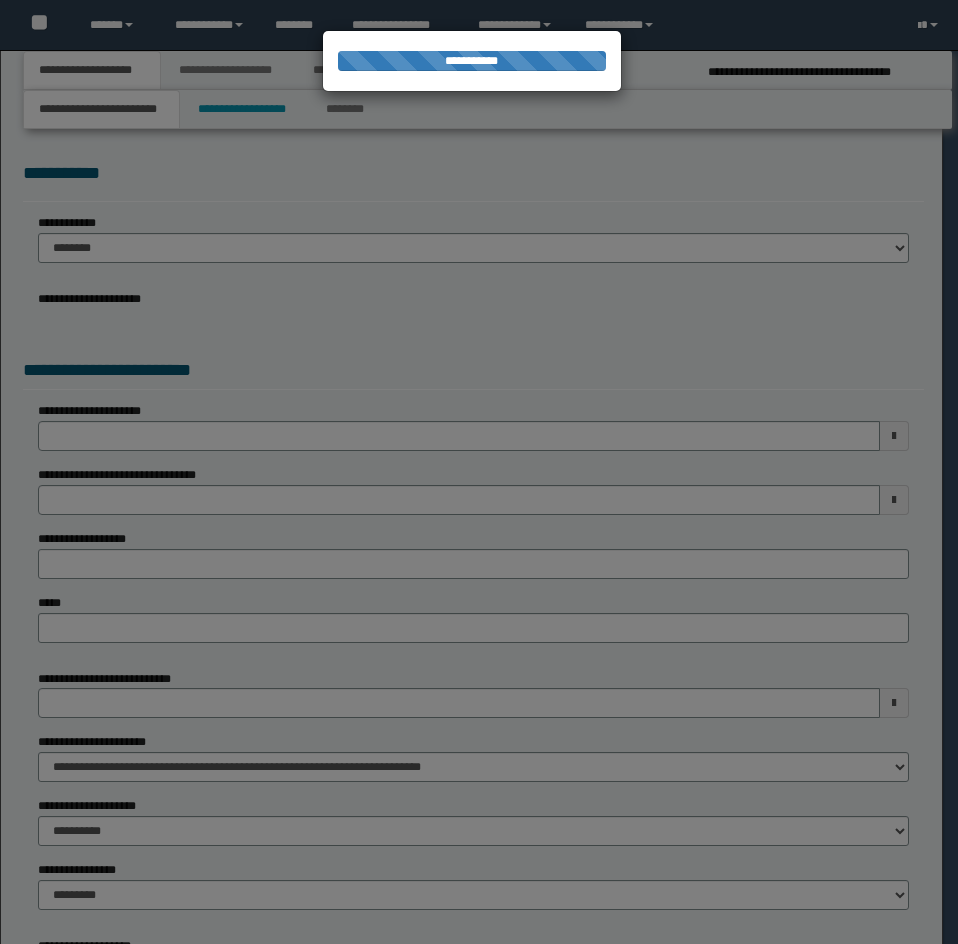 scroll, scrollTop: 0, scrollLeft: 0, axis: both 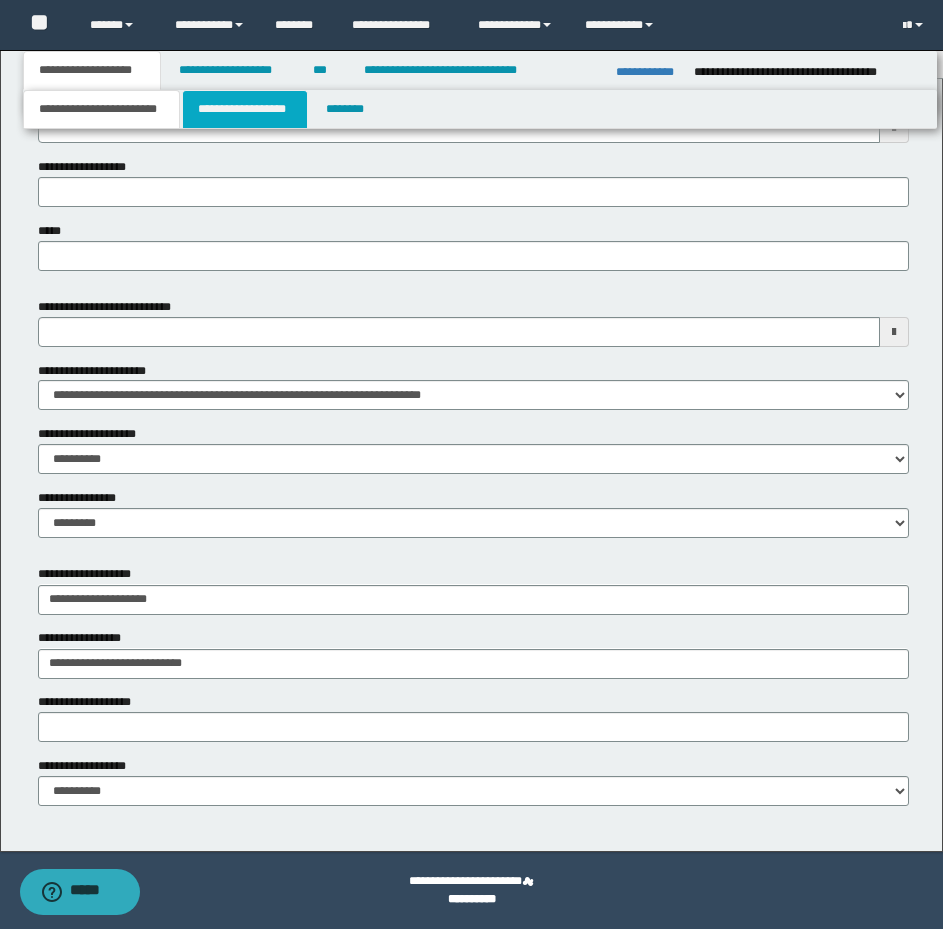 click on "**********" at bounding box center [245, 109] 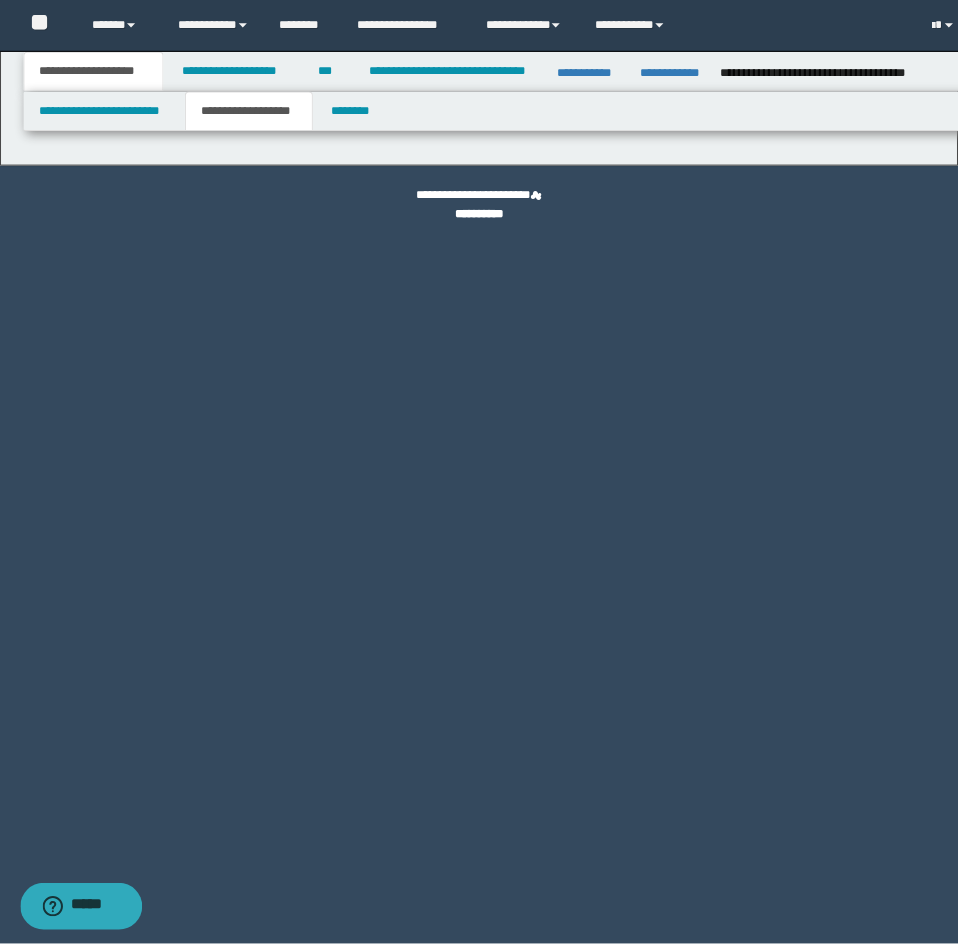 scroll, scrollTop: 0, scrollLeft: 0, axis: both 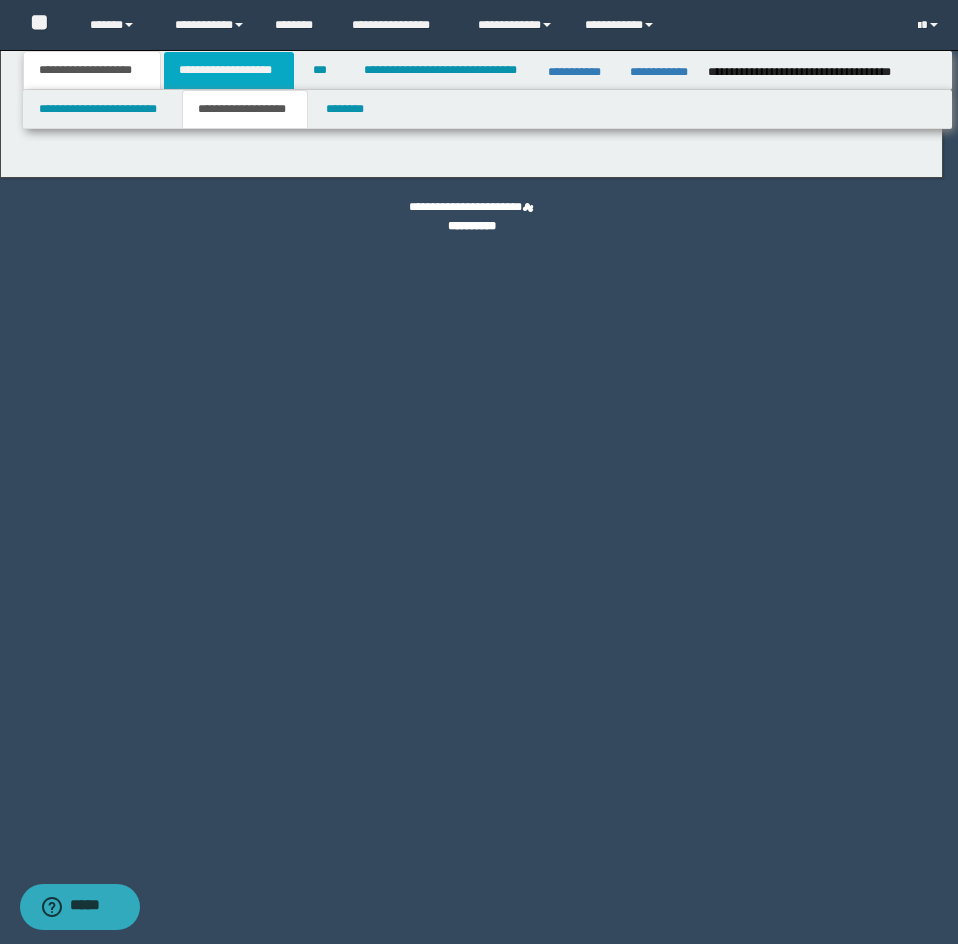 type on "**********" 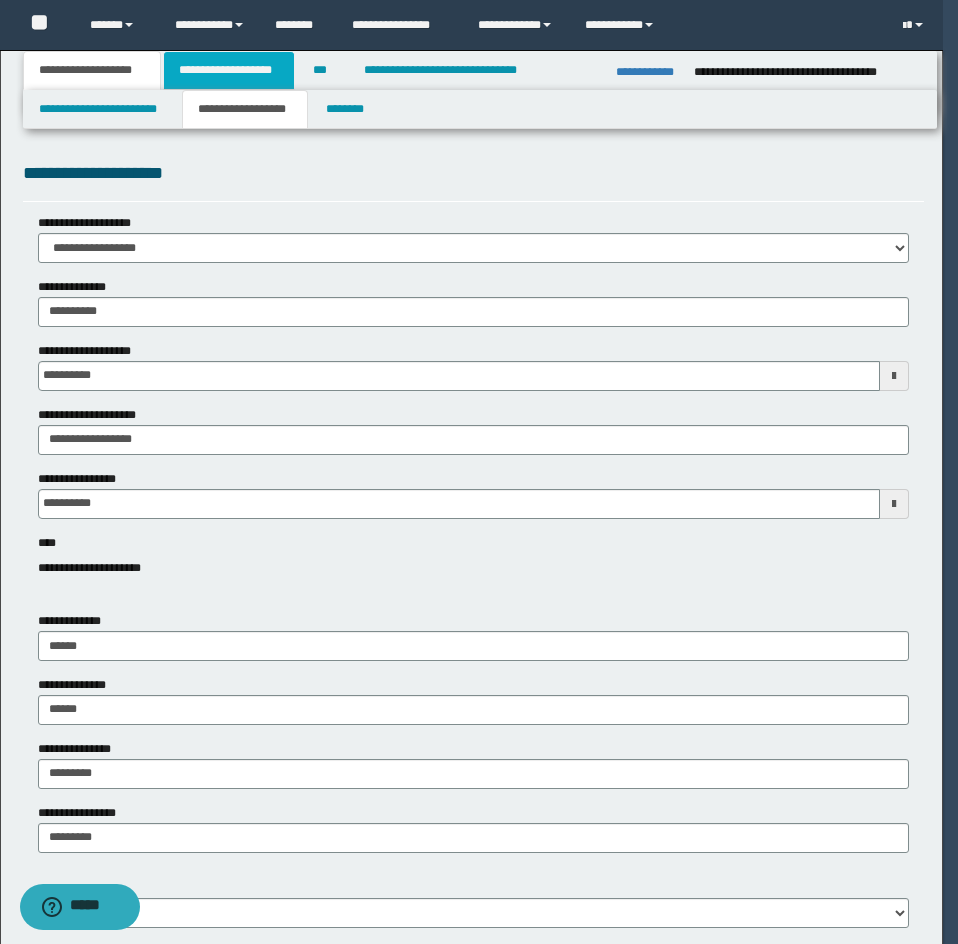 click on "**********" at bounding box center [229, 70] 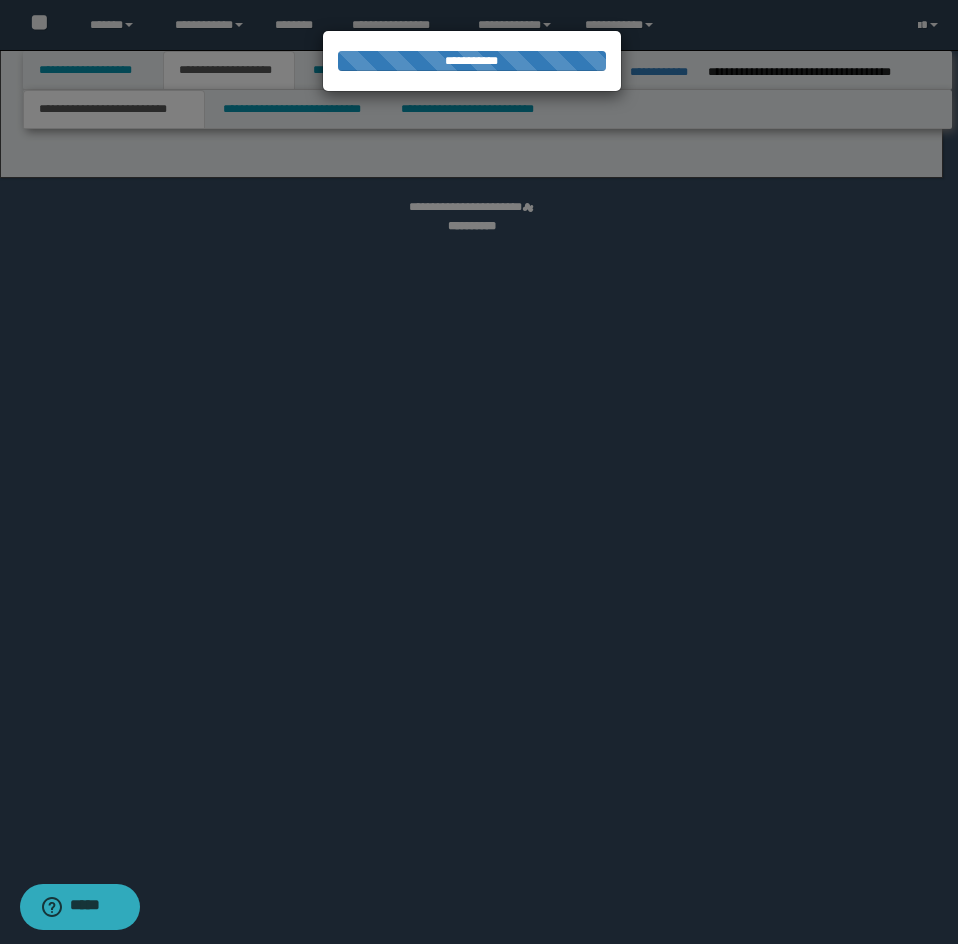 select on "*" 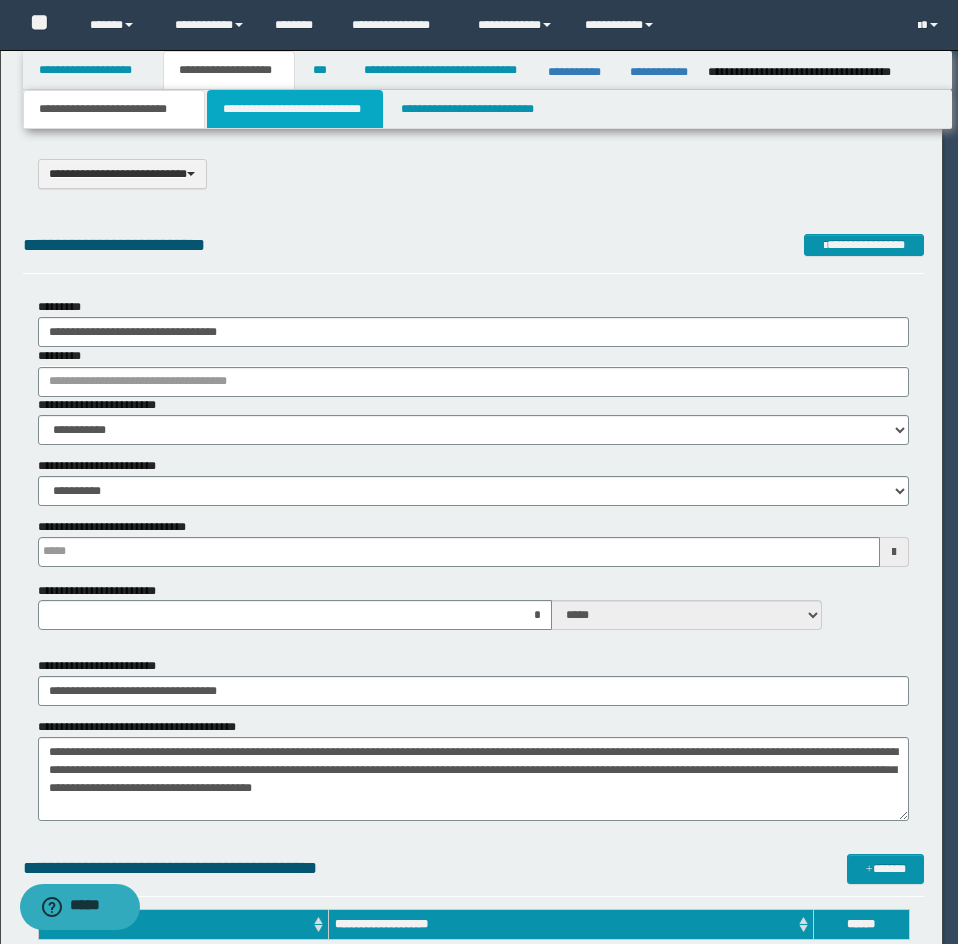 scroll, scrollTop: 0, scrollLeft: 0, axis: both 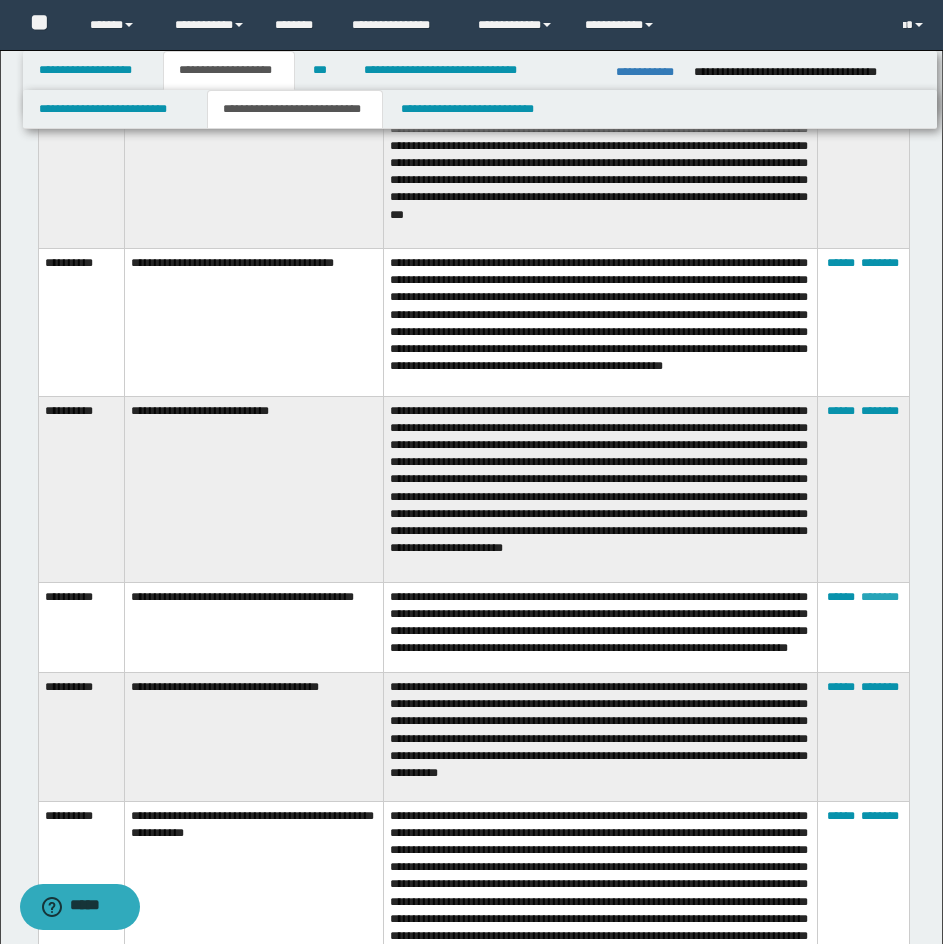 click on "********" at bounding box center [880, 597] 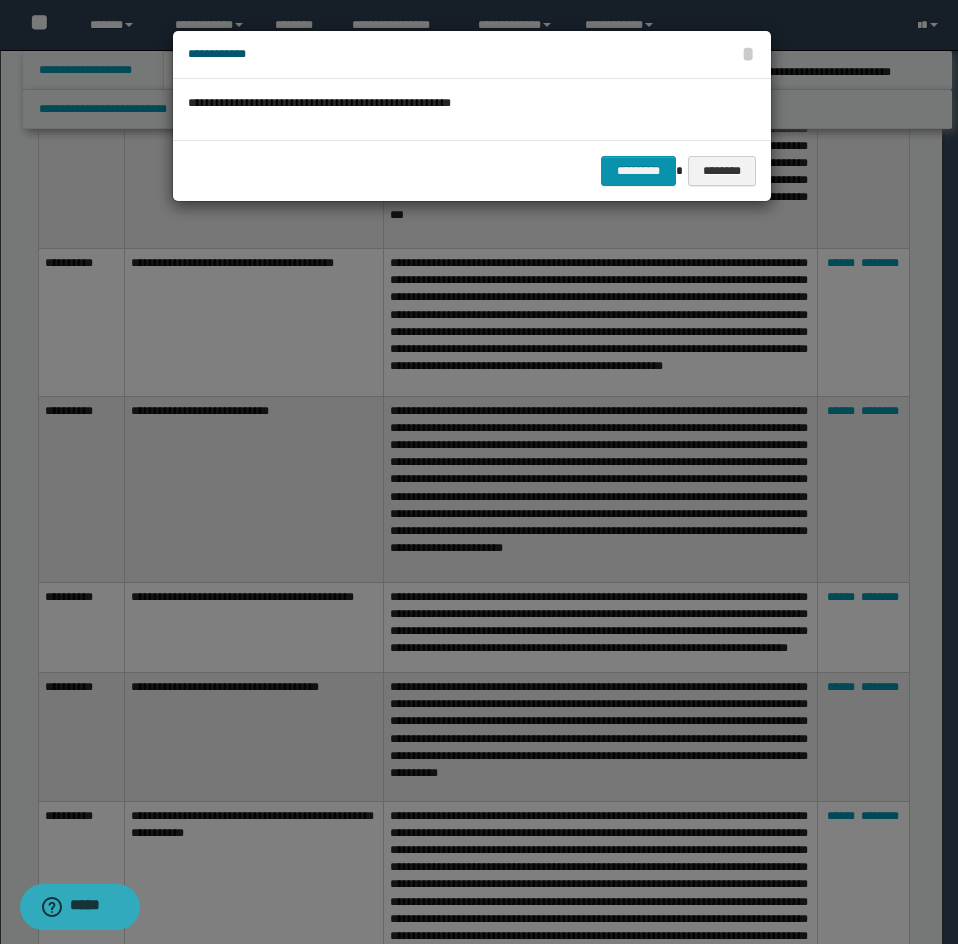 click on "*********
********" at bounding box center (472, 170) 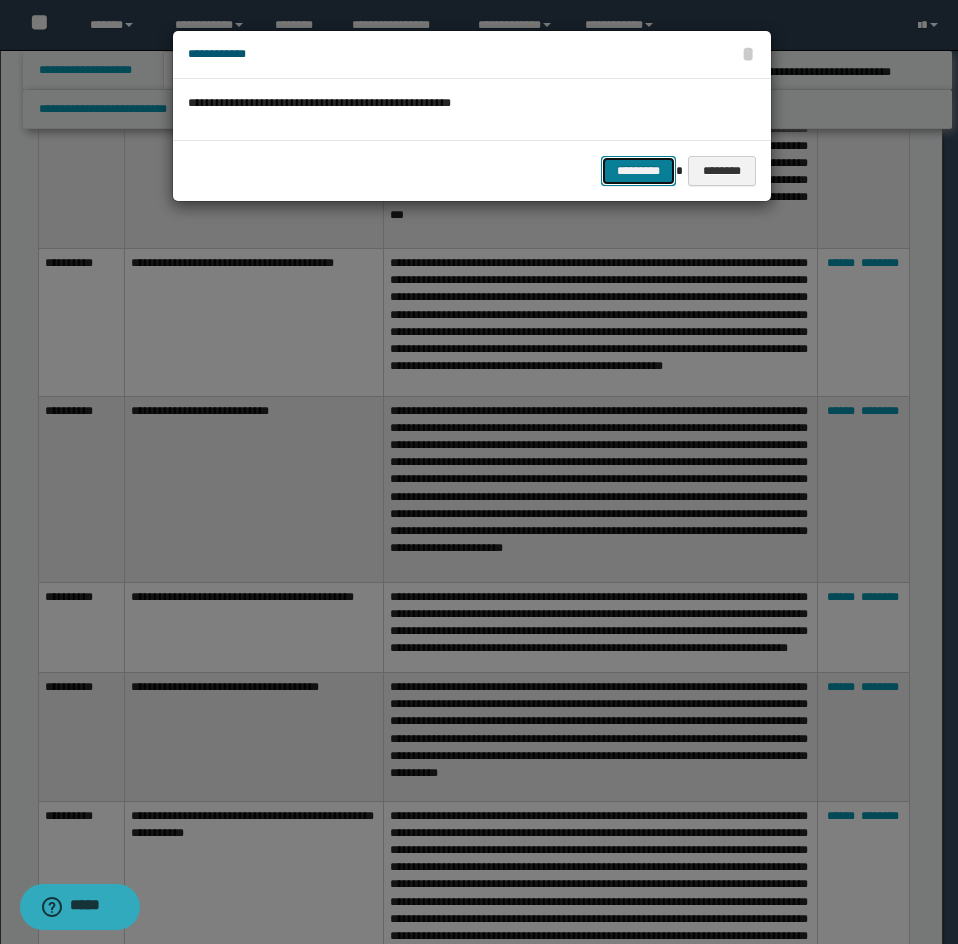 click on "*********" at bounding box center [638, 171] 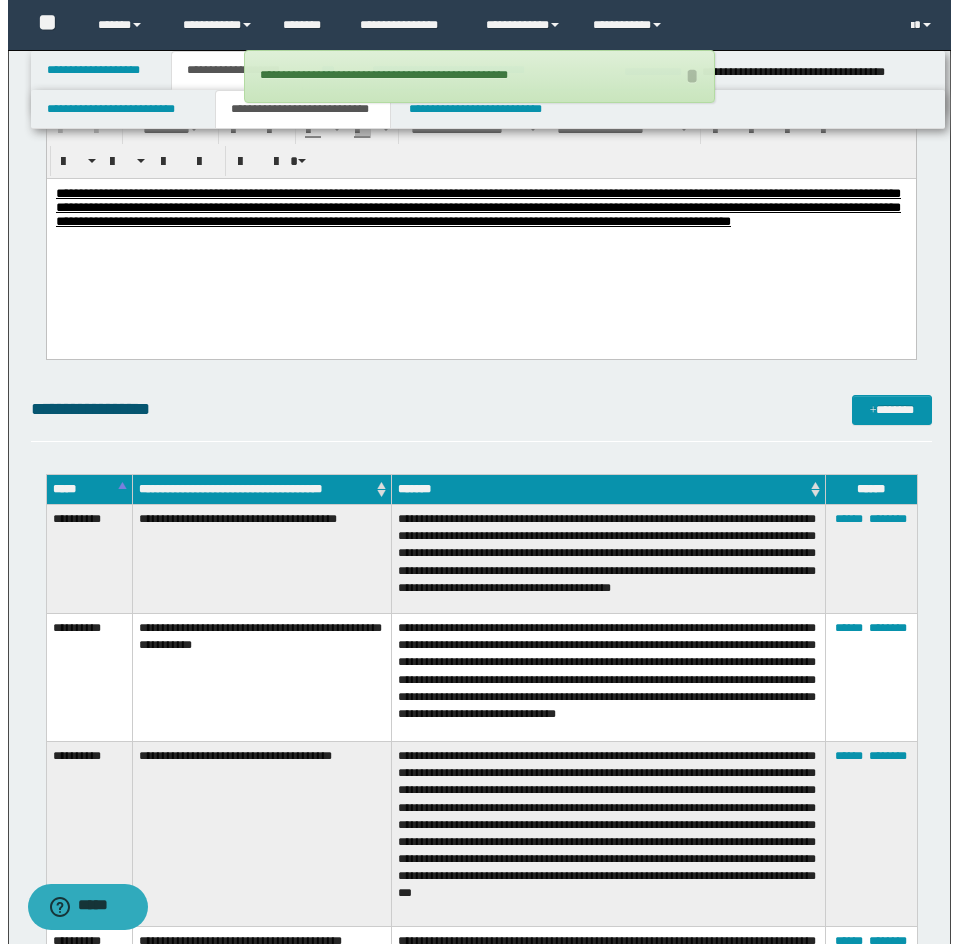 scroll, scrollTop: 1700, scrollLeft: 0, axis: vertical 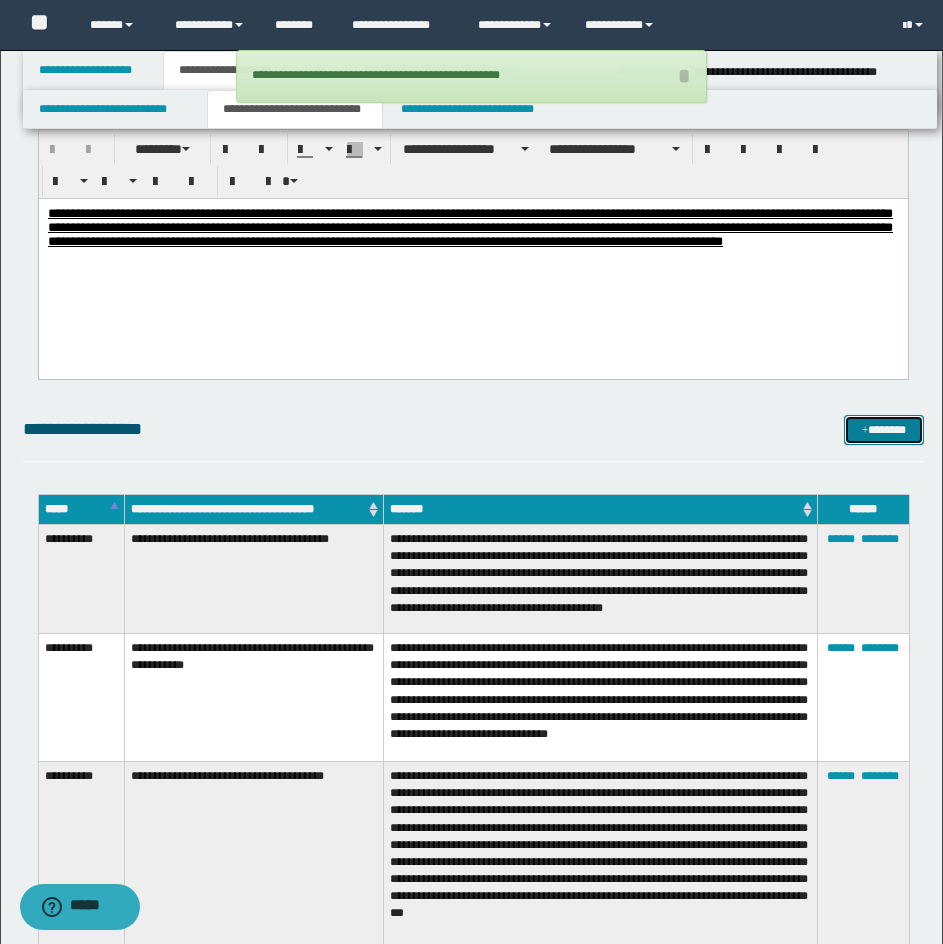 click at bounding box center [865, 431] 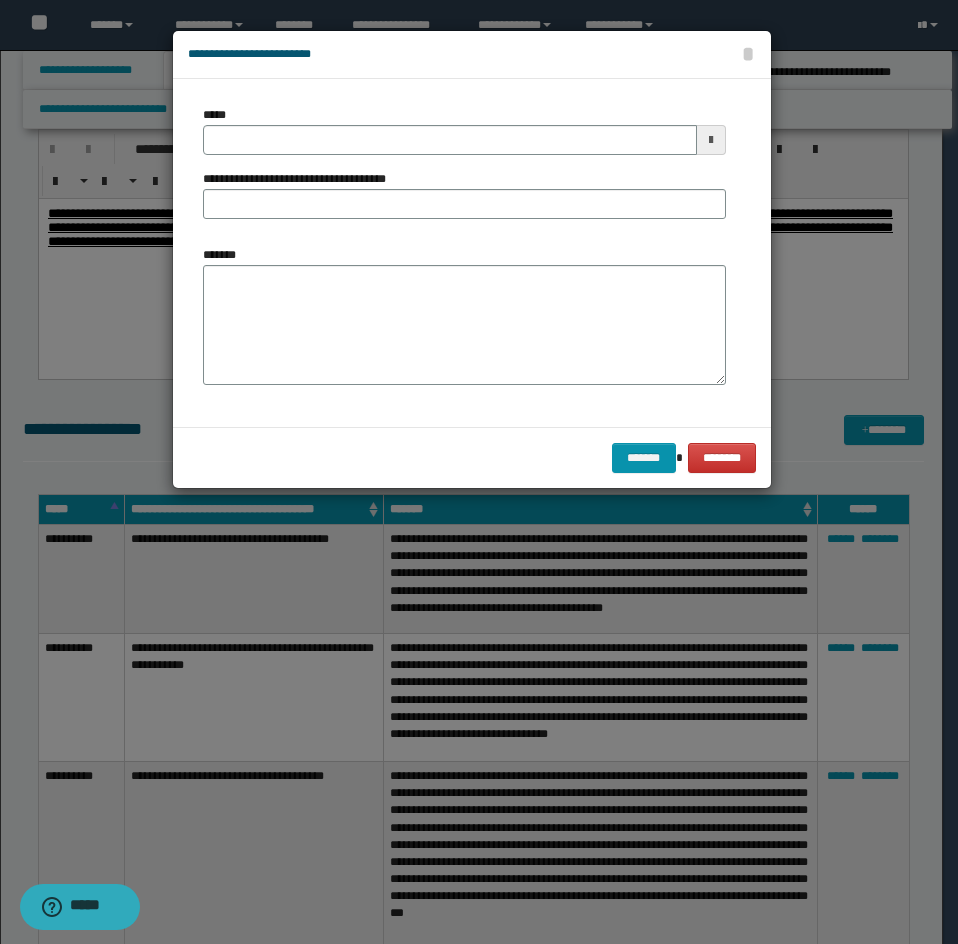 click on "*******" at bounding box center (464, 323) 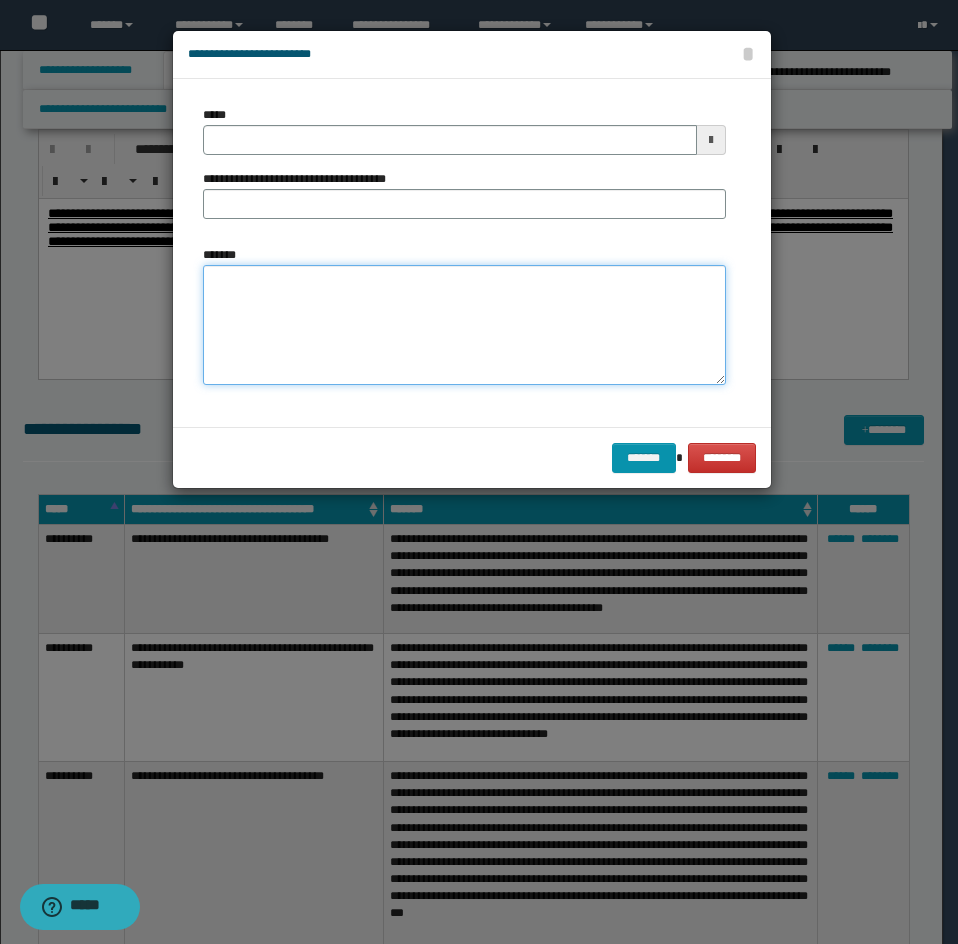 click on "*******" at bounding box center (464, 325) 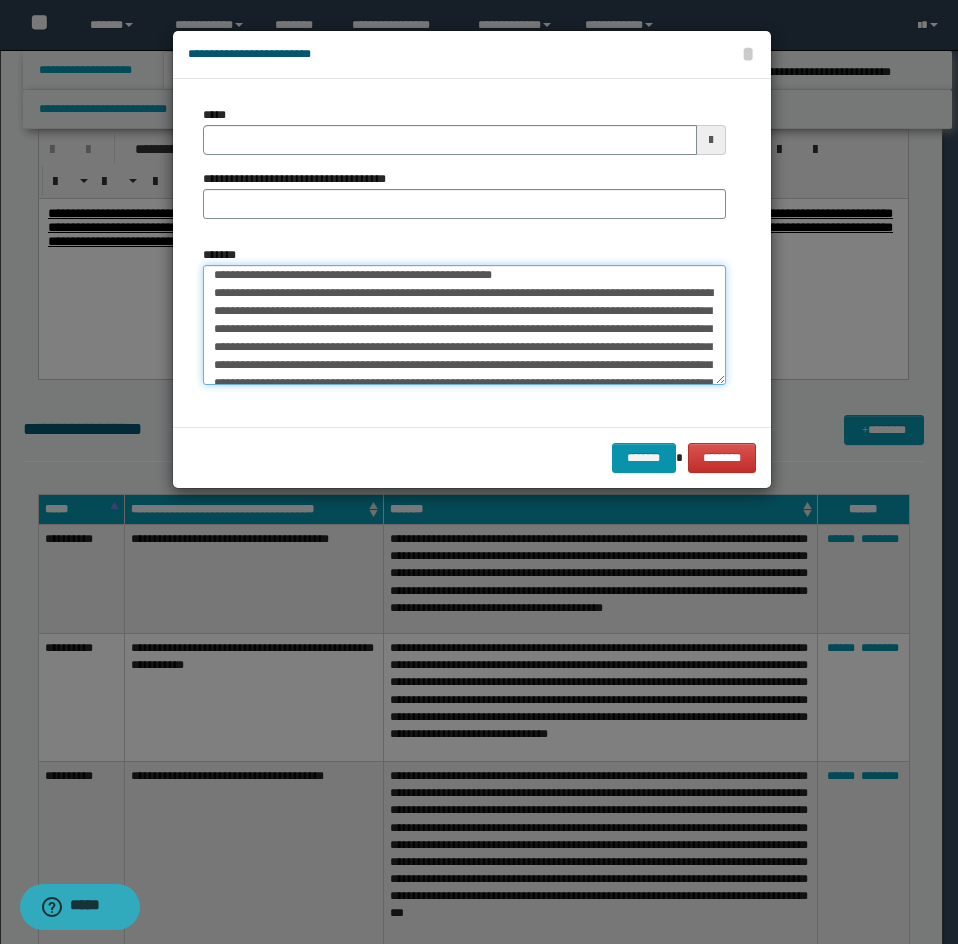 scroll, scrollTop: 0, scrollLeft: 0, axis: both 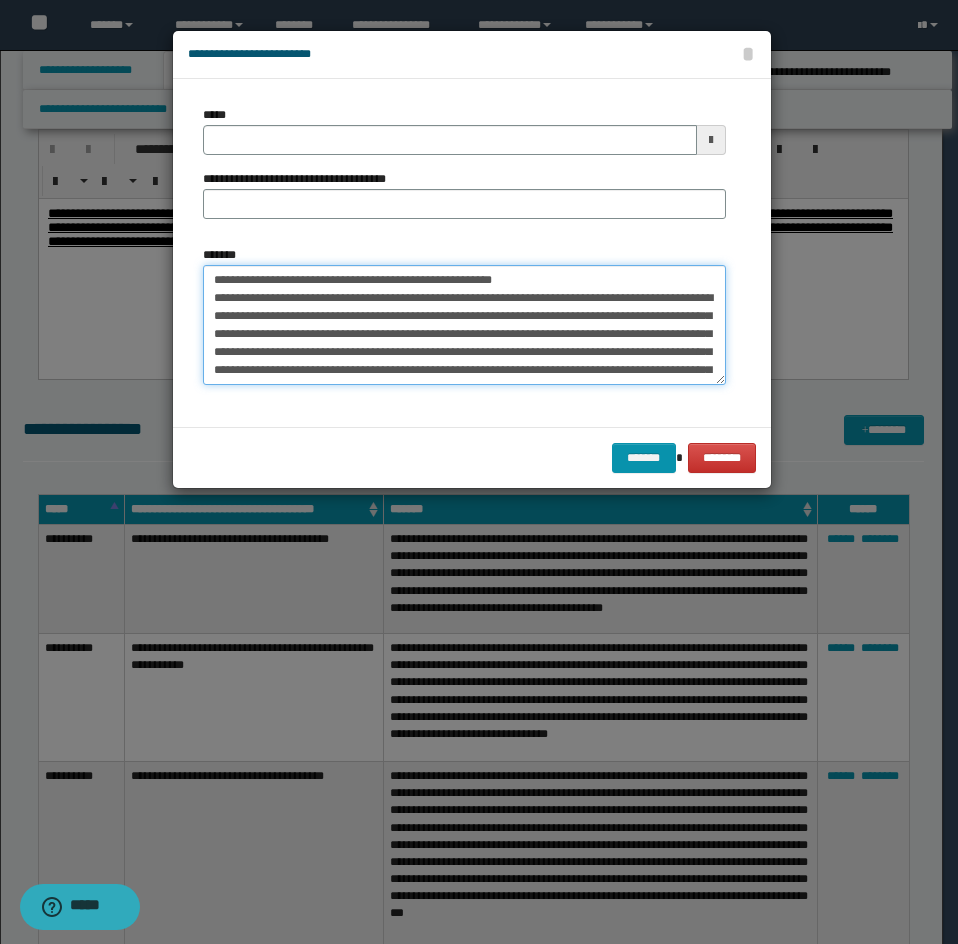 click on "*******" at bounding box center (464, 325) 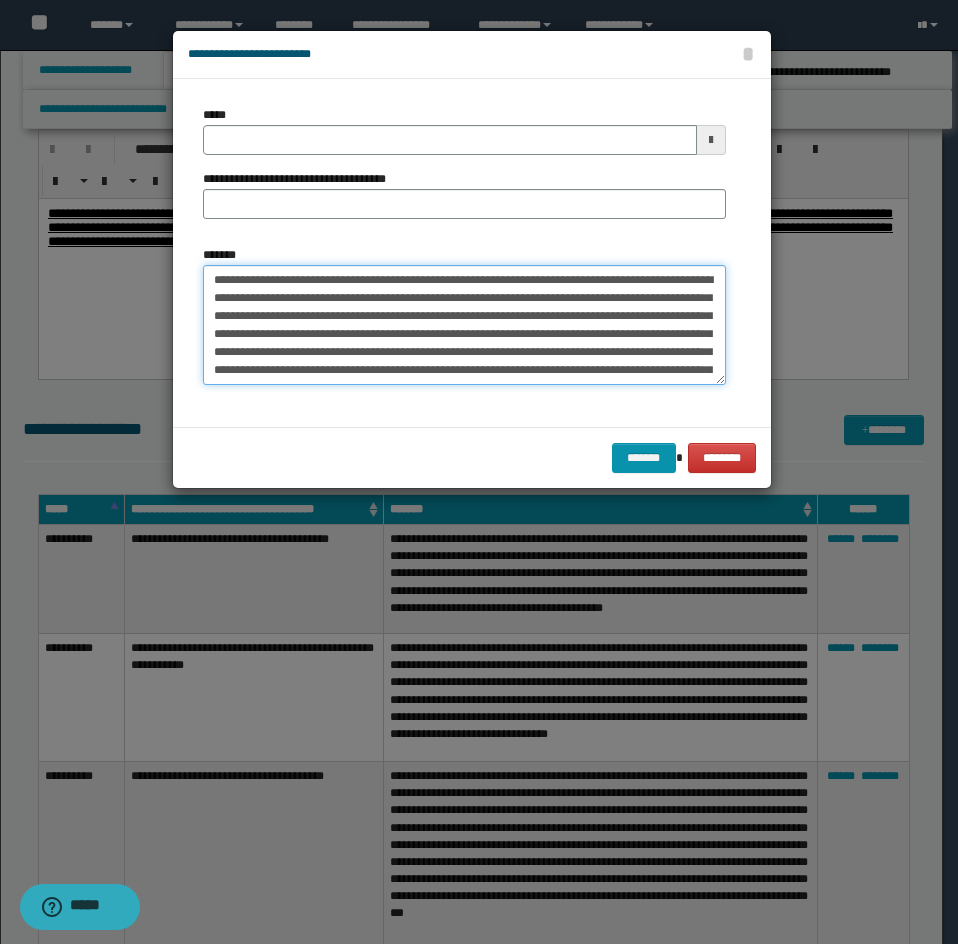 type 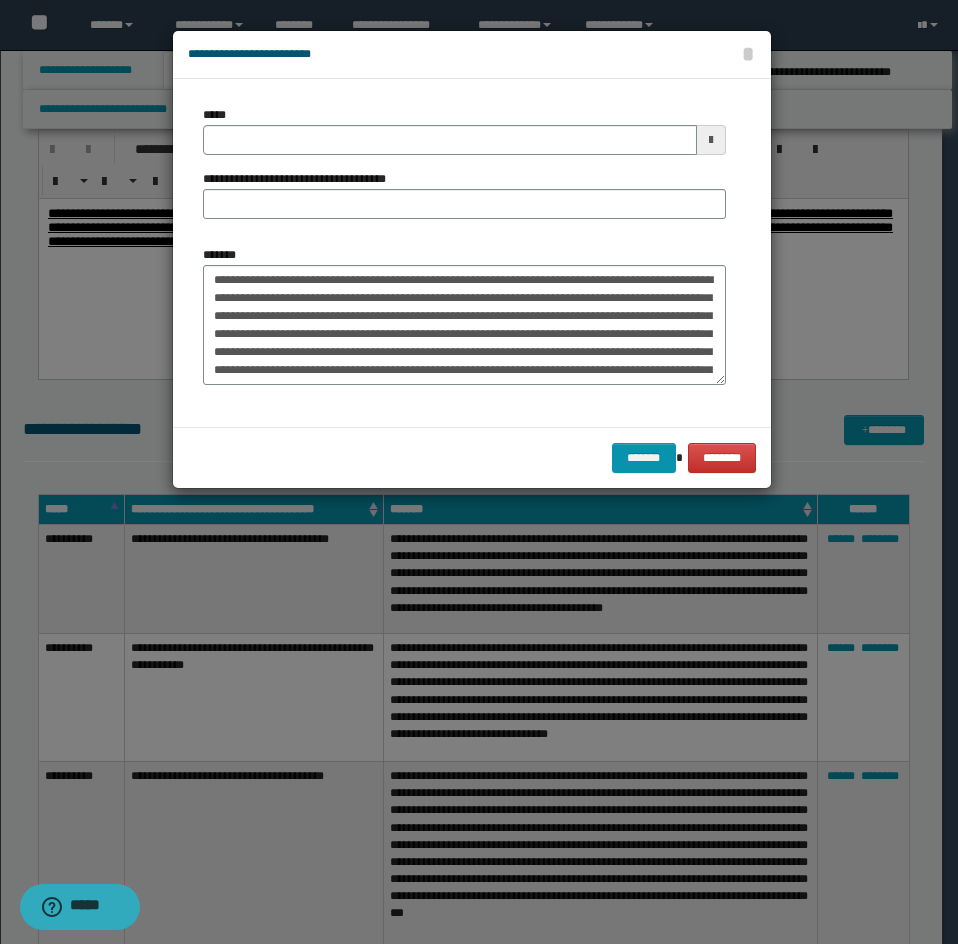 drag, startPoint x: 267, startPoint y: 115, endPoint x: 398, endPoint y: 154, distance: 136.68211 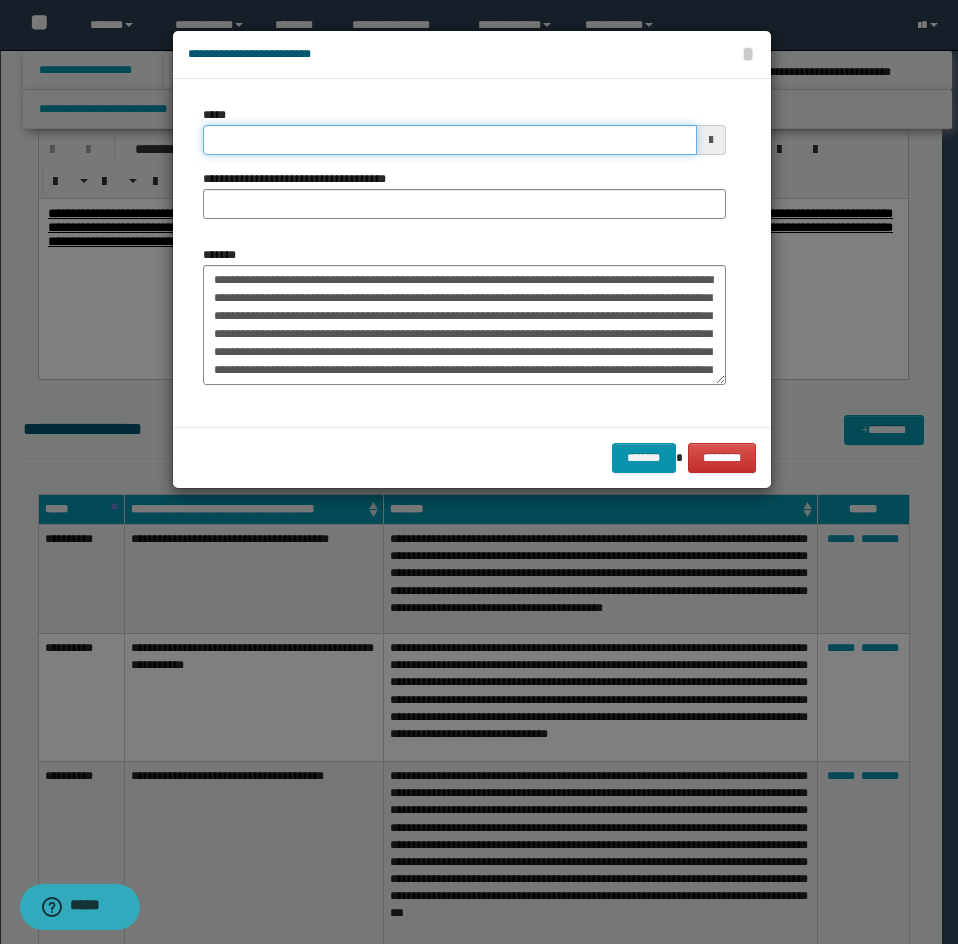 drag, startPoint x: 360, startPoint y: 141, endPoint x: 379, endPoint y: 153, distance: 22.472204 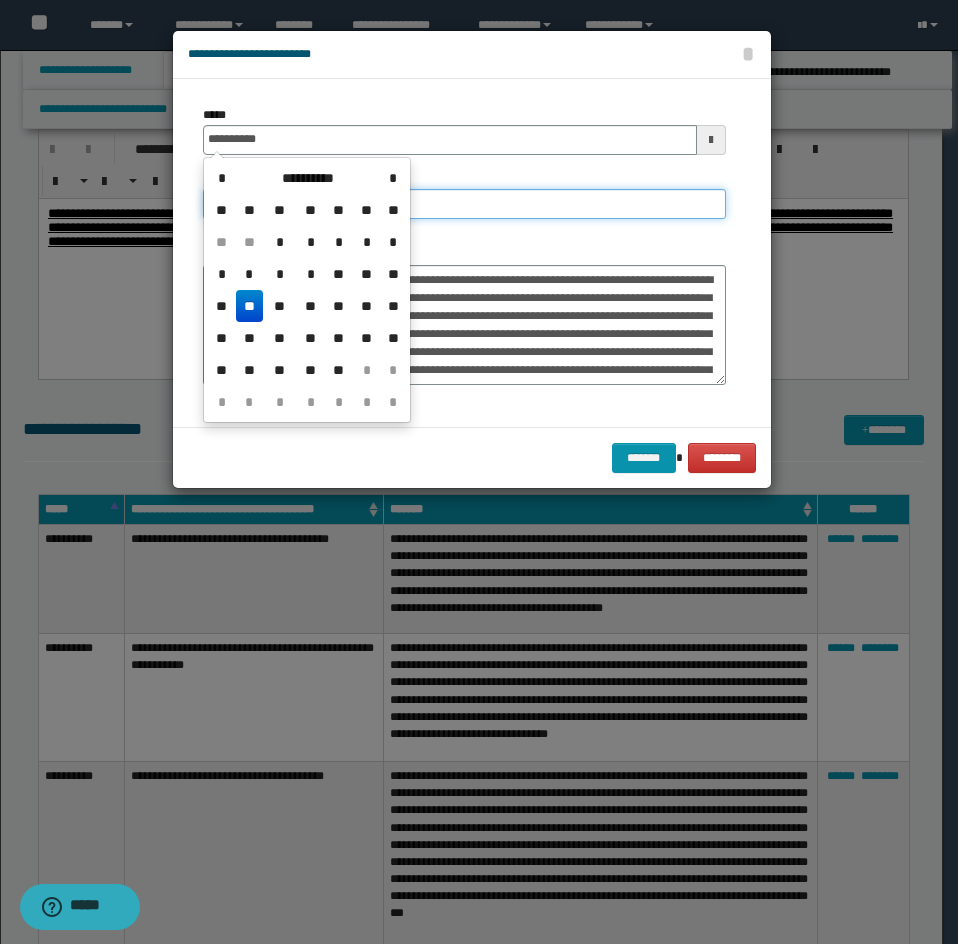 type on "**********" 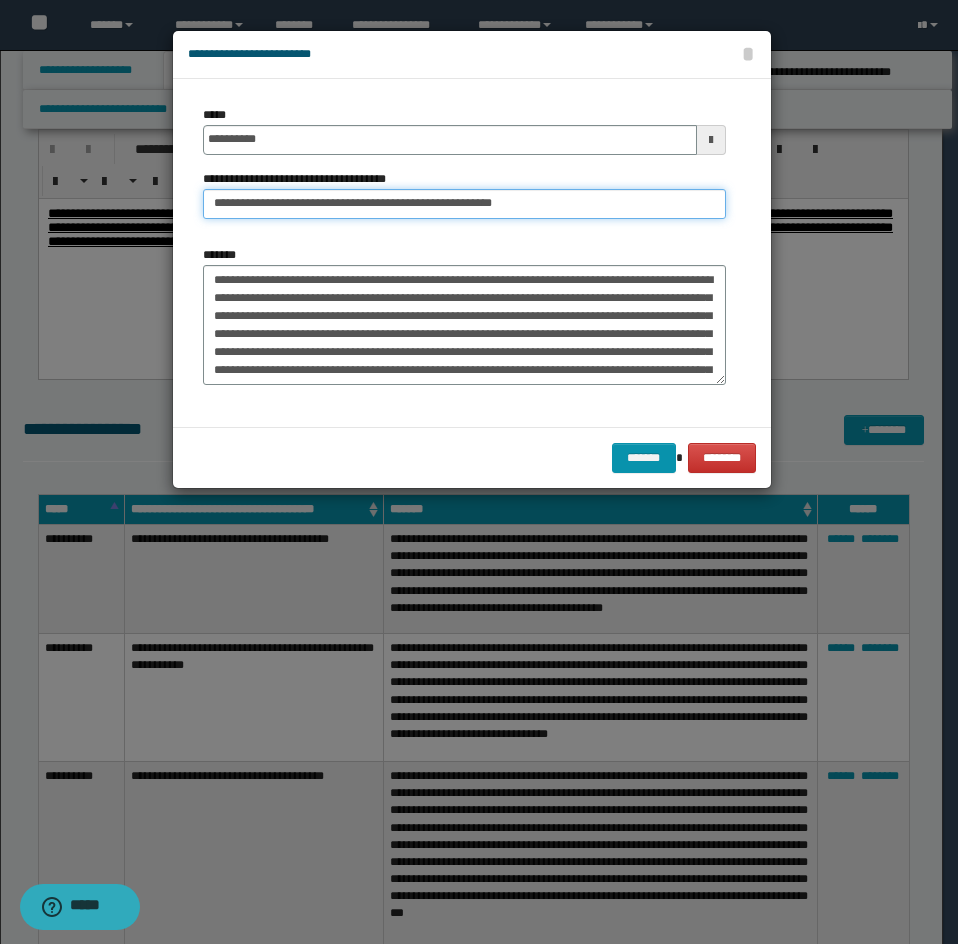 drag, startPoint x: 280, startPoint y: 217, endPoint x: 186, endPoint y: 263, distance: 104.6518 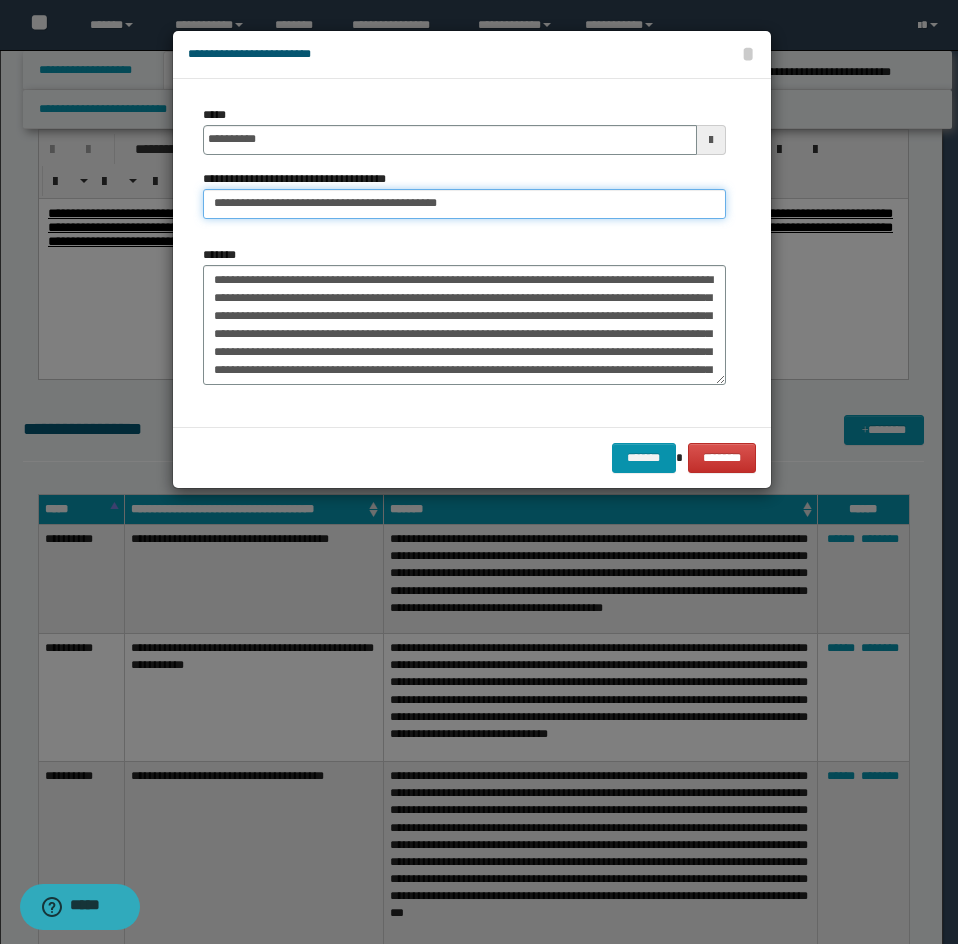 type on "**********" 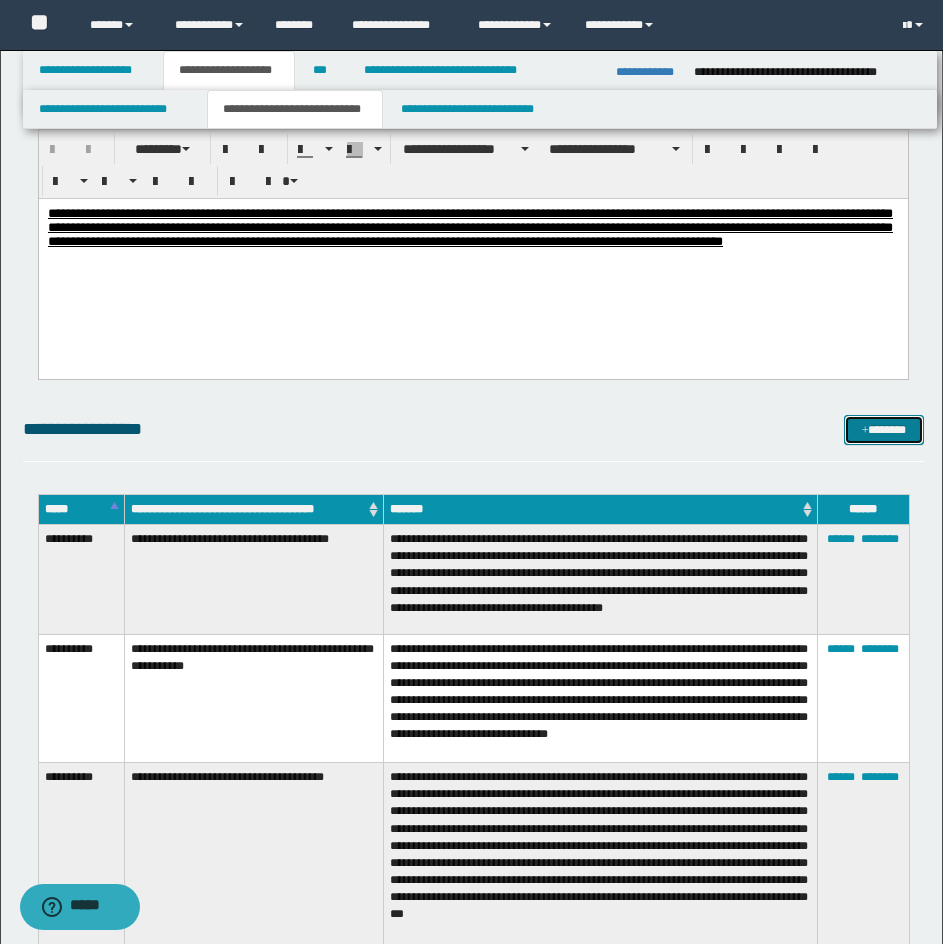 drag, startPoint x: 856, startPoint y: 426, endPoint x: 867, endPoint y: 433, distance: 13.038404 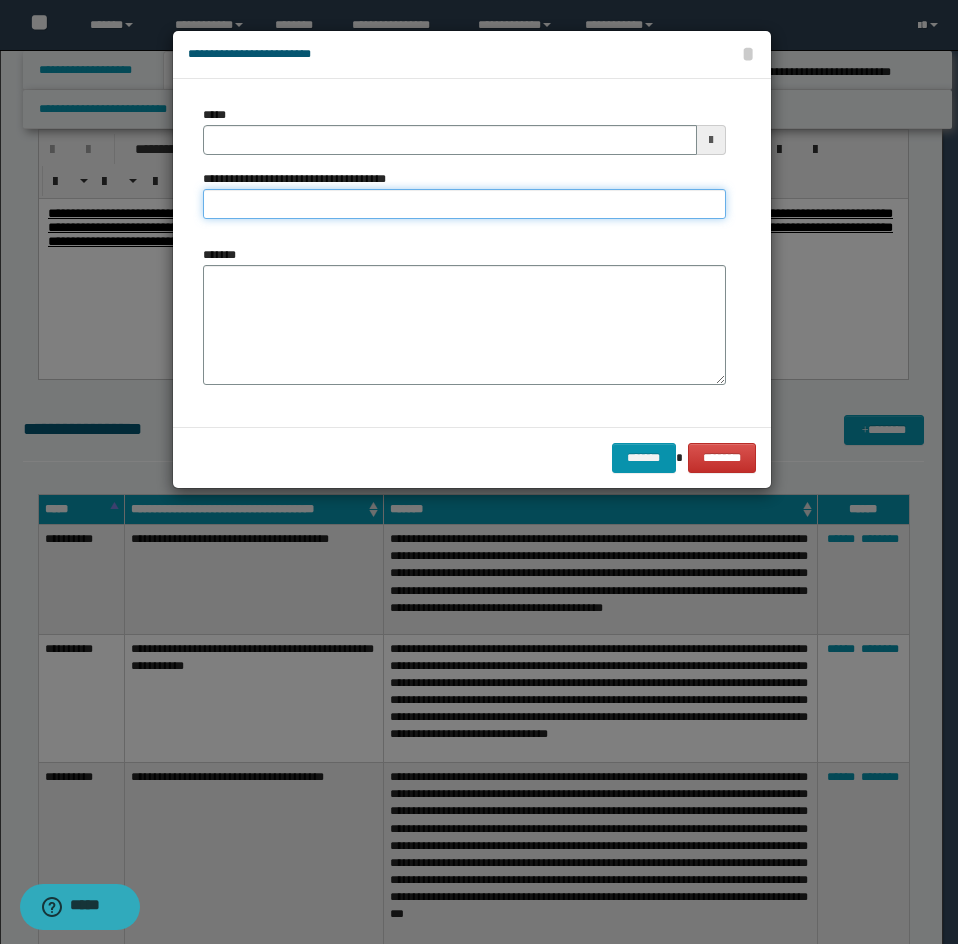 drag, startPoint x: 477, startPoint y: 205, endPoint x: 486, endPoint y: 222, distance: 19.235384 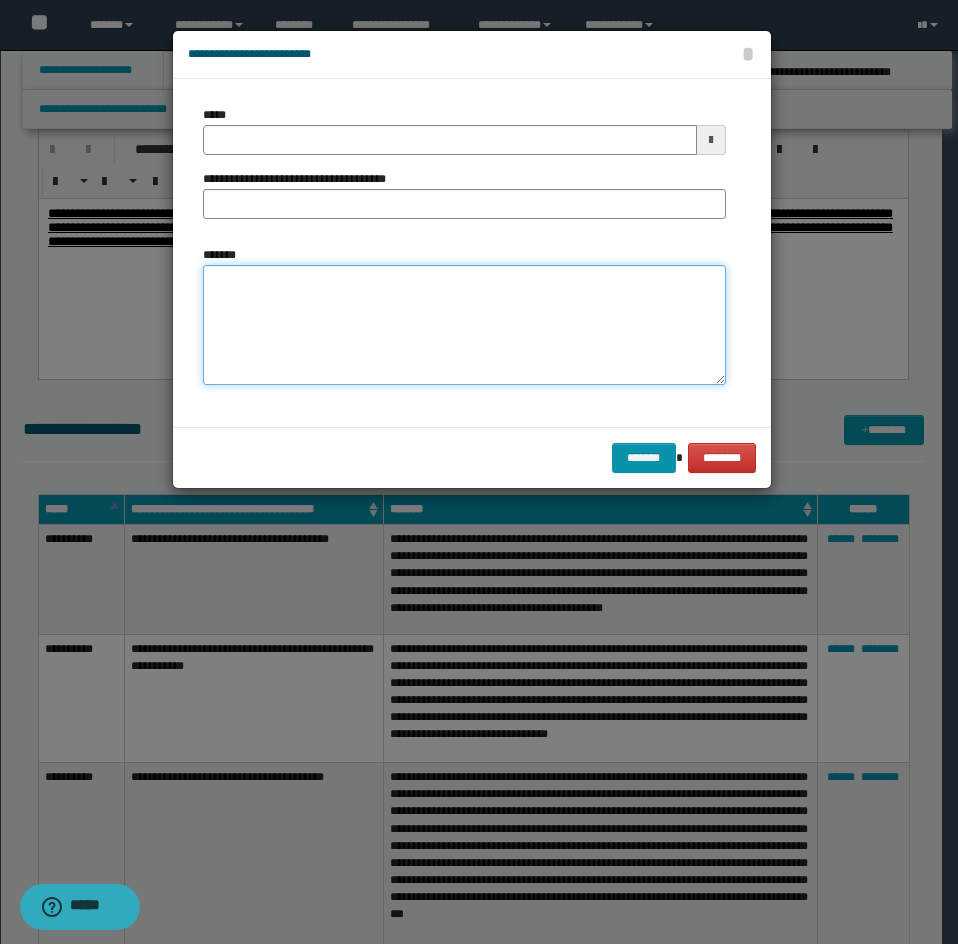 click on "*******" at bounding box center [464, 325] 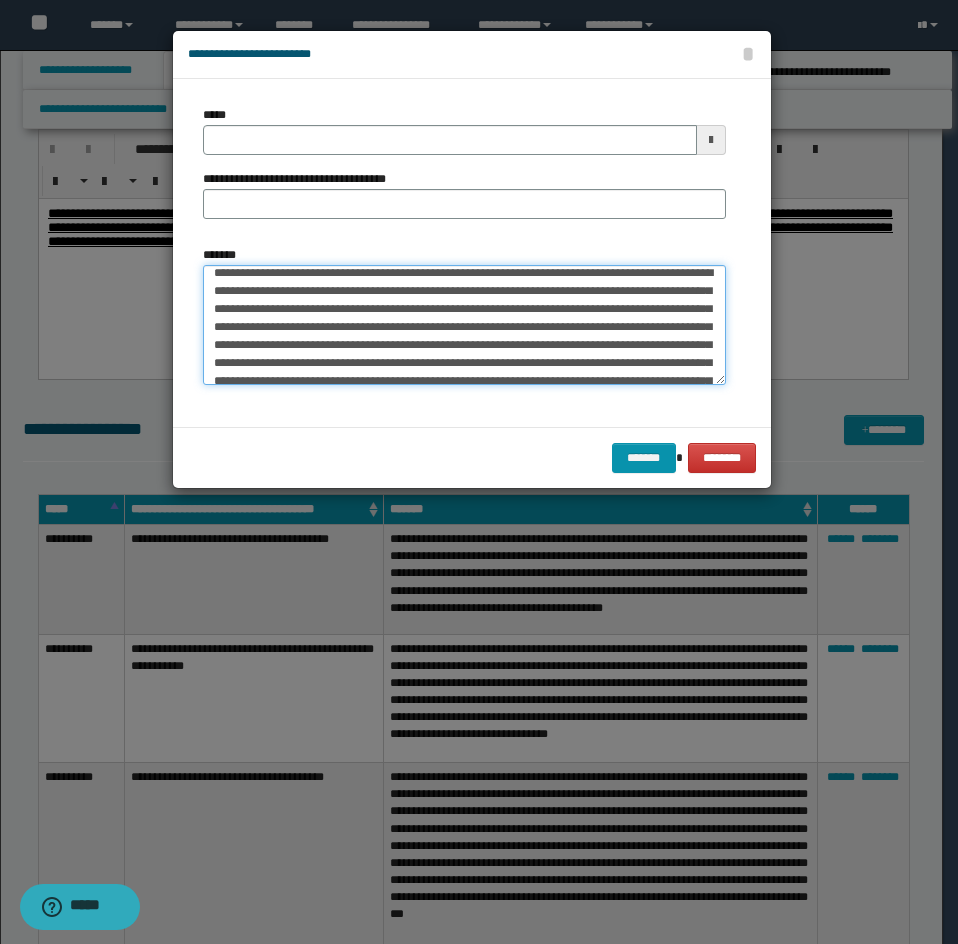 scroll, scrollTop: 0, scrollLeft: 0, axis: both 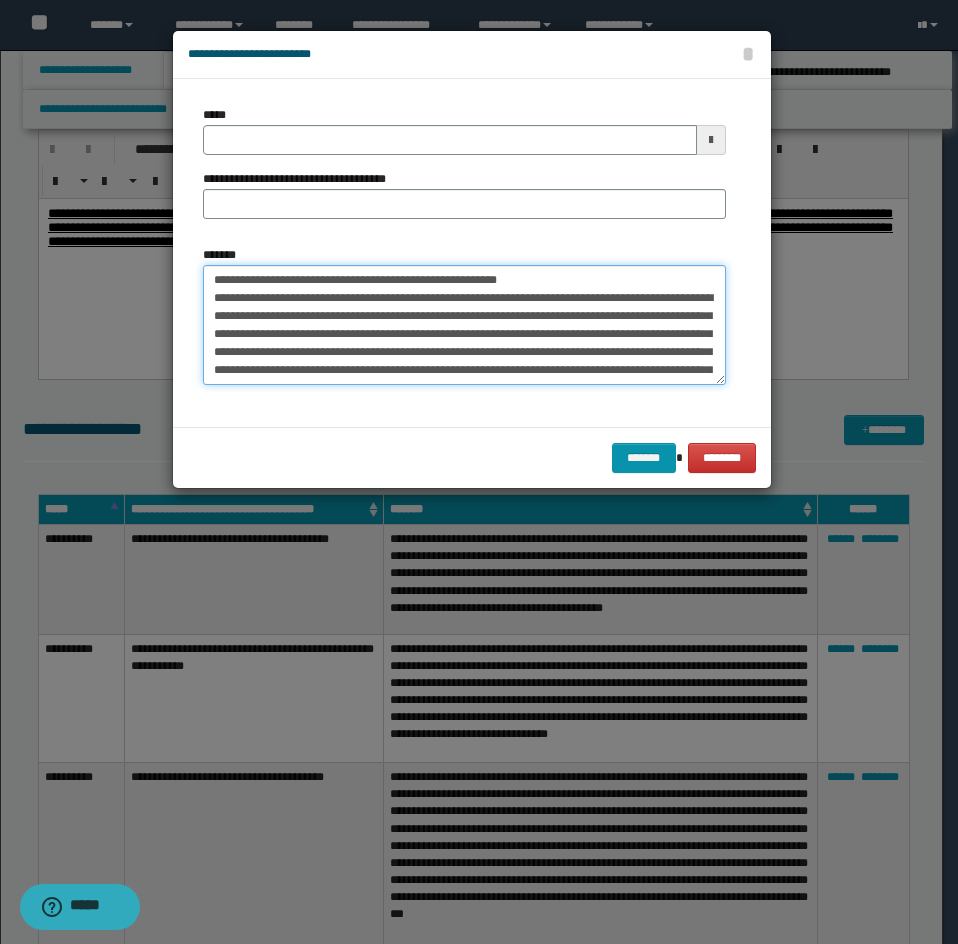 click on "**********" at bounding box center [464, 325] 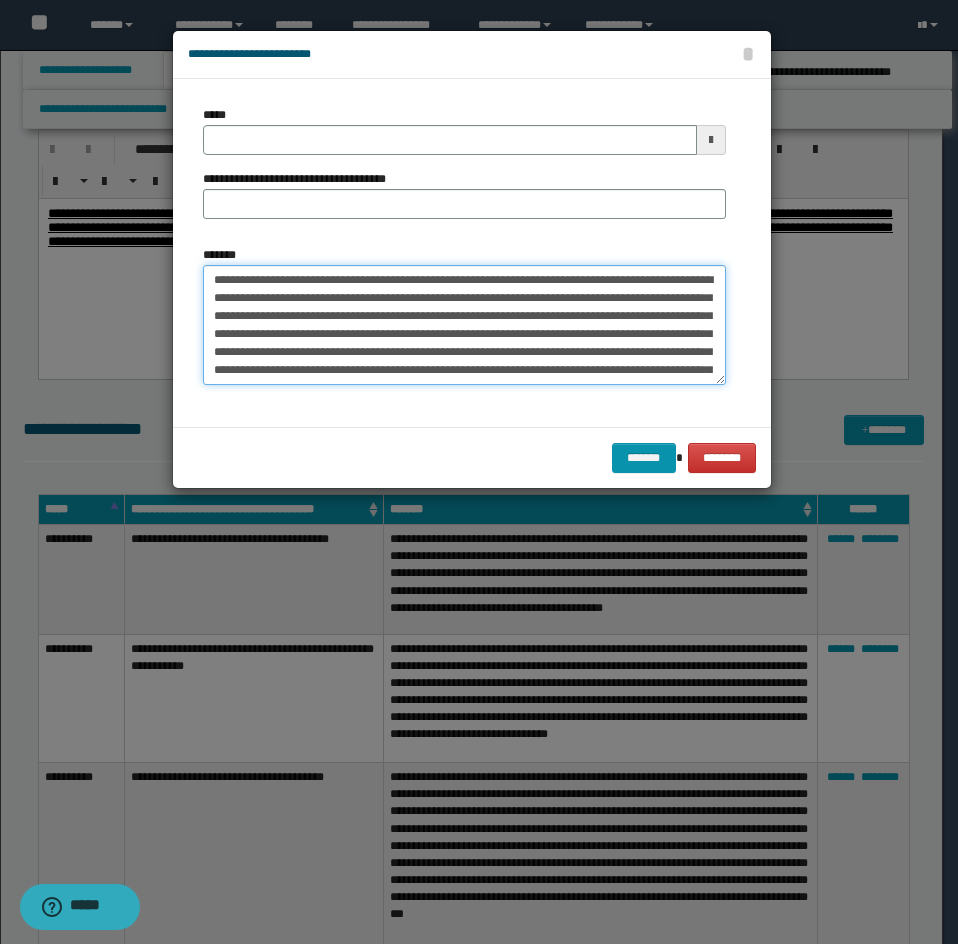type on "**********" 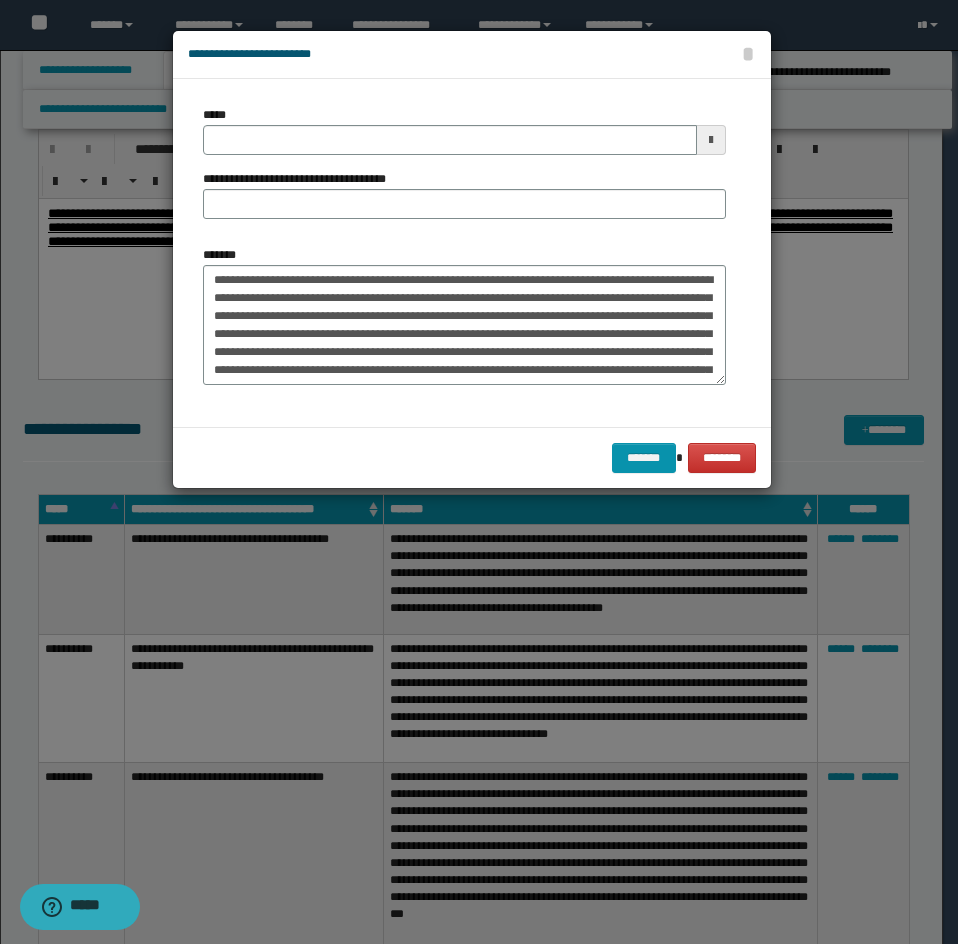 drag, startPoint x: 402, startPoint y: 165, endPoint x: 381, endPoint y: 151, distance: 25.23886 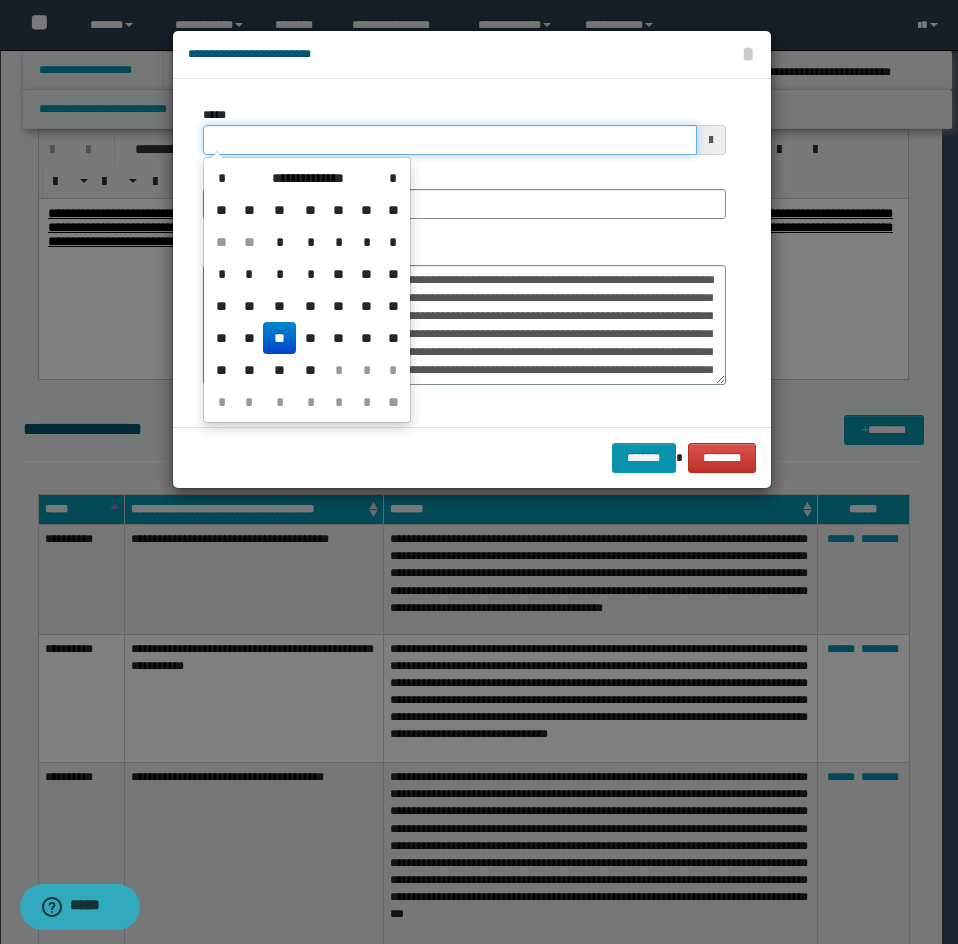 click on "*****" at bounding box center (450, 140) 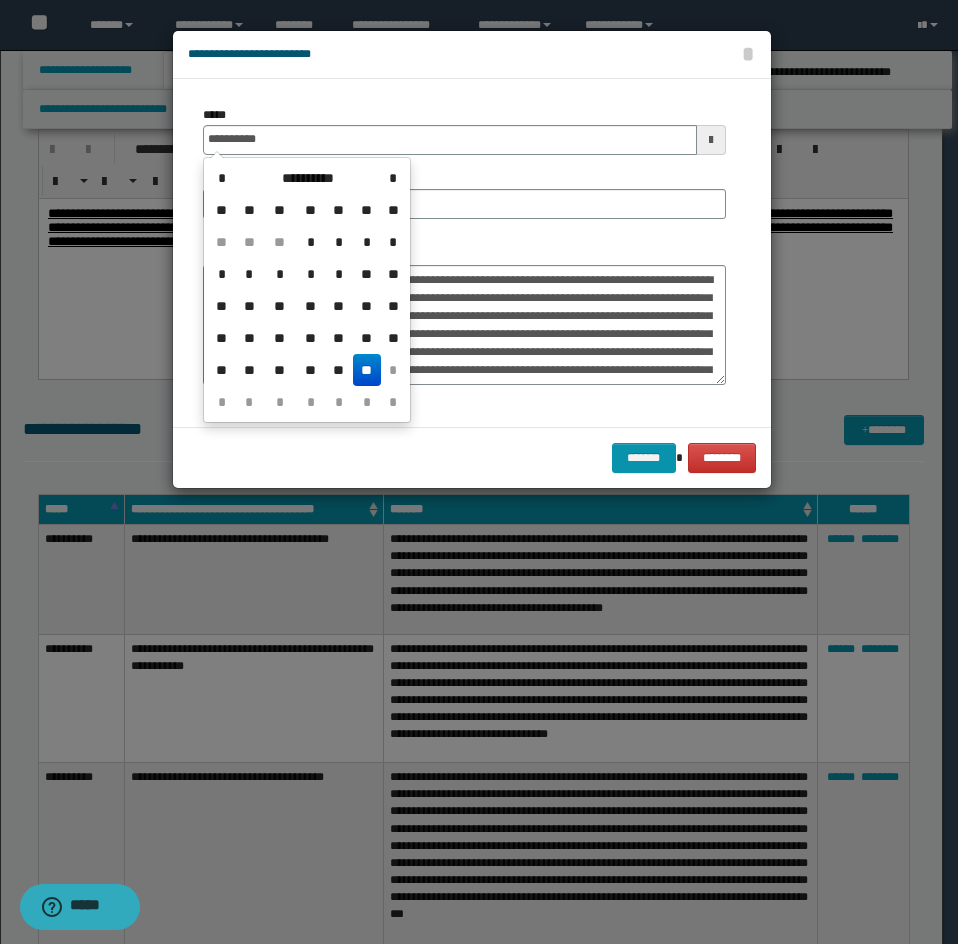 type on "**********" 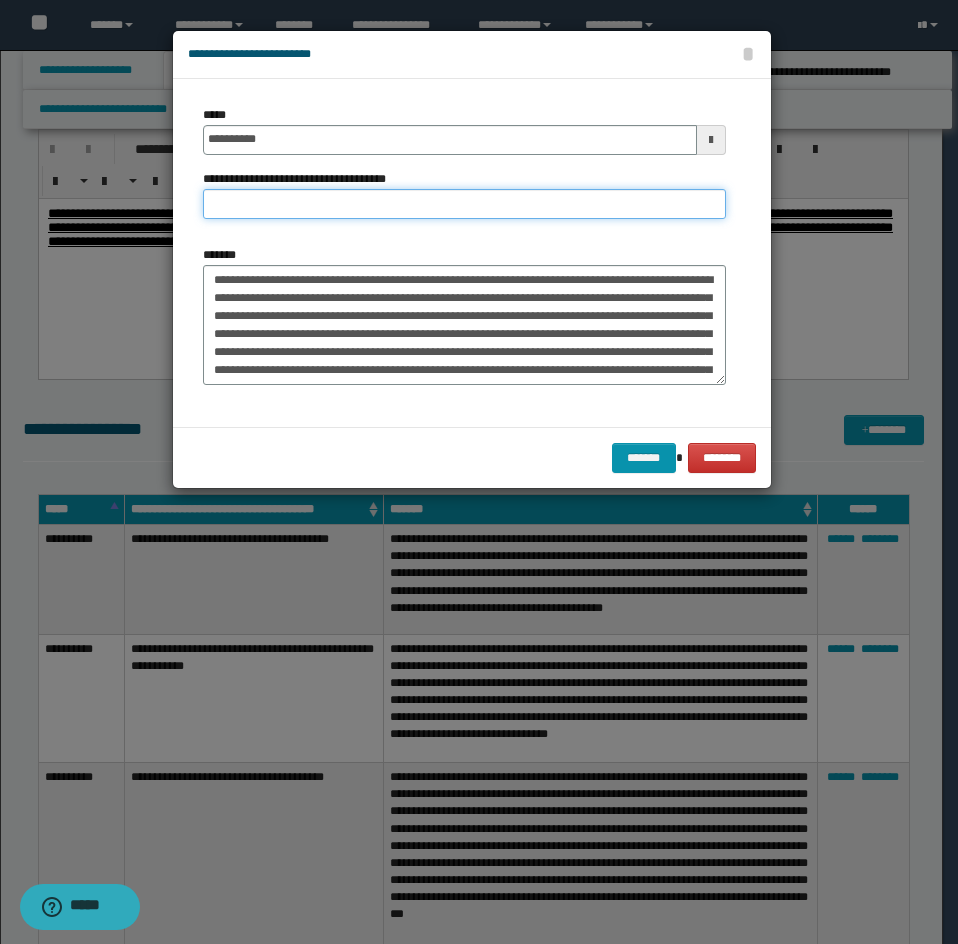 click on "**********" at bounding box center [464, 204] 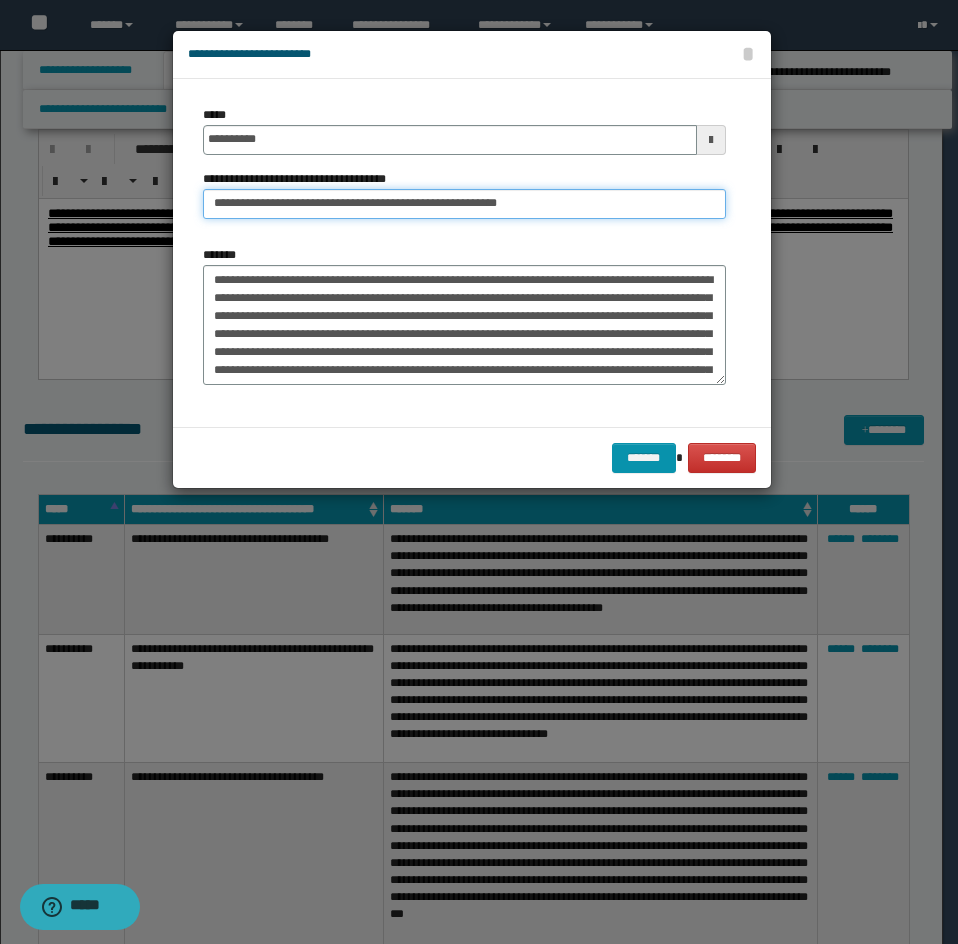 drag, startPoint x: 289, startPoint y: 211, endPoint x: 190, endPoint y: 256, distance: 108.74741 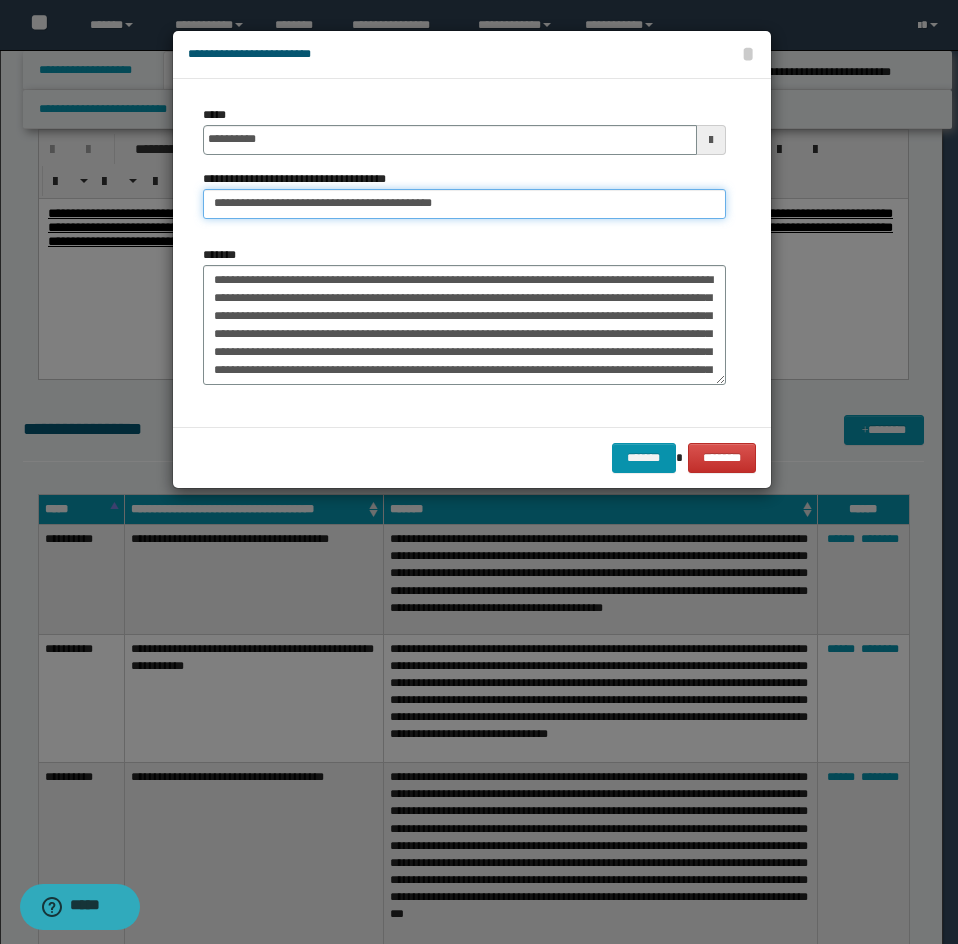 type on "**********" 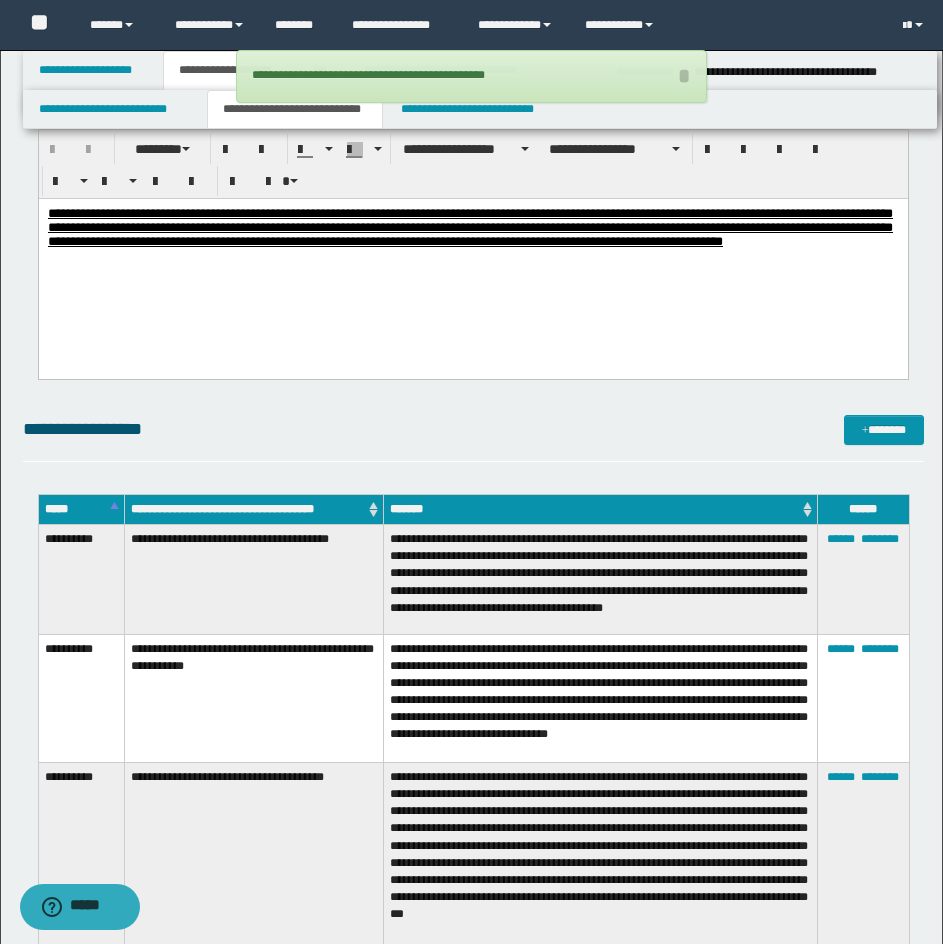 click on "**********" at bounding box center (473, 1389) 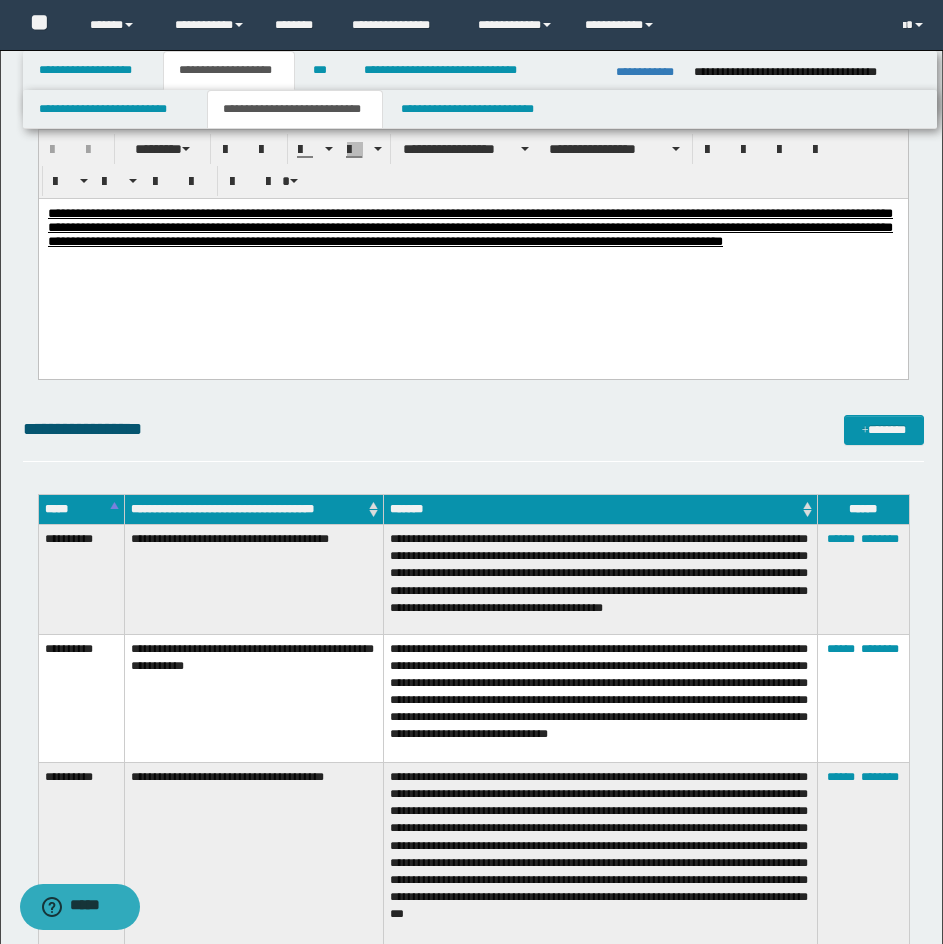 click on "**********" at bounding box center (473, 1389) 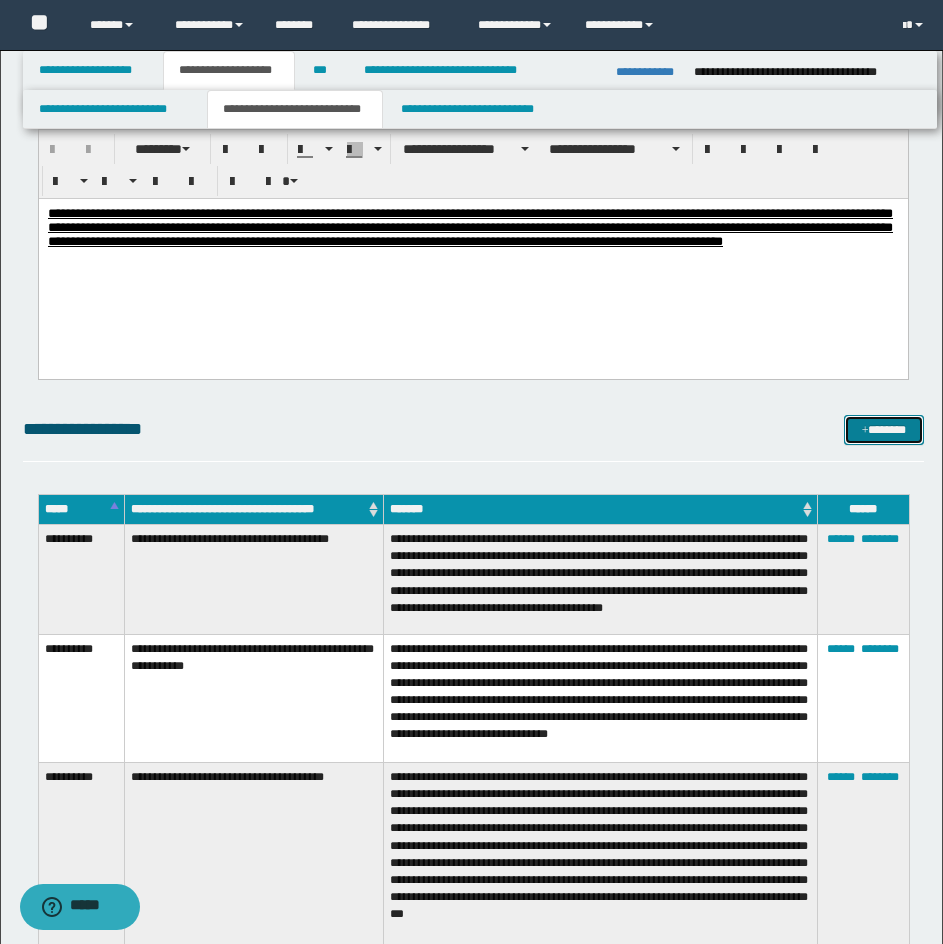 click on "*******" at bounding box center [884, 430] 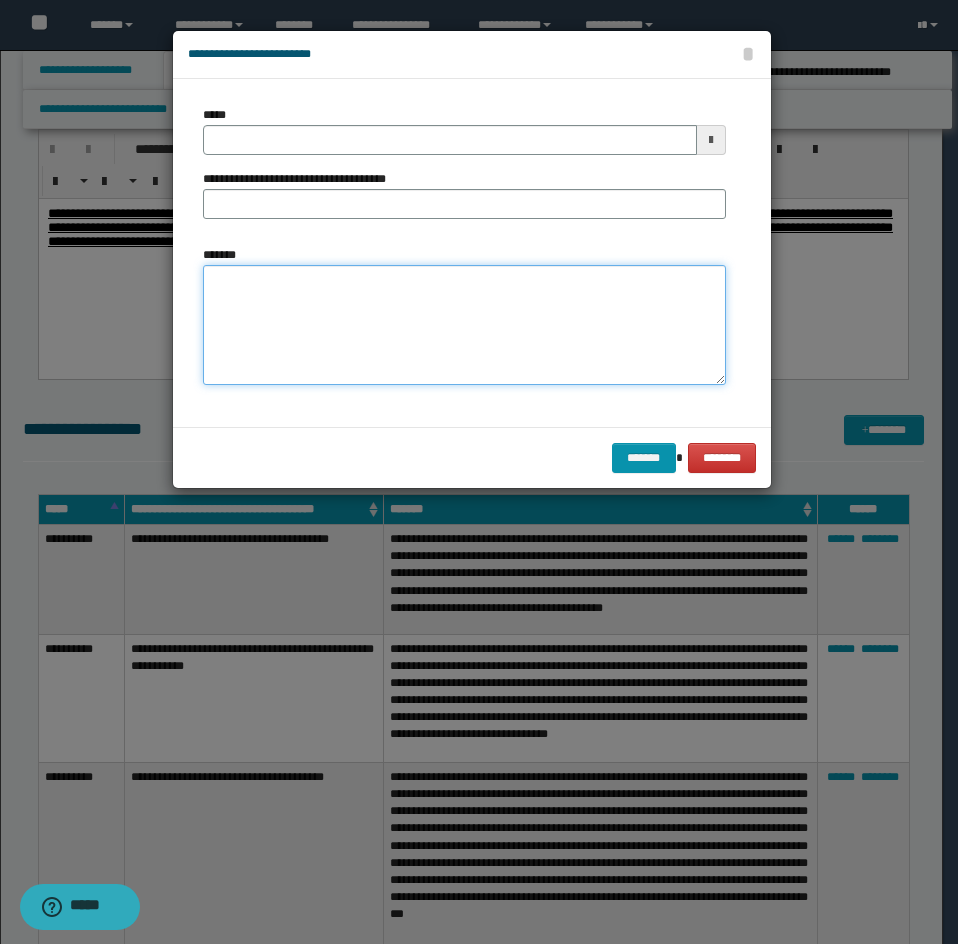 click on "*******" at bounding box center (464, 325) 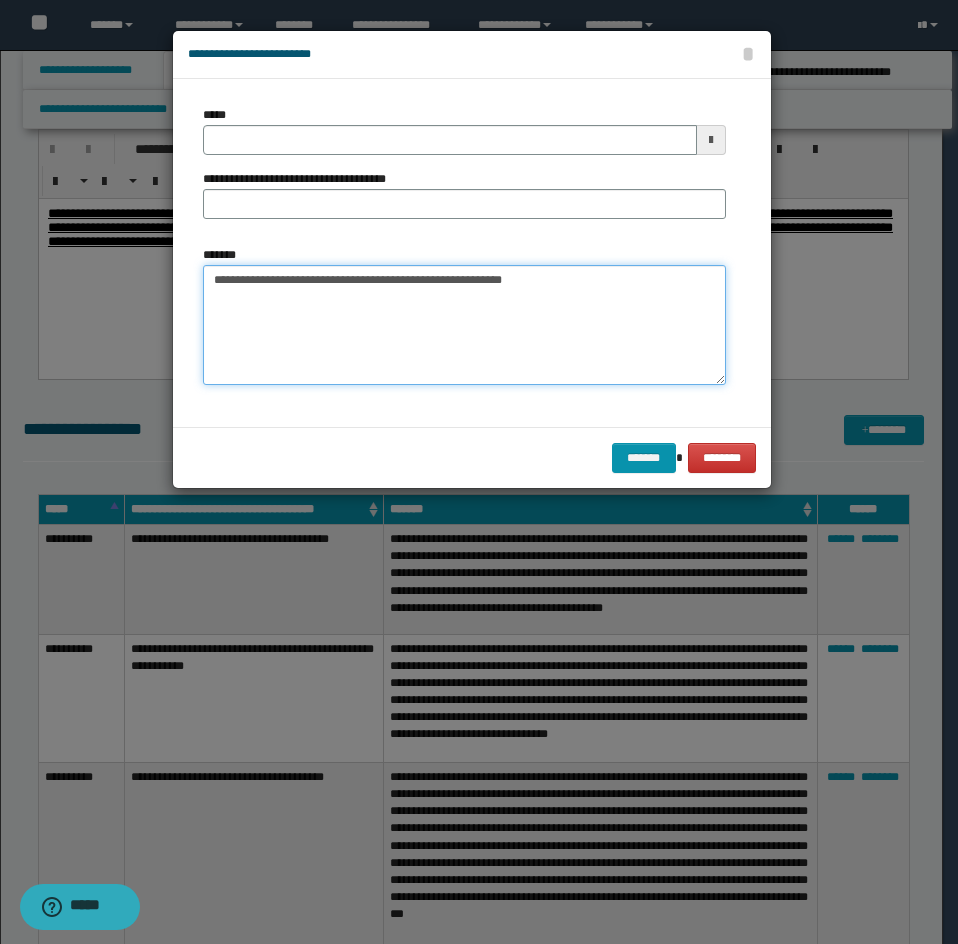 click on "**********" at bounding box center [464, 325] 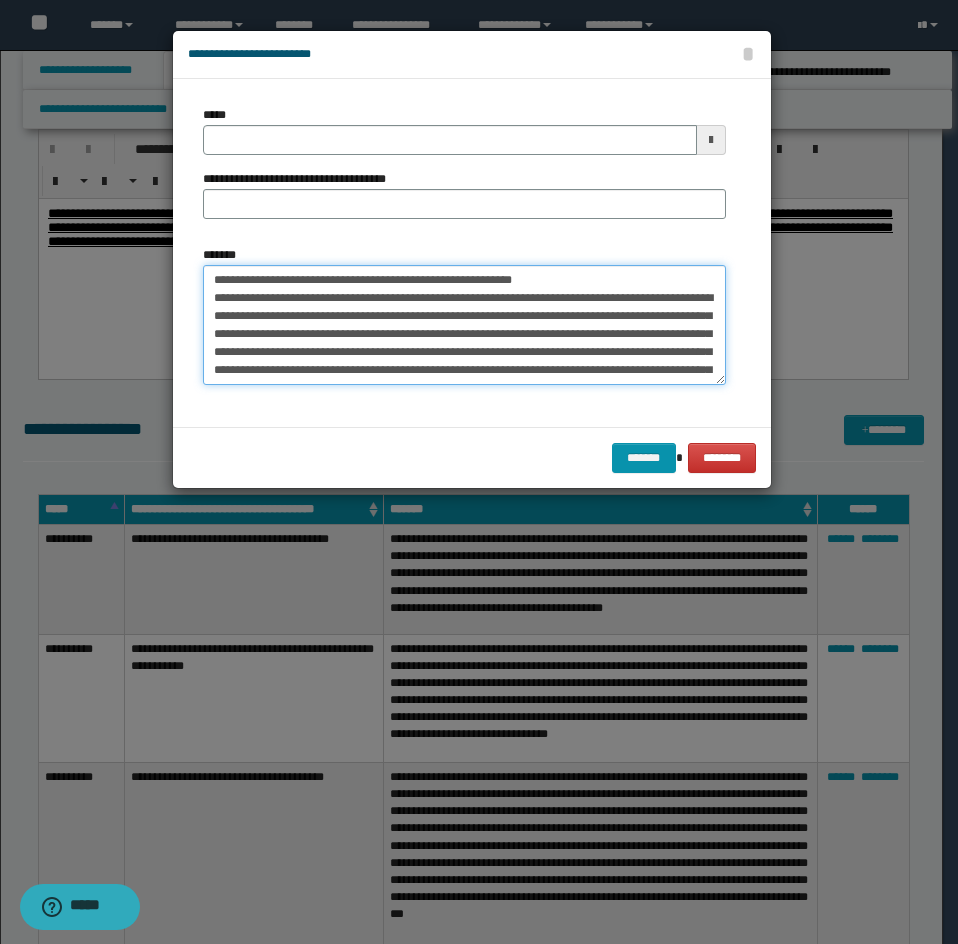 click on "*******" at bounding box center [464, 325] 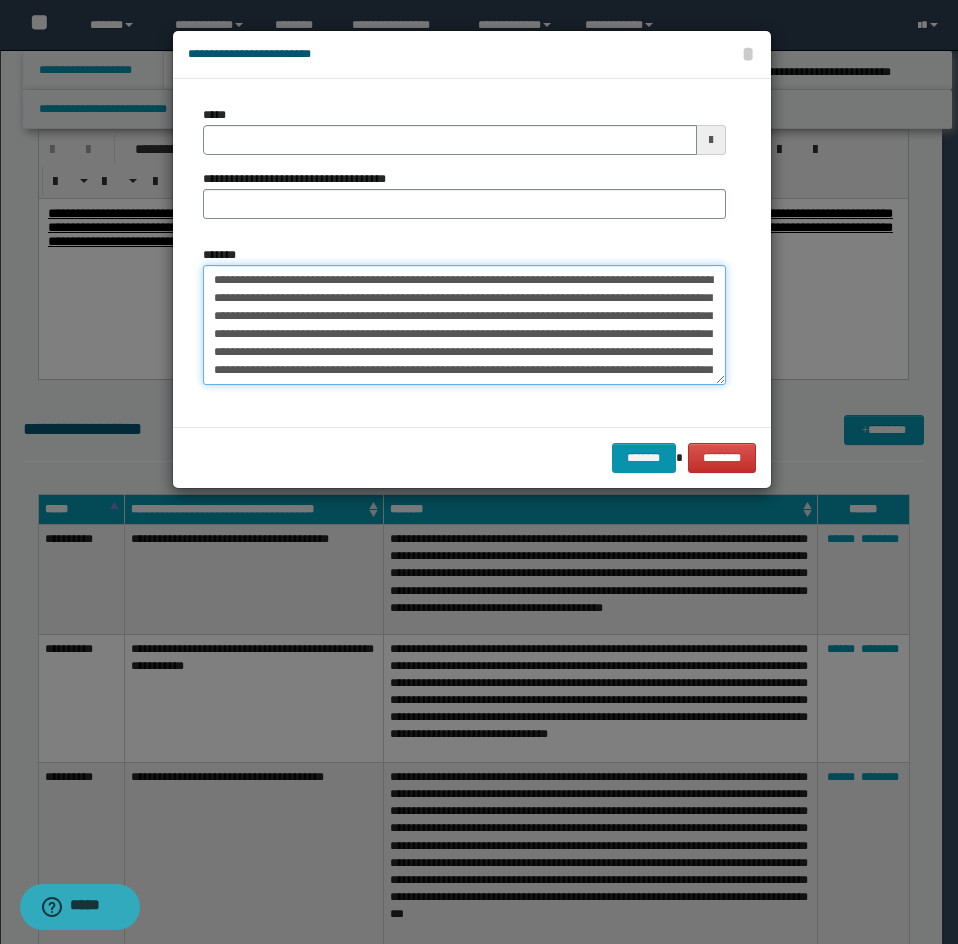 type 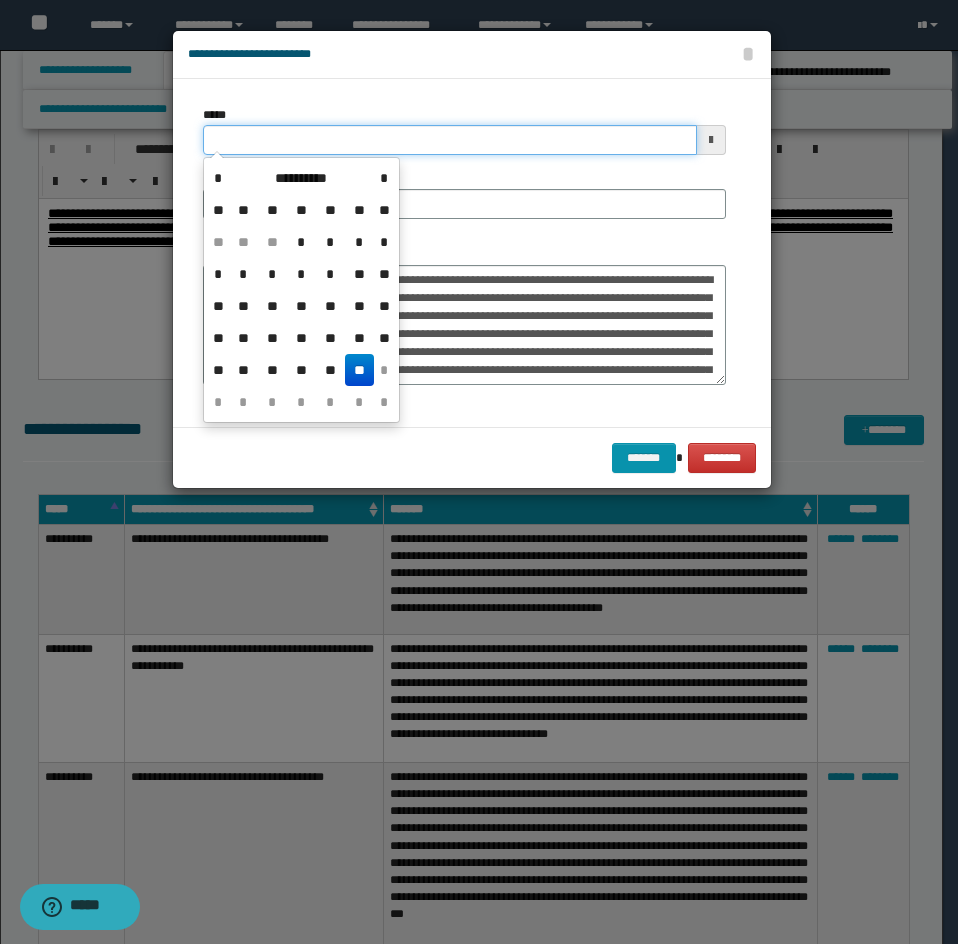 click on "*****" at bounding box center (450, 140) 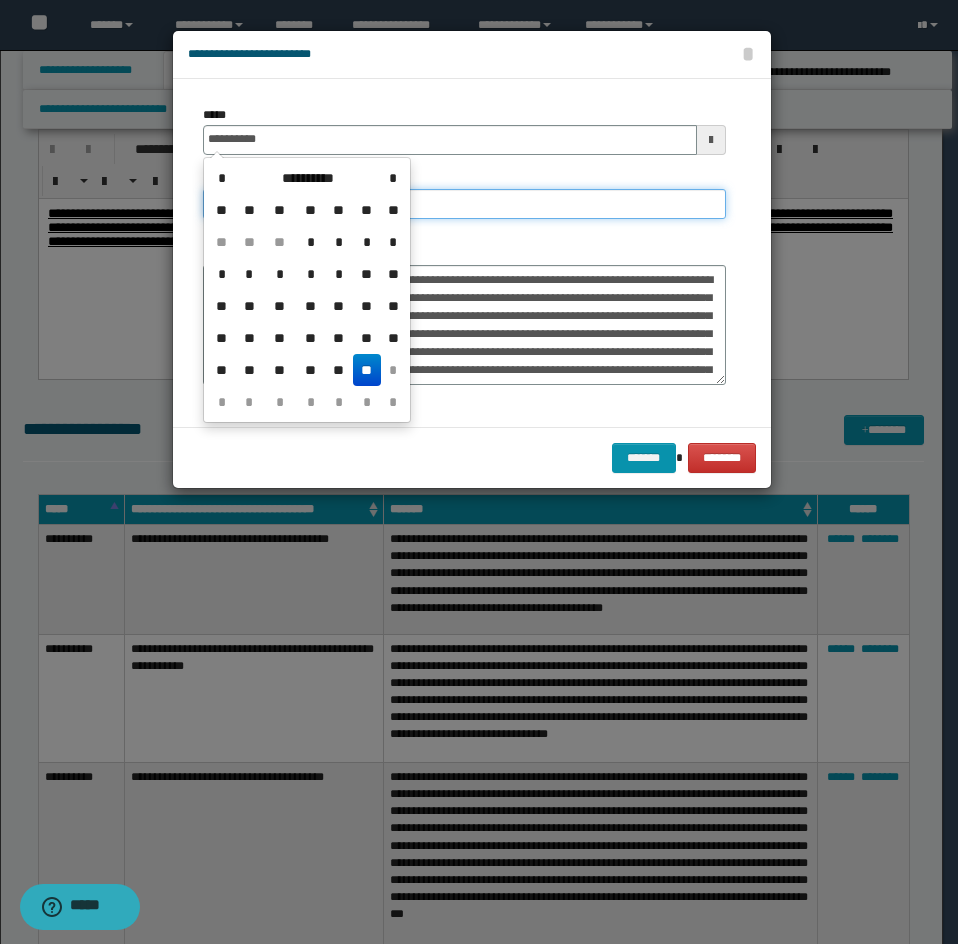 type on "**********" 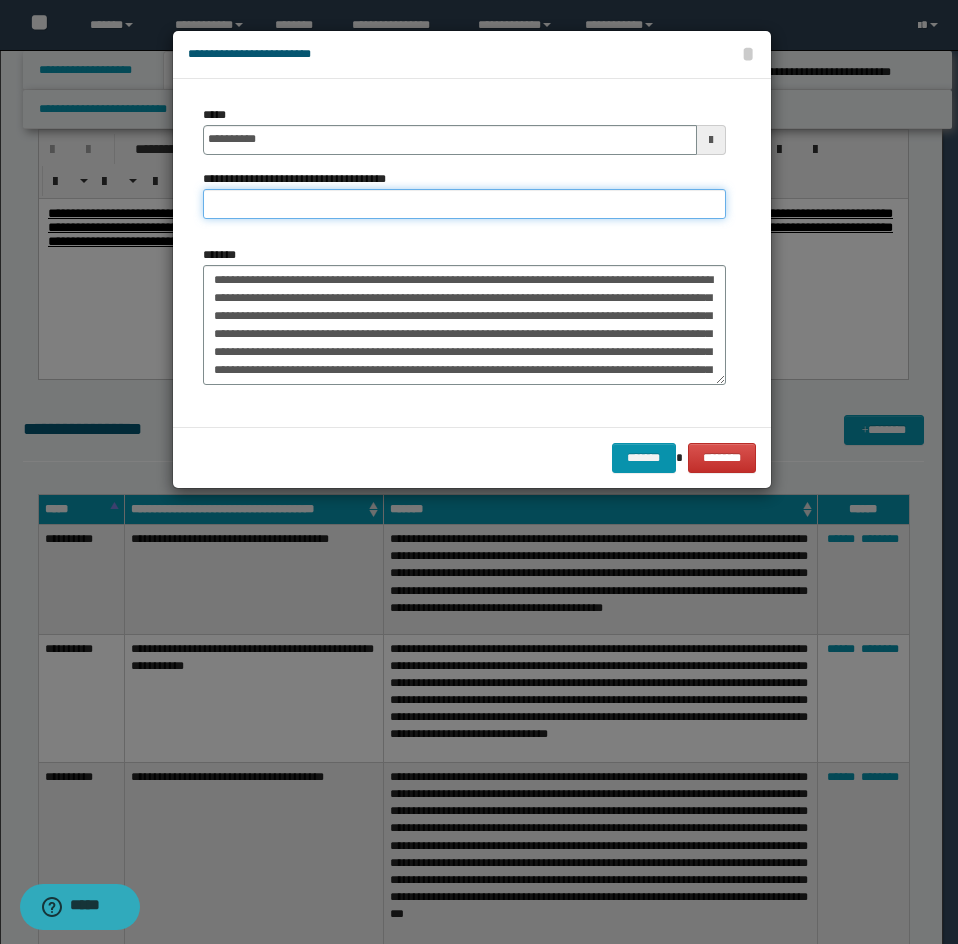 paste on "**********" 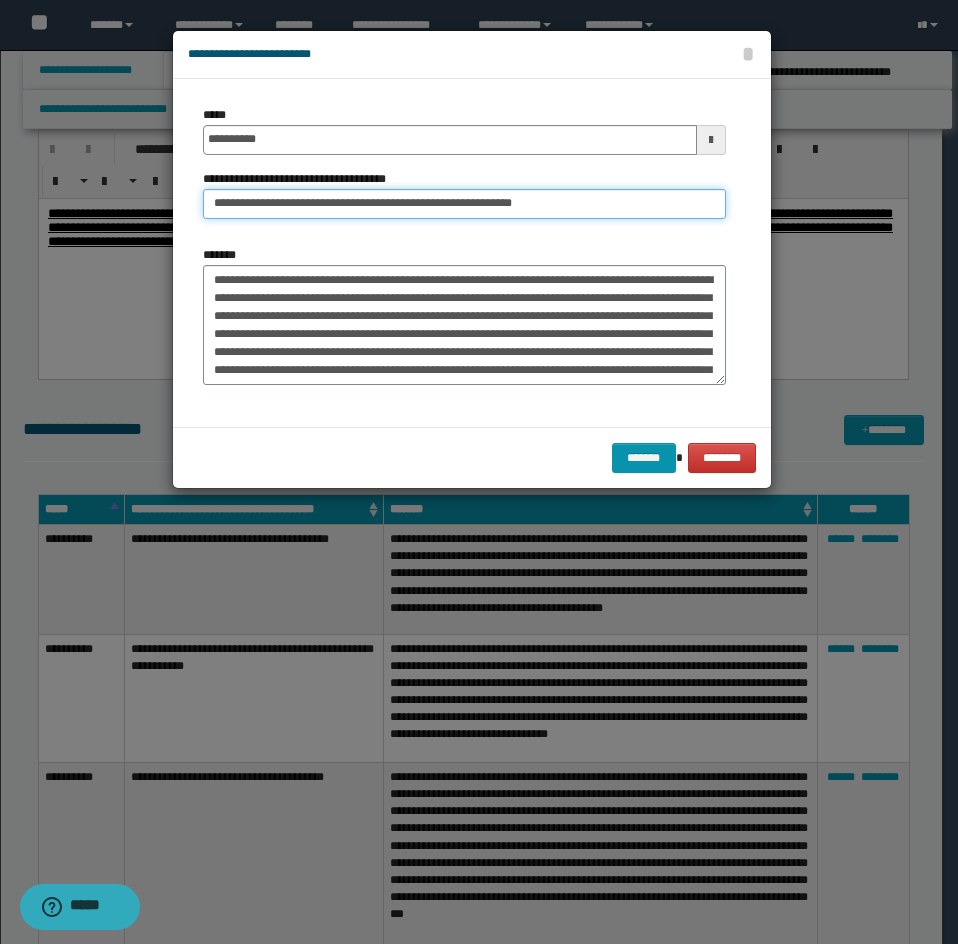 click on "**********" at bounding box center [464, 204] 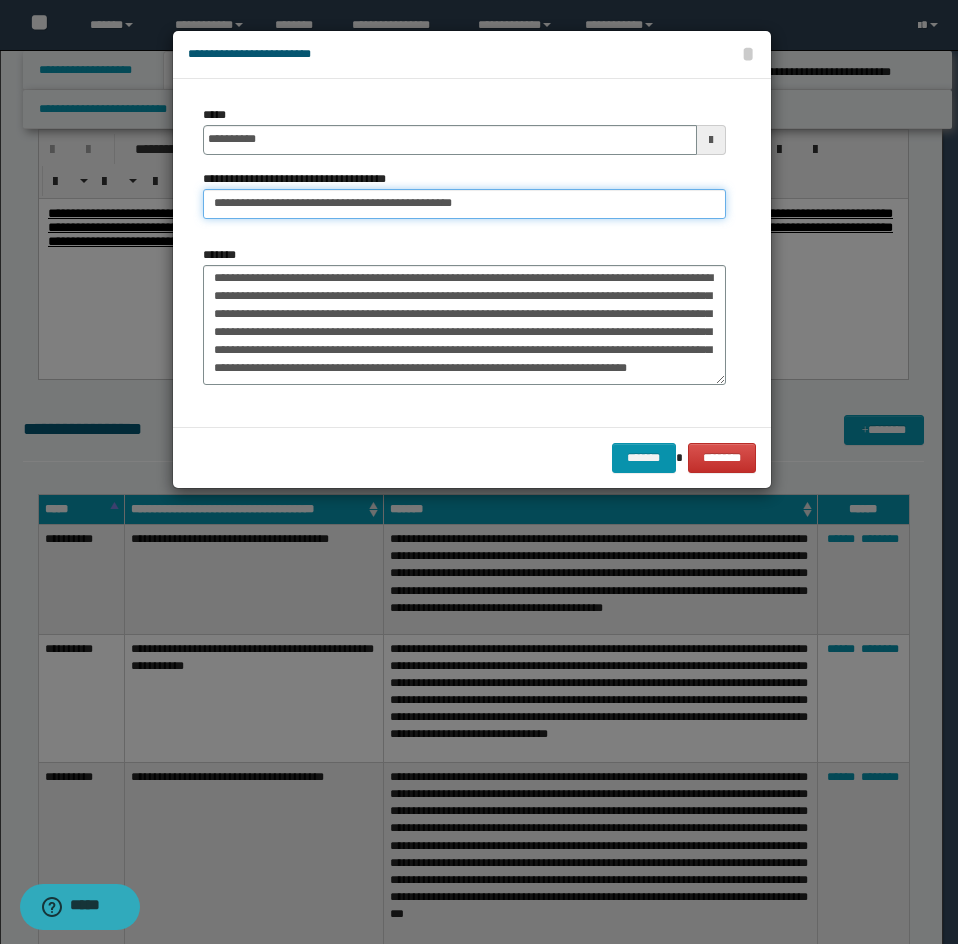 type on "**********" 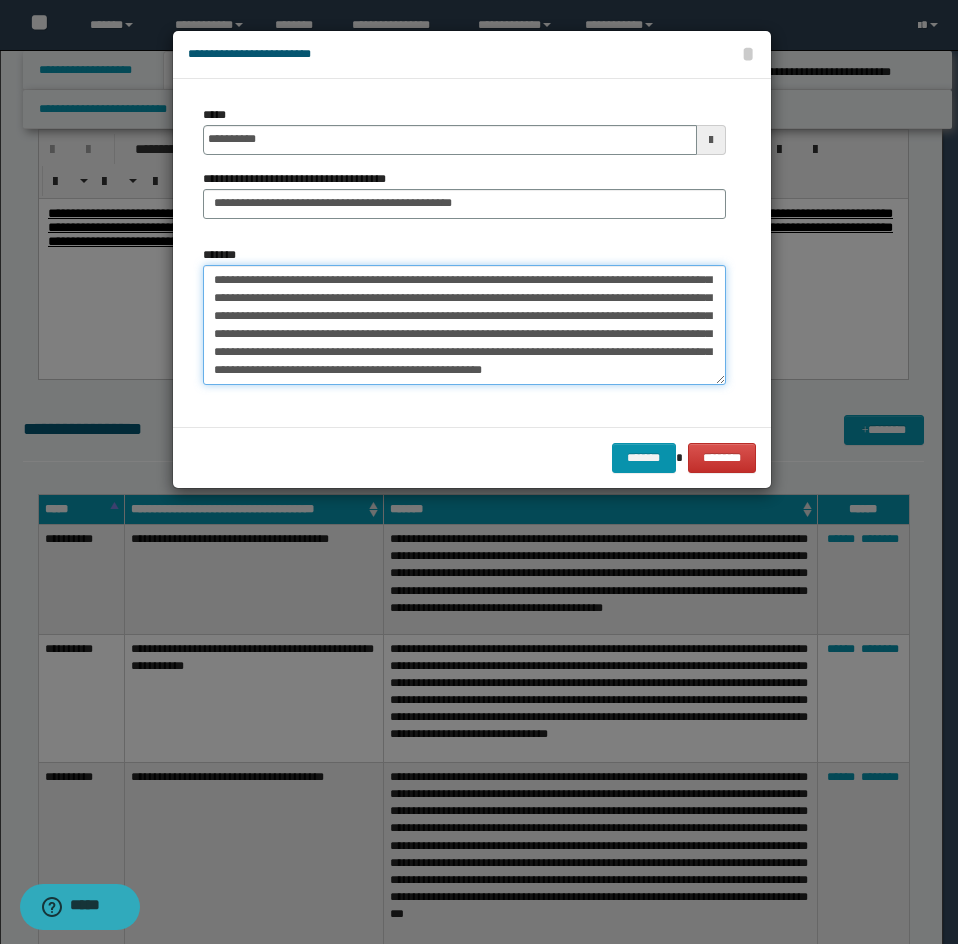 drag, startPoint x: 211, startPoint y: 277, endPoint x: 339, endPoint y: 399, distance: 176.8276 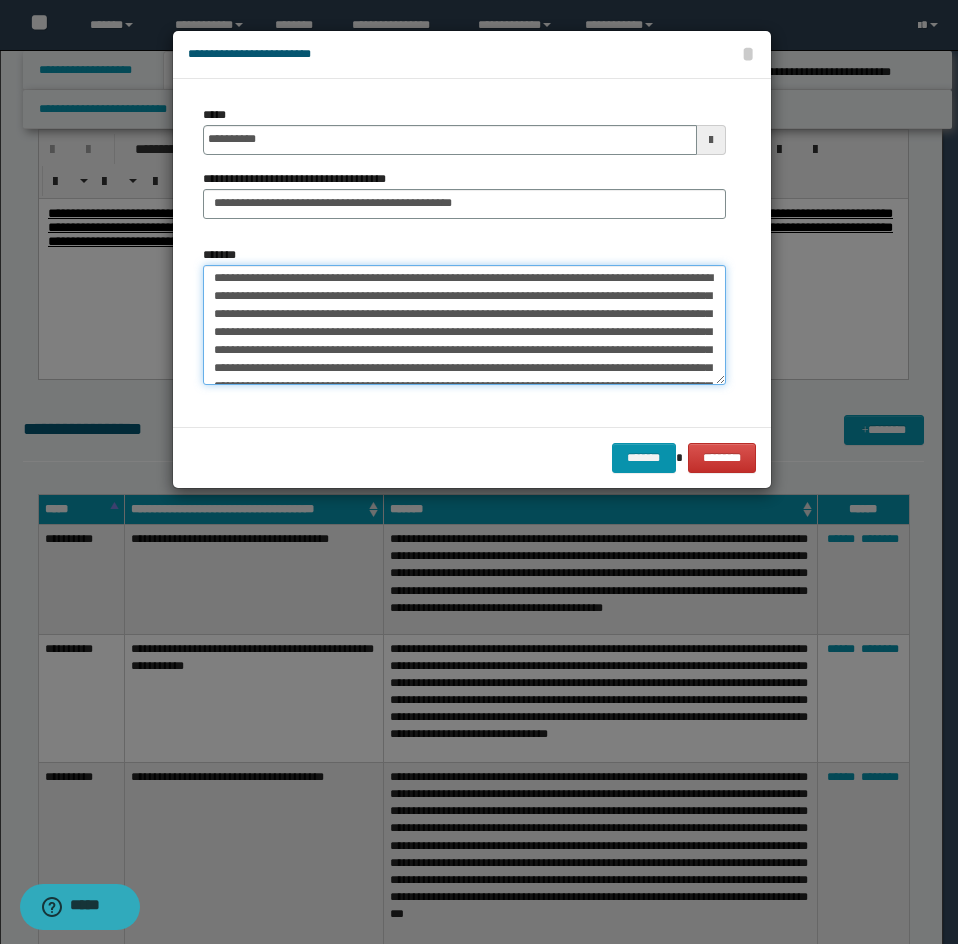 scroll, scrollTop: 0, scrollLeft: 0, axis: both 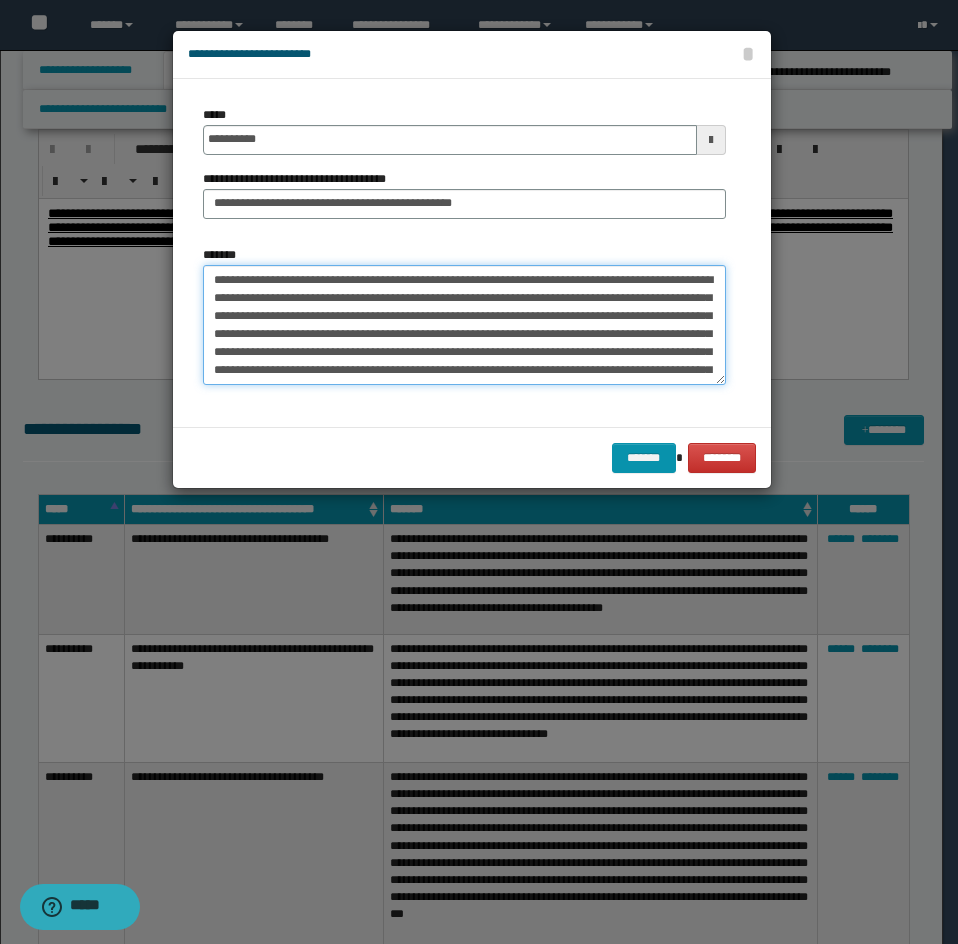 type on "**********" 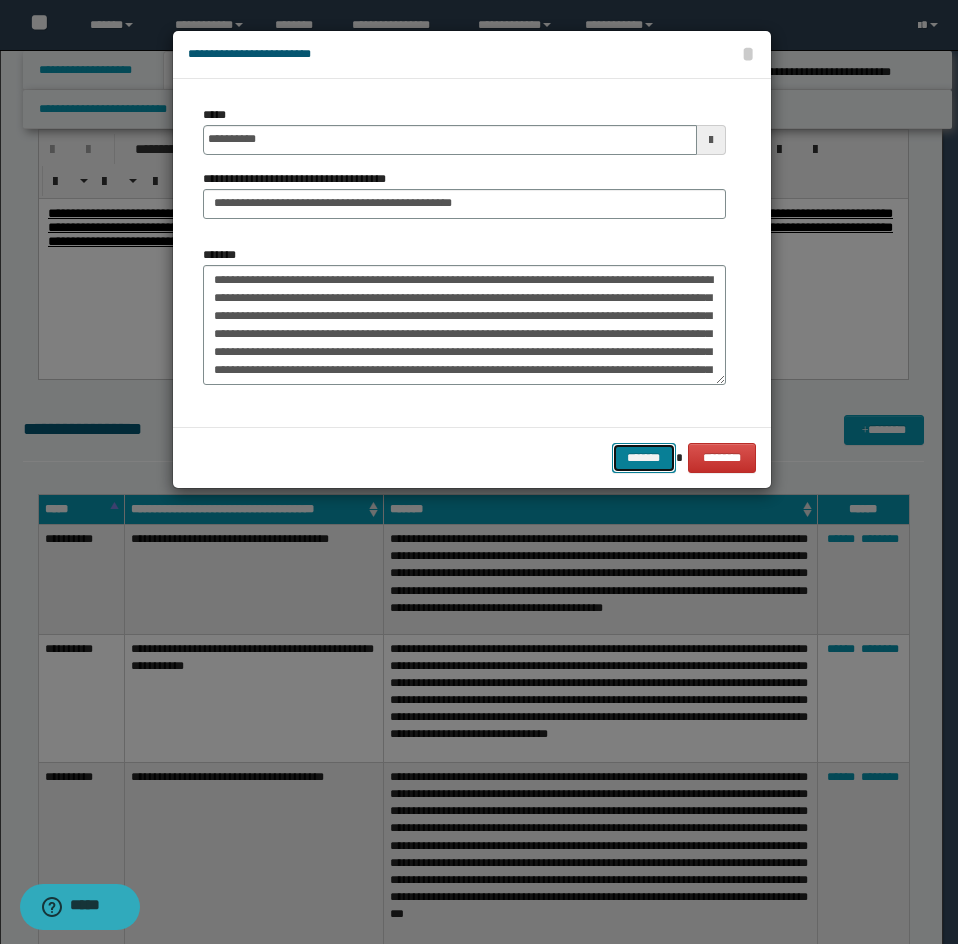 click on "*******" at bounding box center (644, 458) 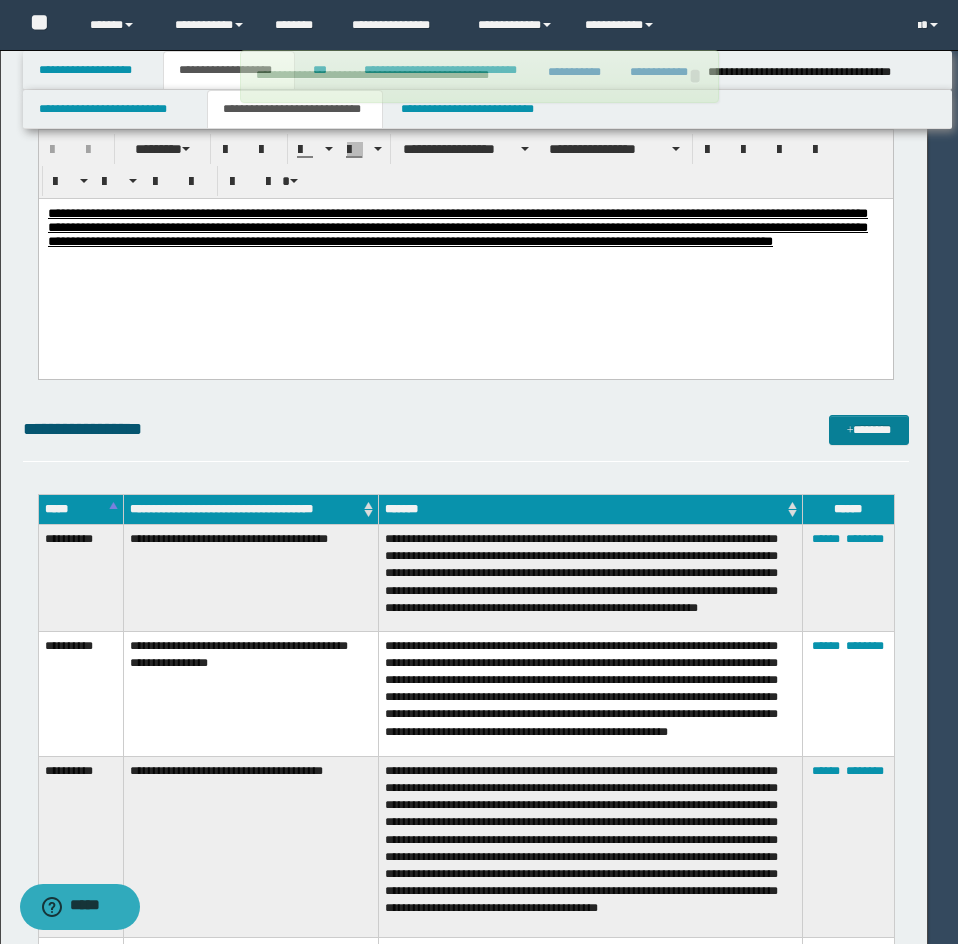 type 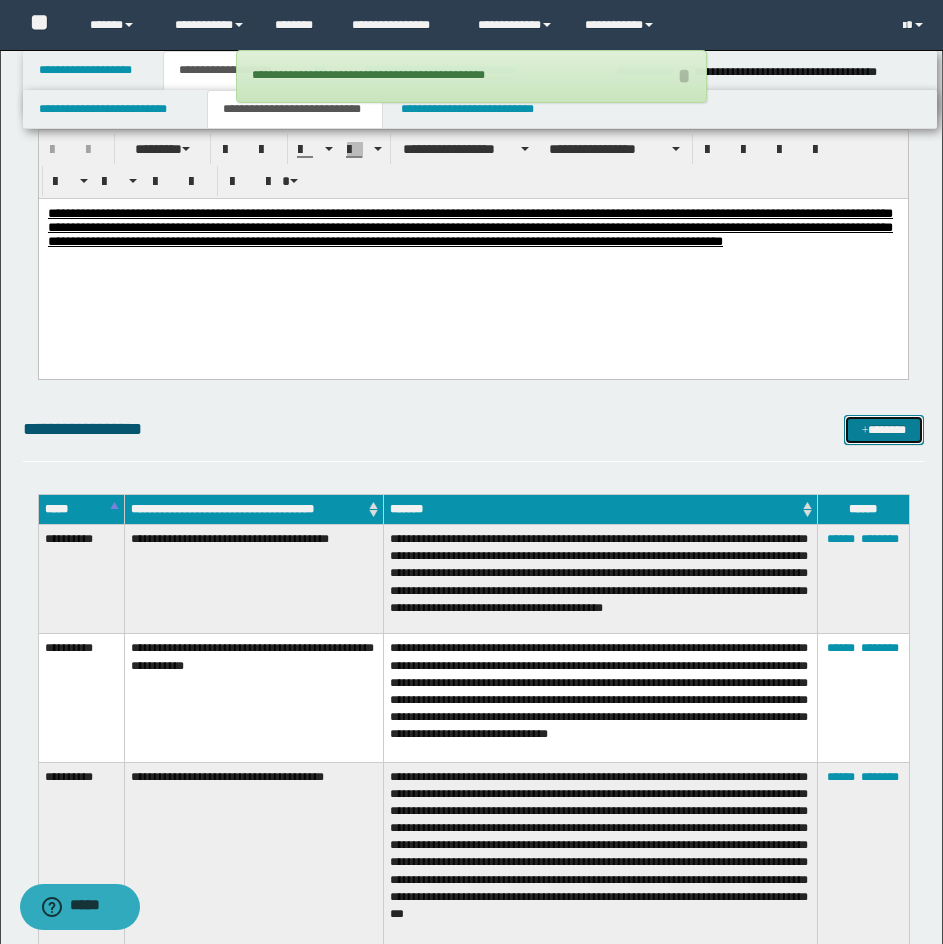 click on "*******" at bounding box center (884, 430) 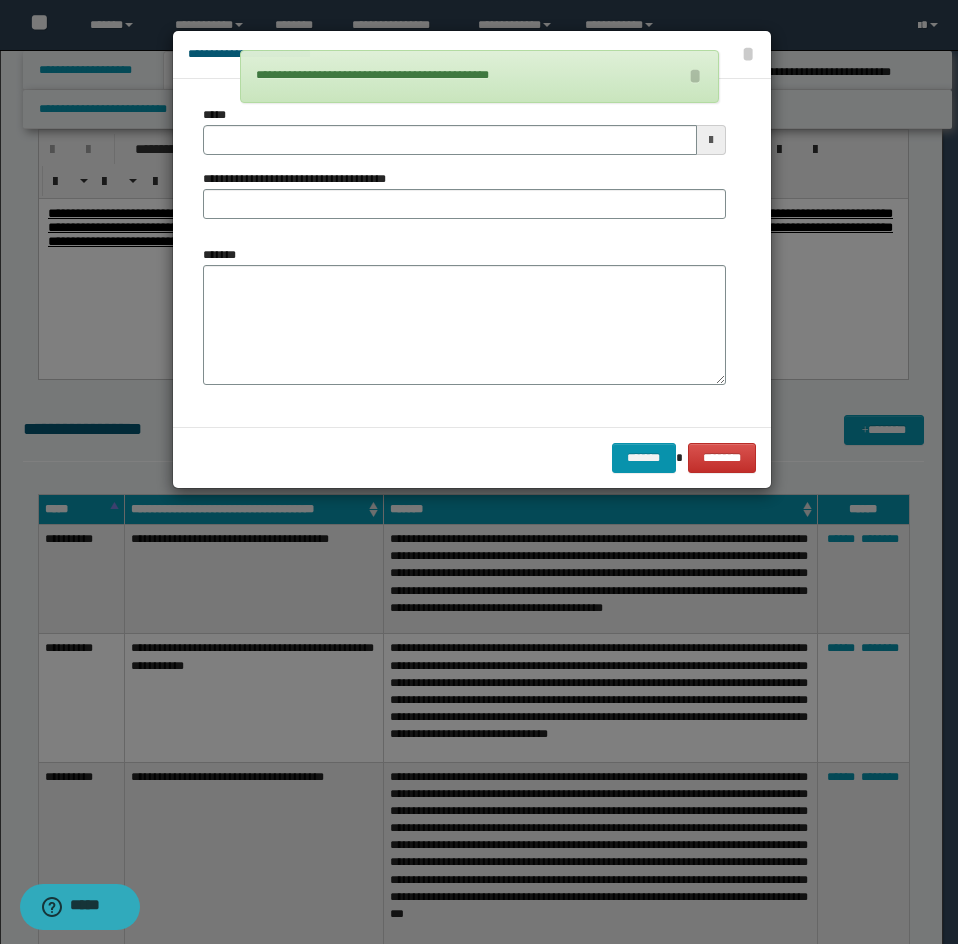 click on "*******" at bounding box center [464, 325] 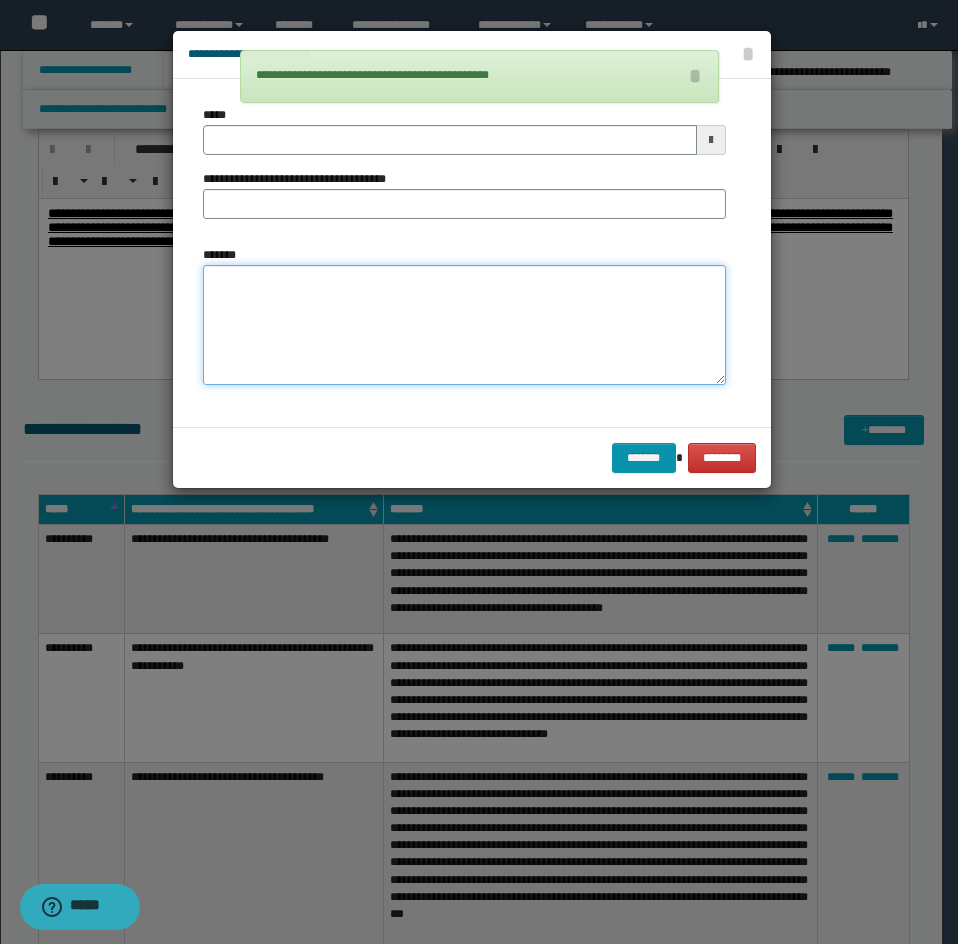 click on "*******" at bounding box center (464, 325) 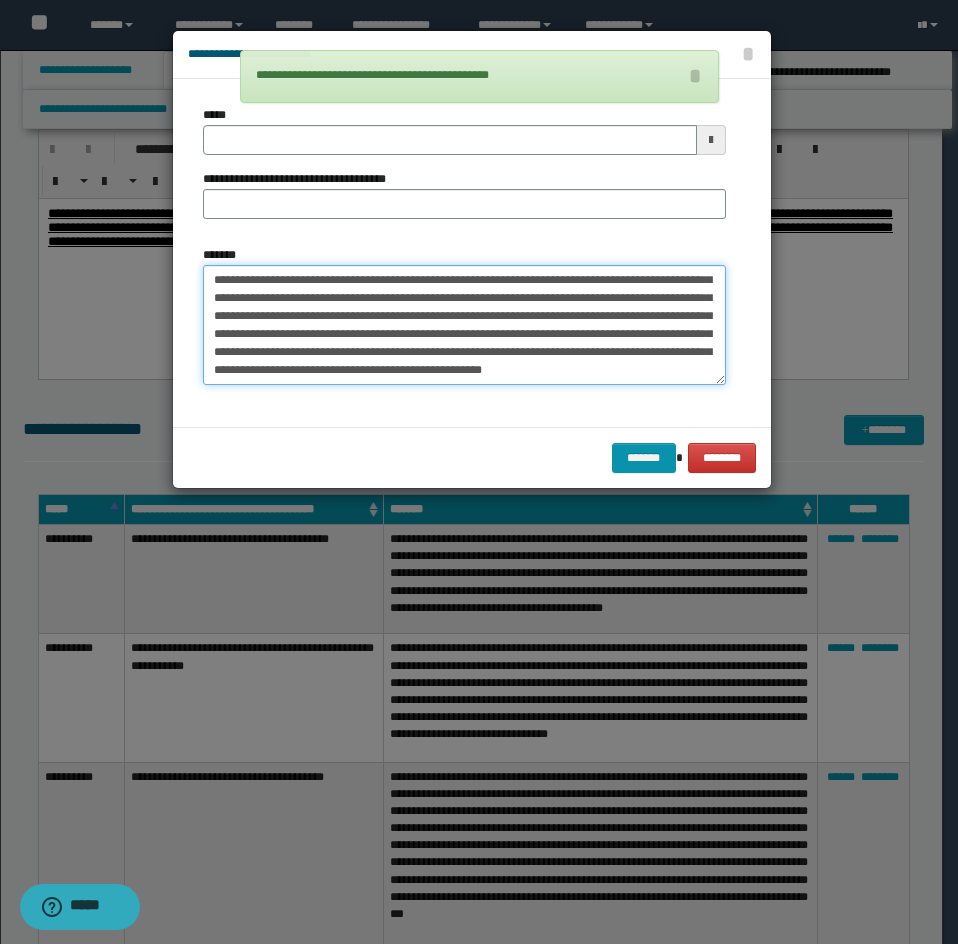scroll, scrollTop: 0, scrollLeft: 0, axis: both 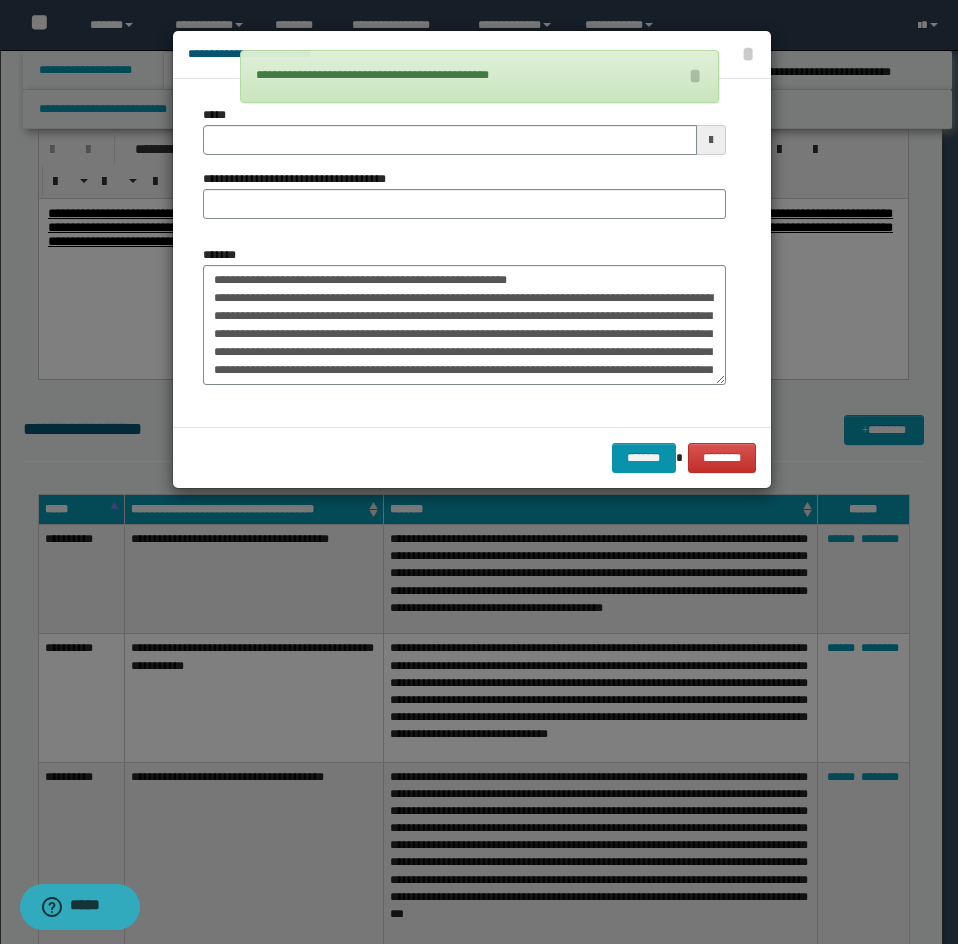click on "*******" at bounding box center [464, 315] 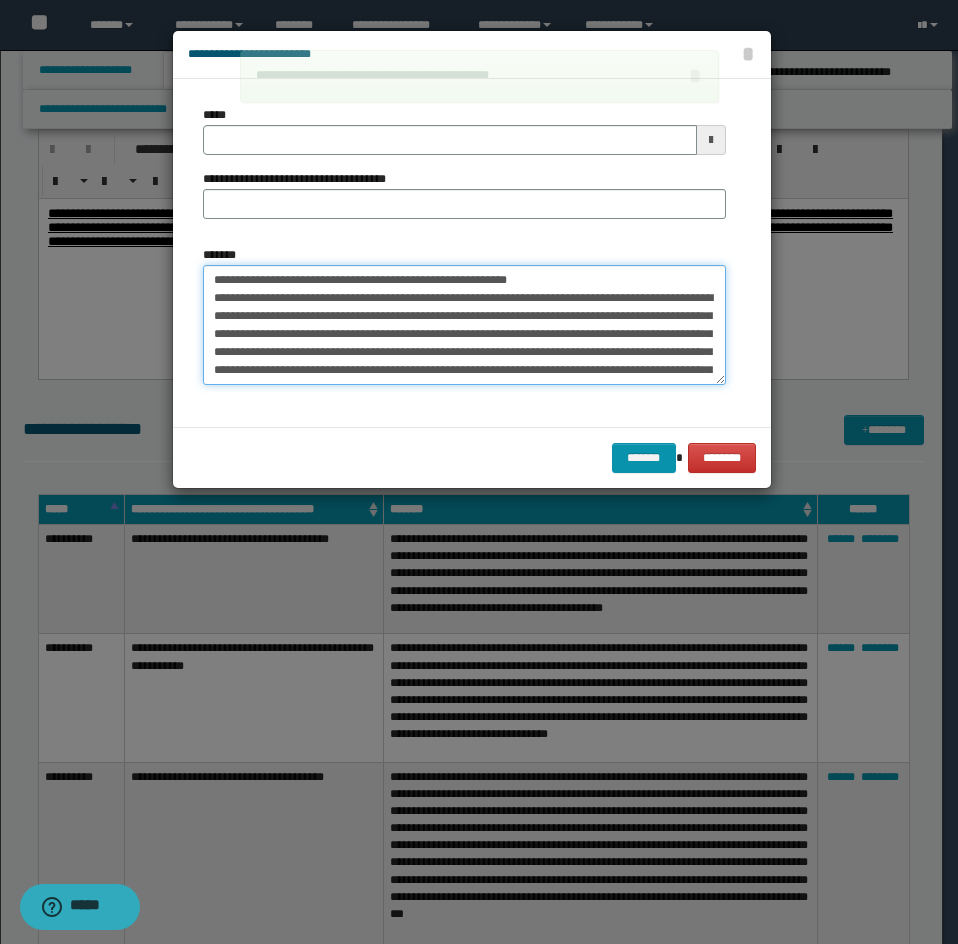 click on "*******" at bounding box center [464, 325] 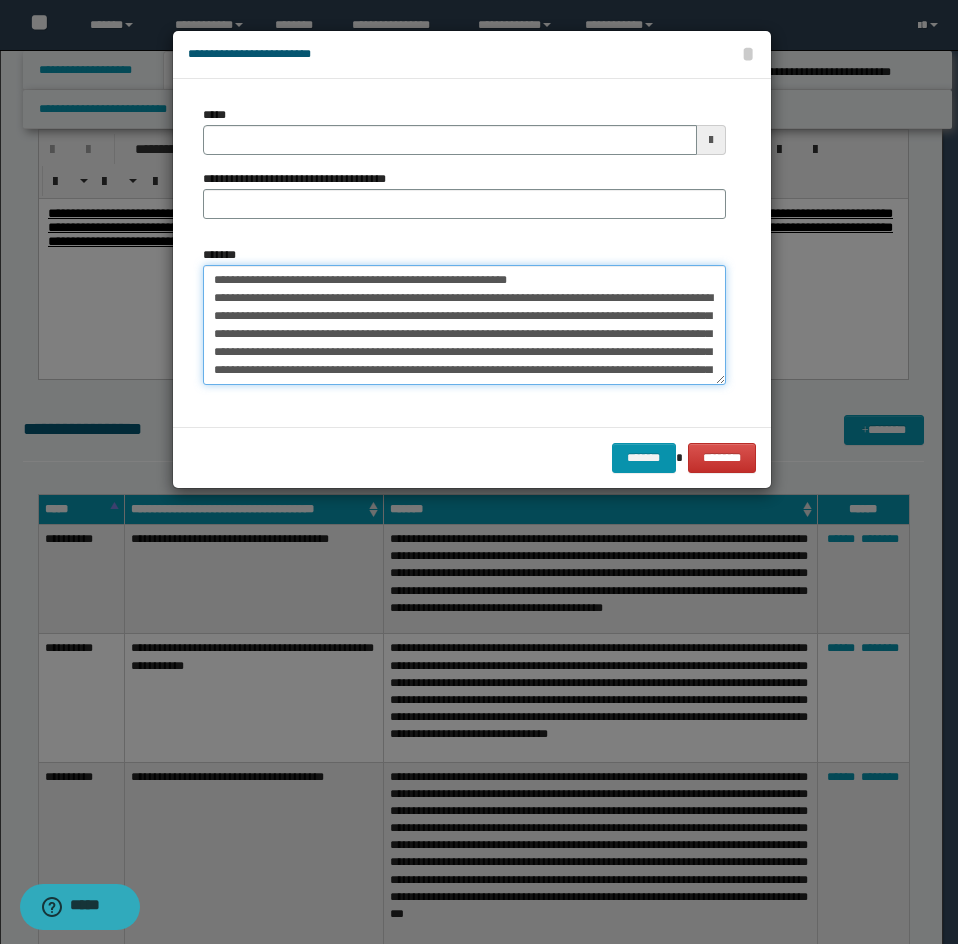 click on "*******" at bounding box center (464, 325) 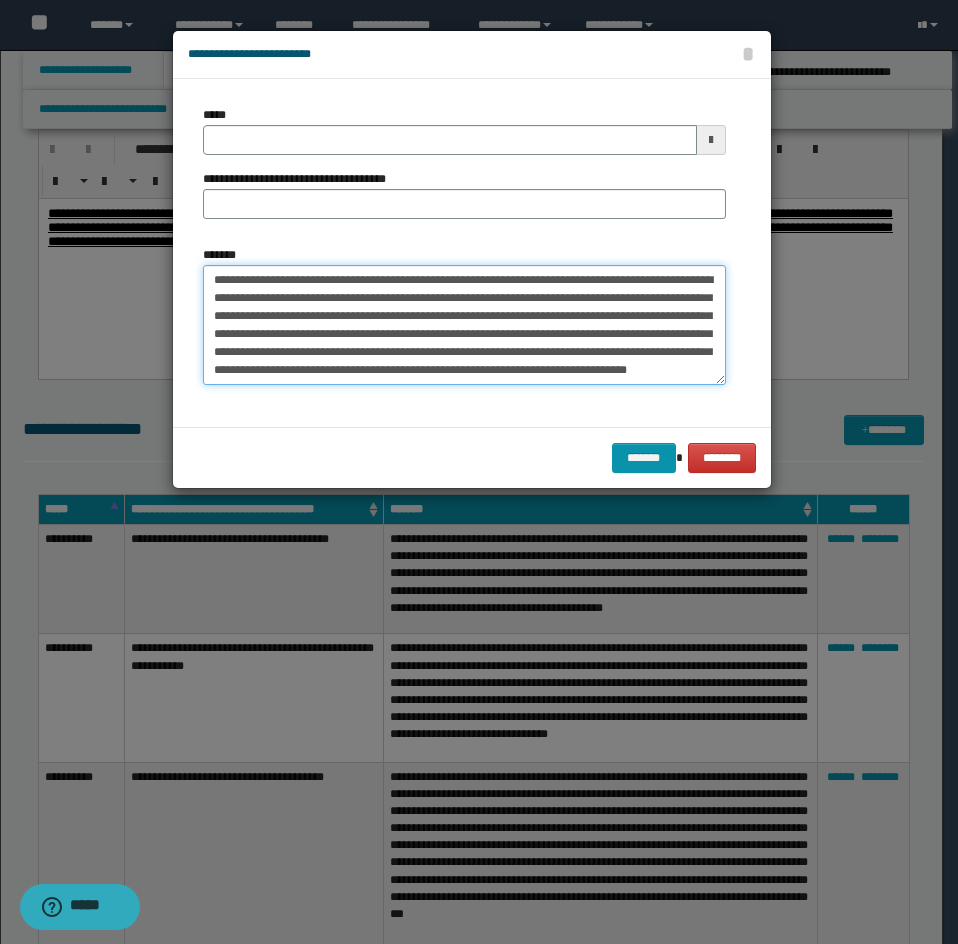 type 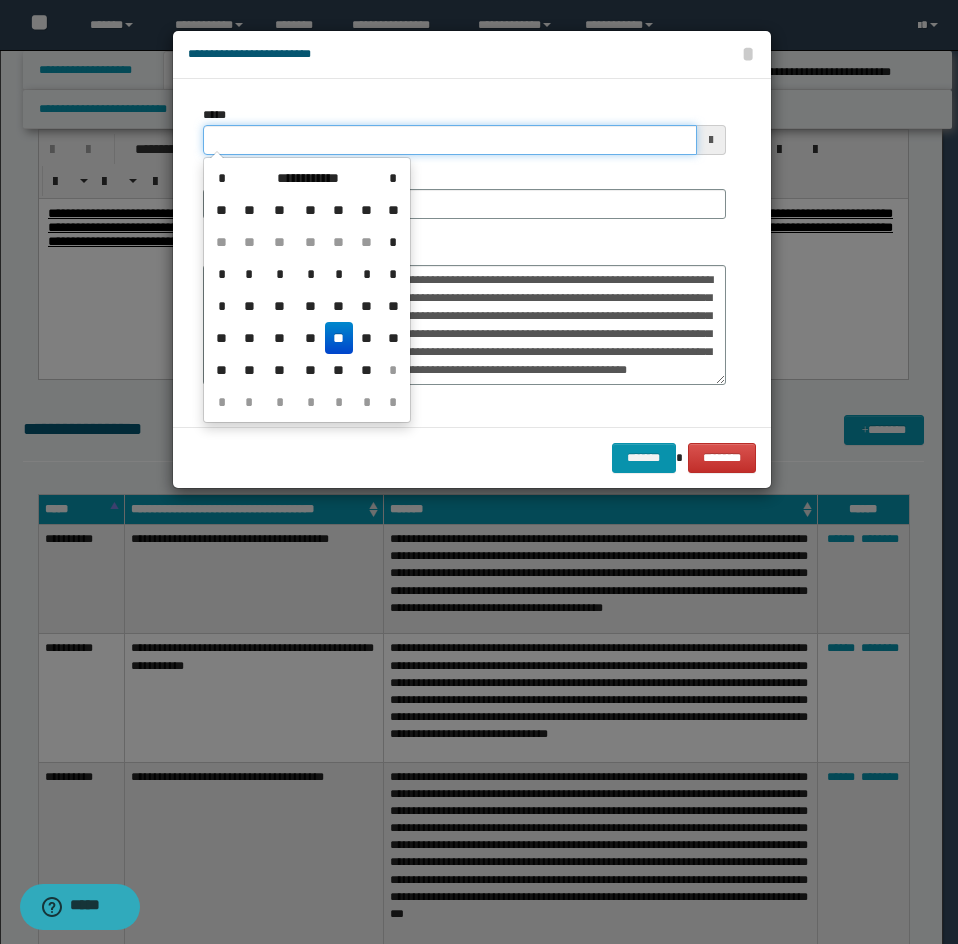 click on "*****" at bounding box center [450, 140] 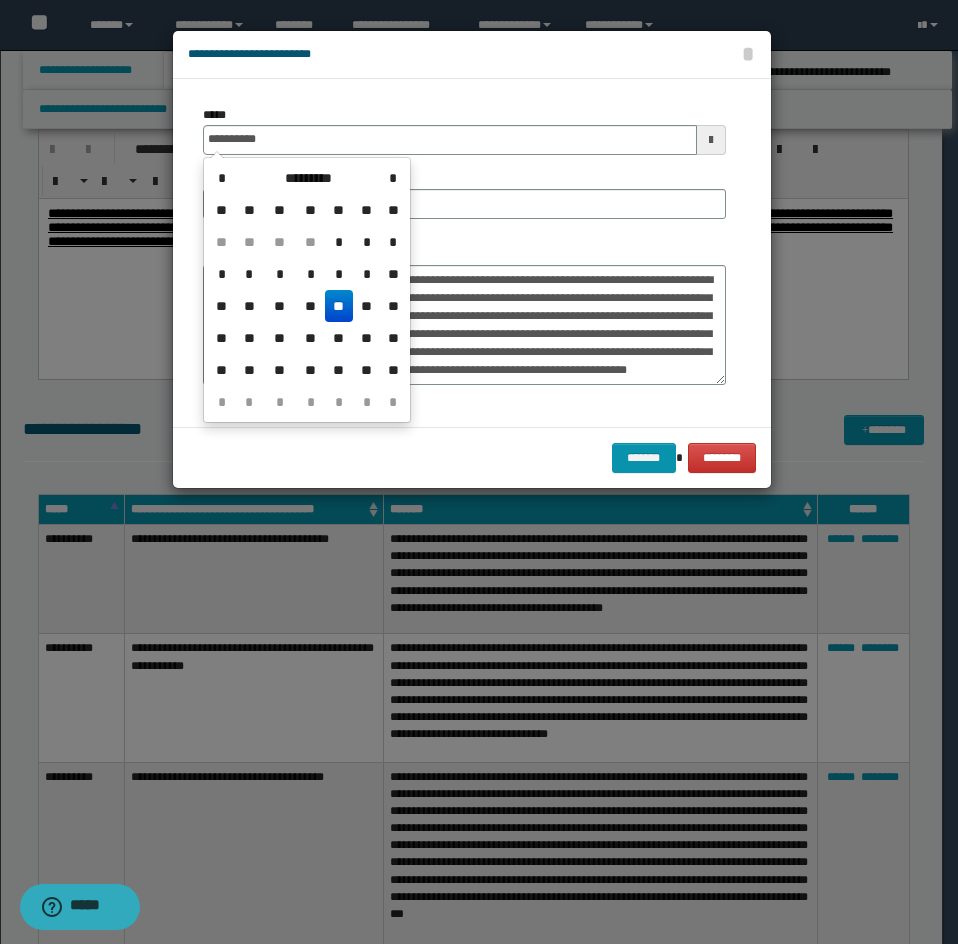 type on "**********" 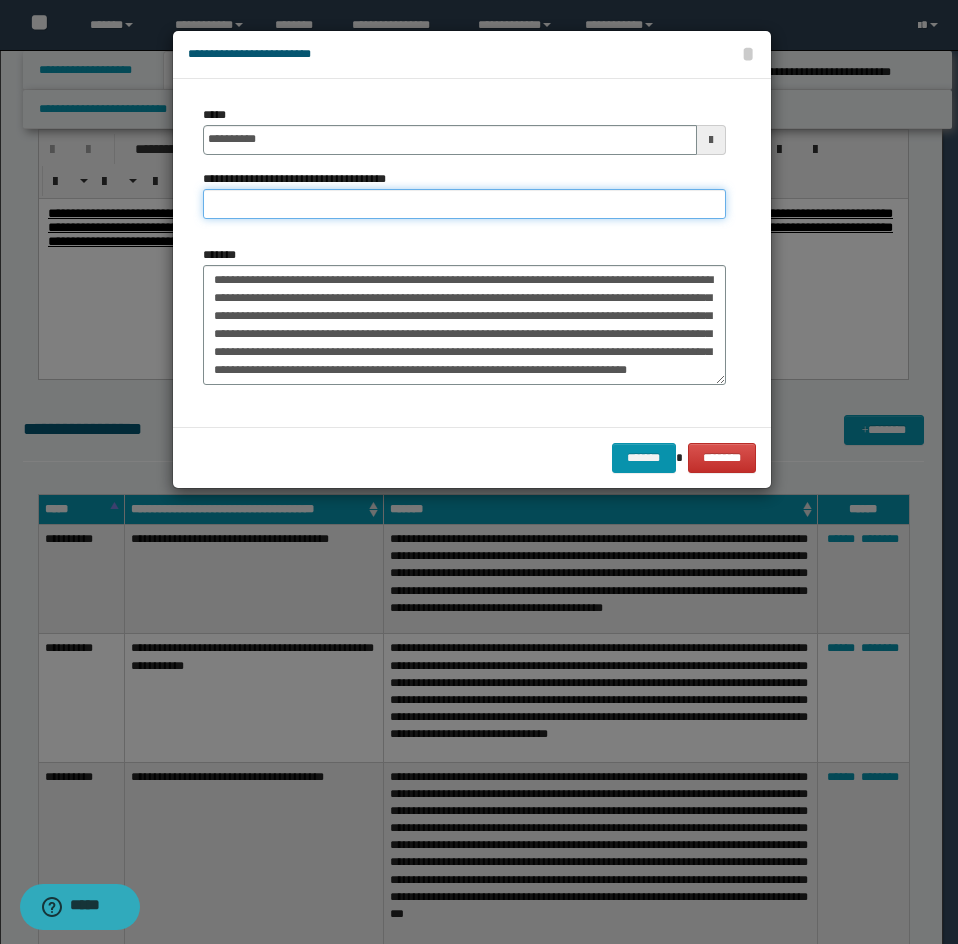 click on "**********" at bounding box center [464, 204] 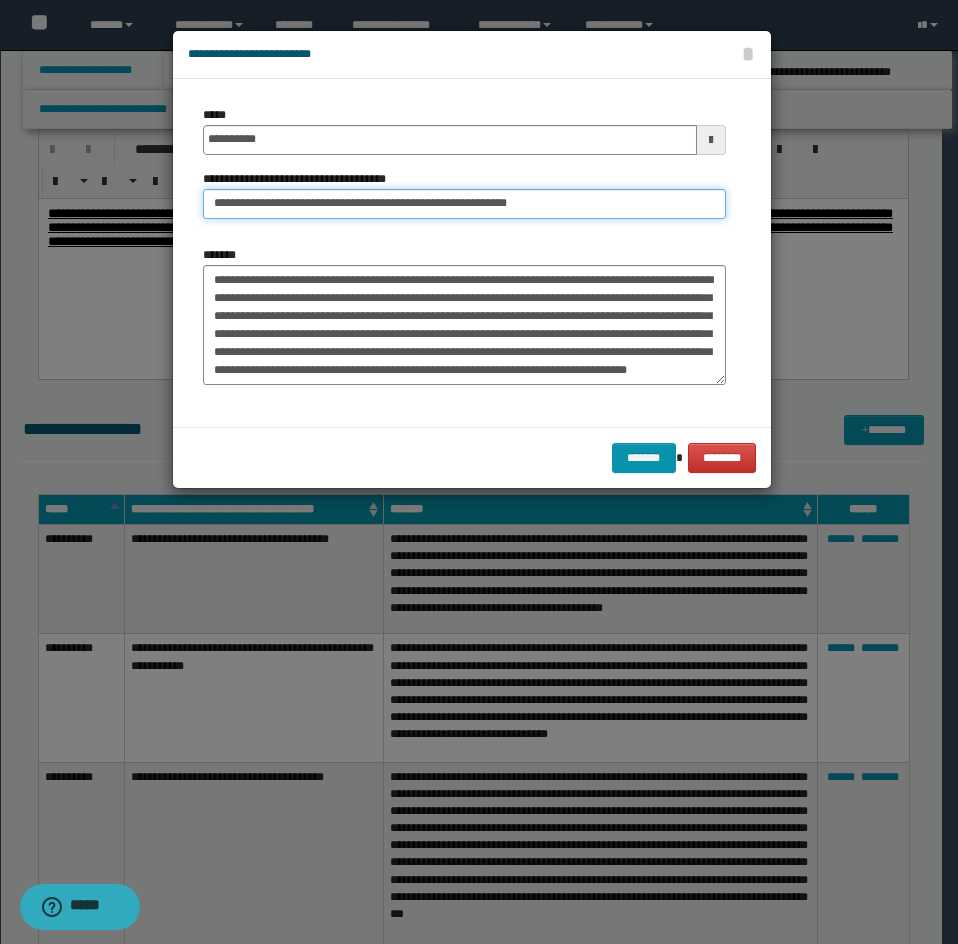 drag, startPoint x: 292, startPoint y: 198, endPoint x: 194, endPoint y: 239, distance: 106.23088 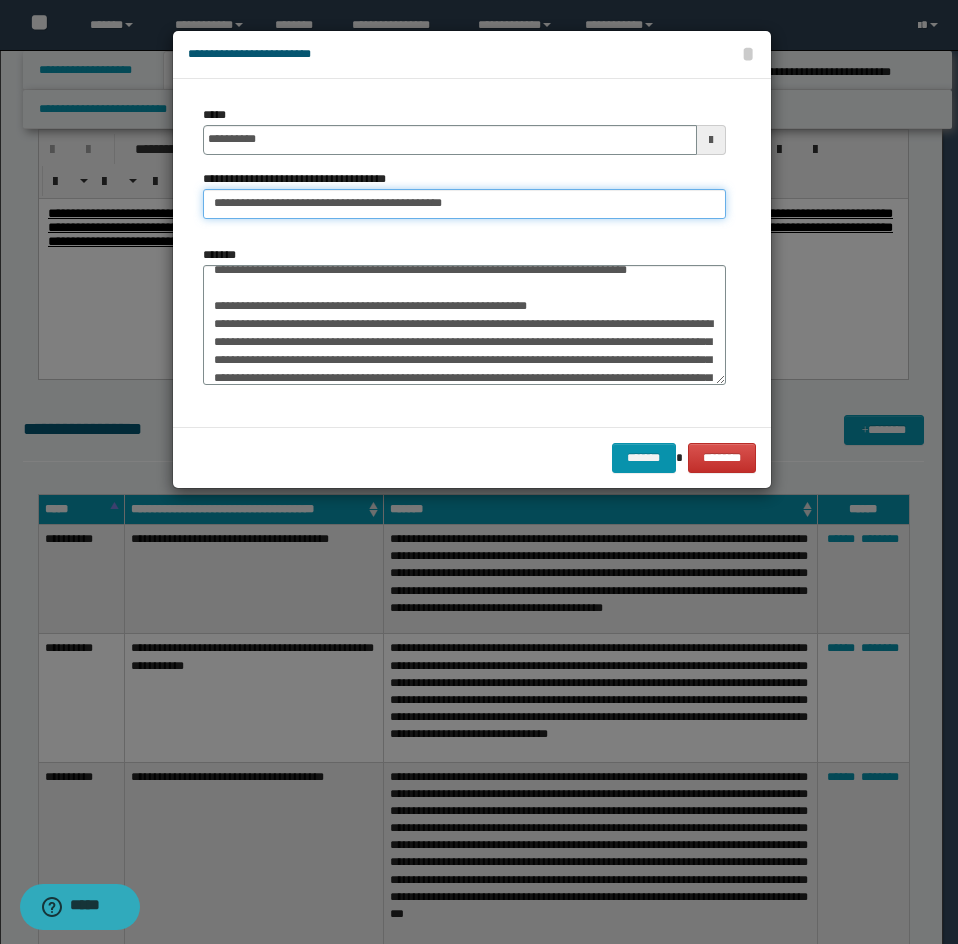 type on "**********" 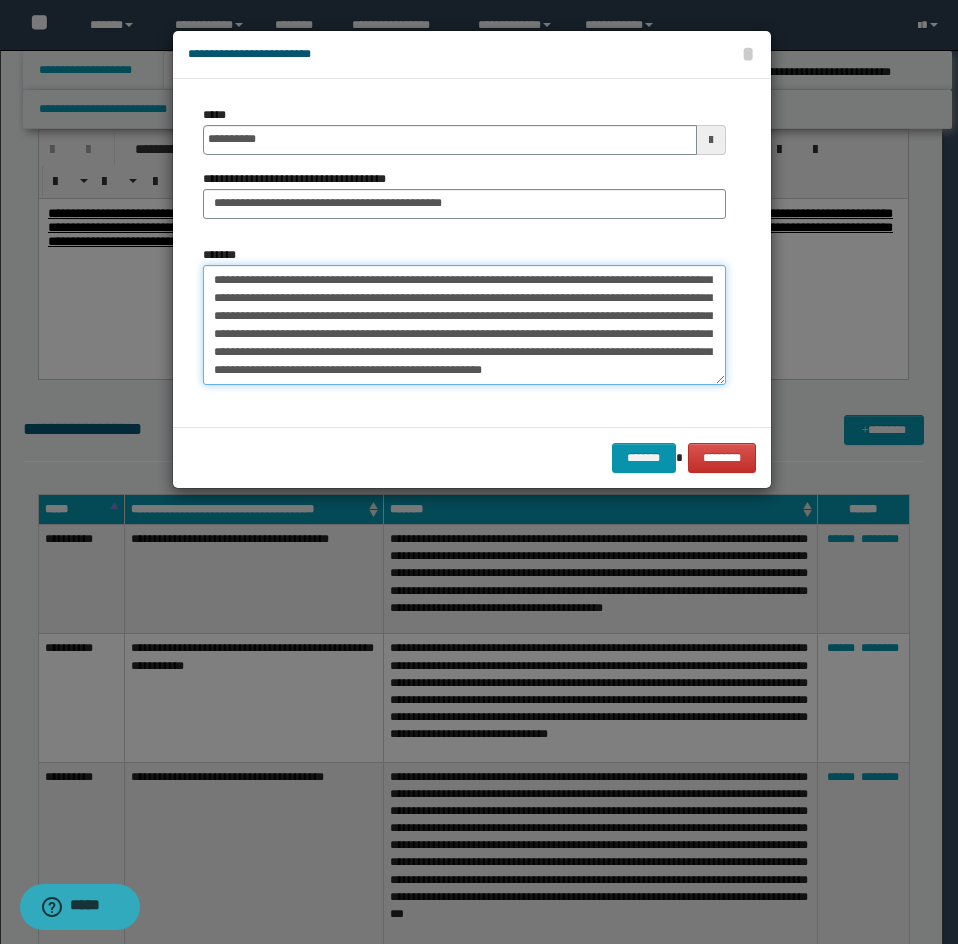 drag, startPoint x: 212, startPoint y: 320, endPoint x: 322, endPoint y: 391, distance: 130.92365 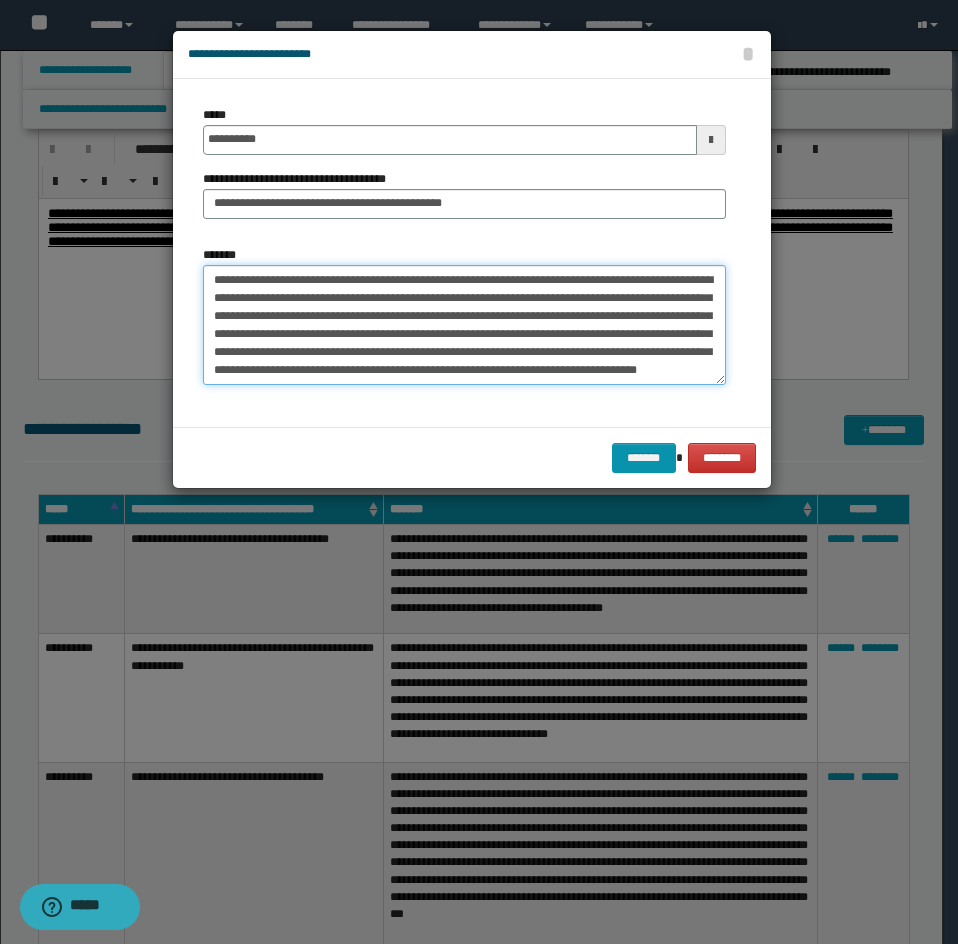 scroll, scrollTop: 54, scrollLeft: 0, axis: vertical 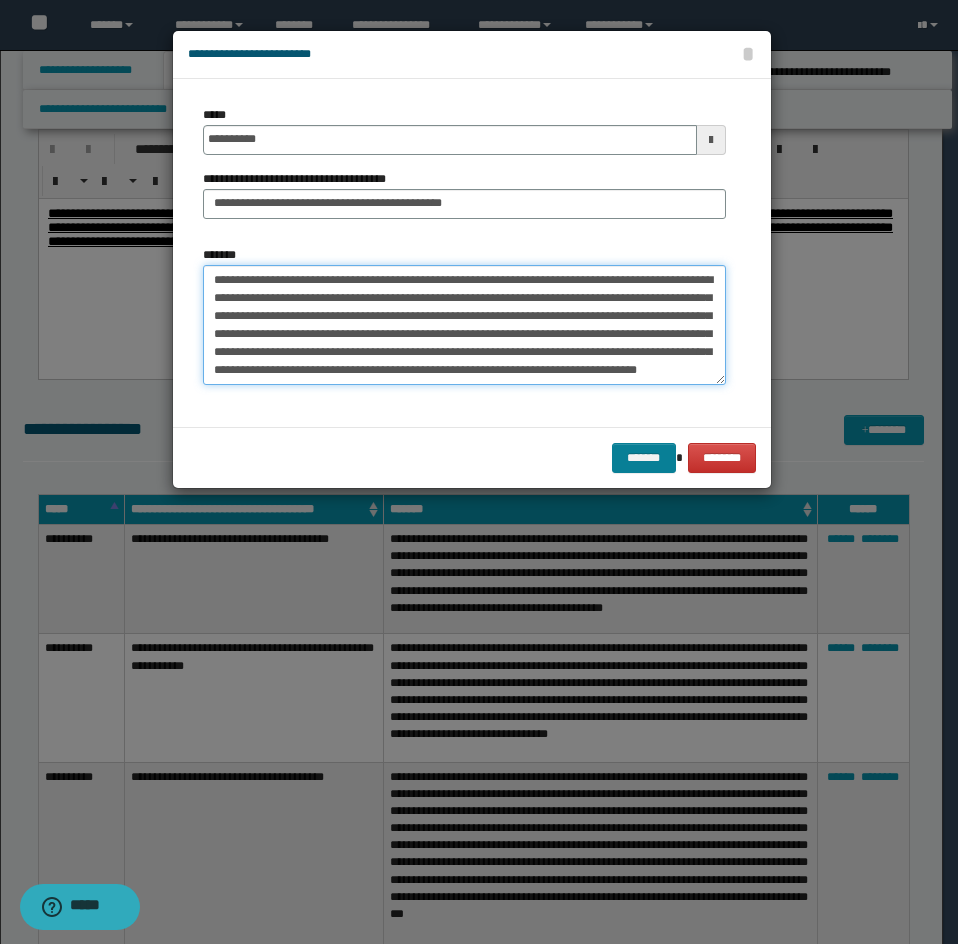 type on "**********" 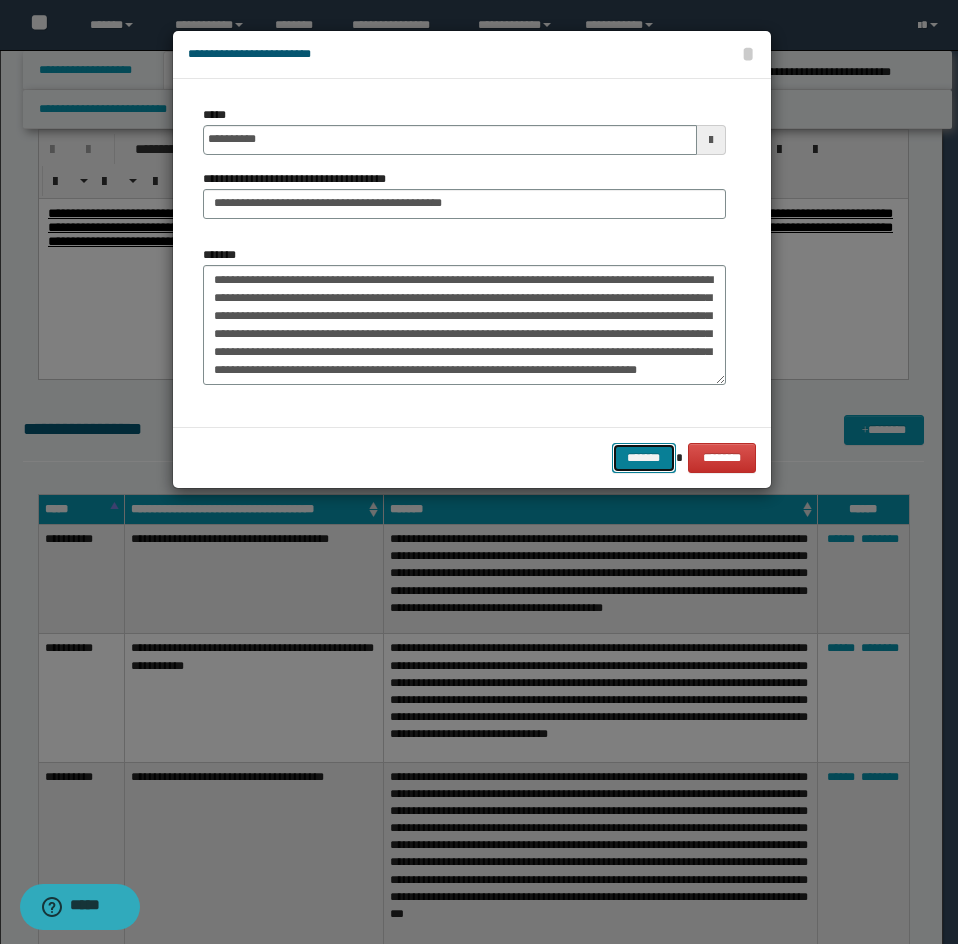 click on "*******" at bounding box center (644, 458) 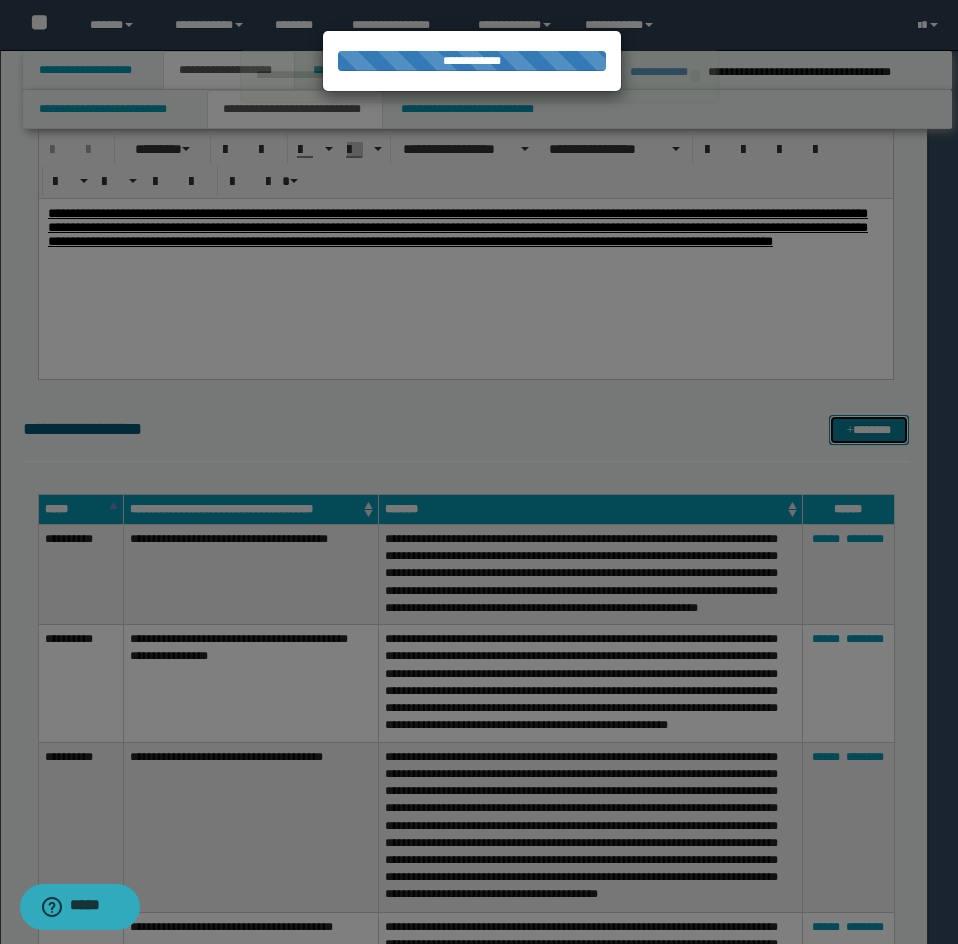 type 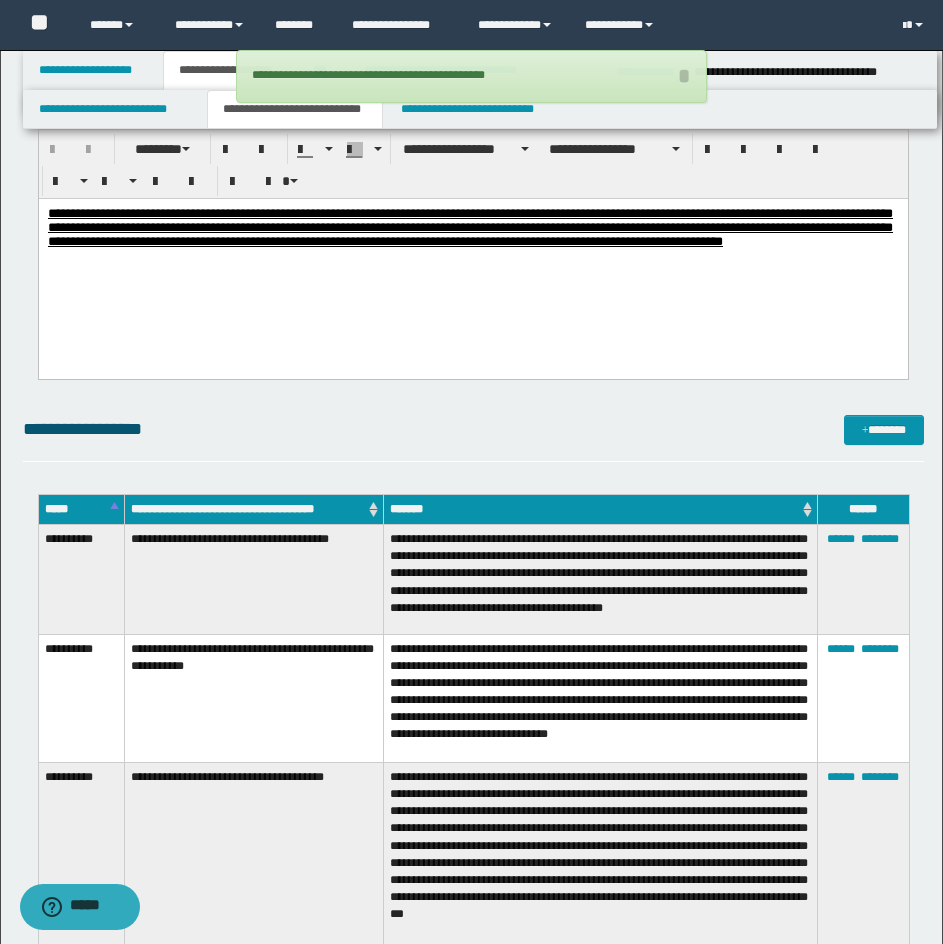 click on "**********" at bounding box center (473, 429) 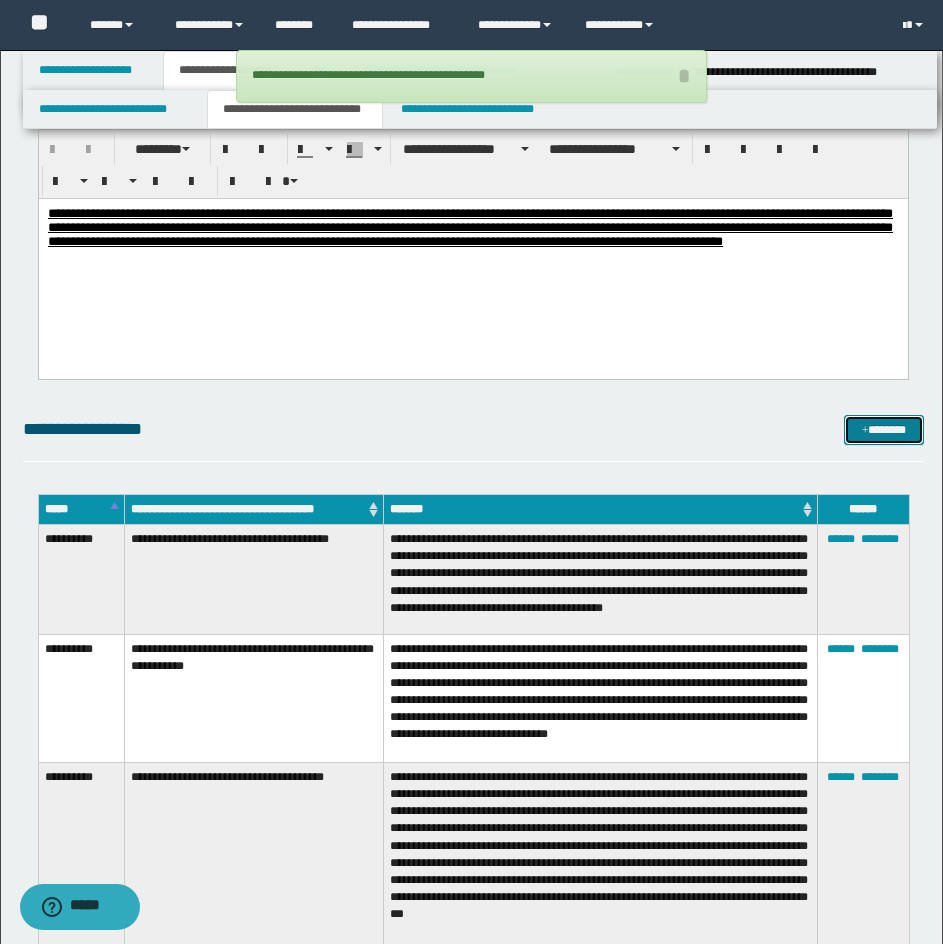 click at bounding box center (865, 431) 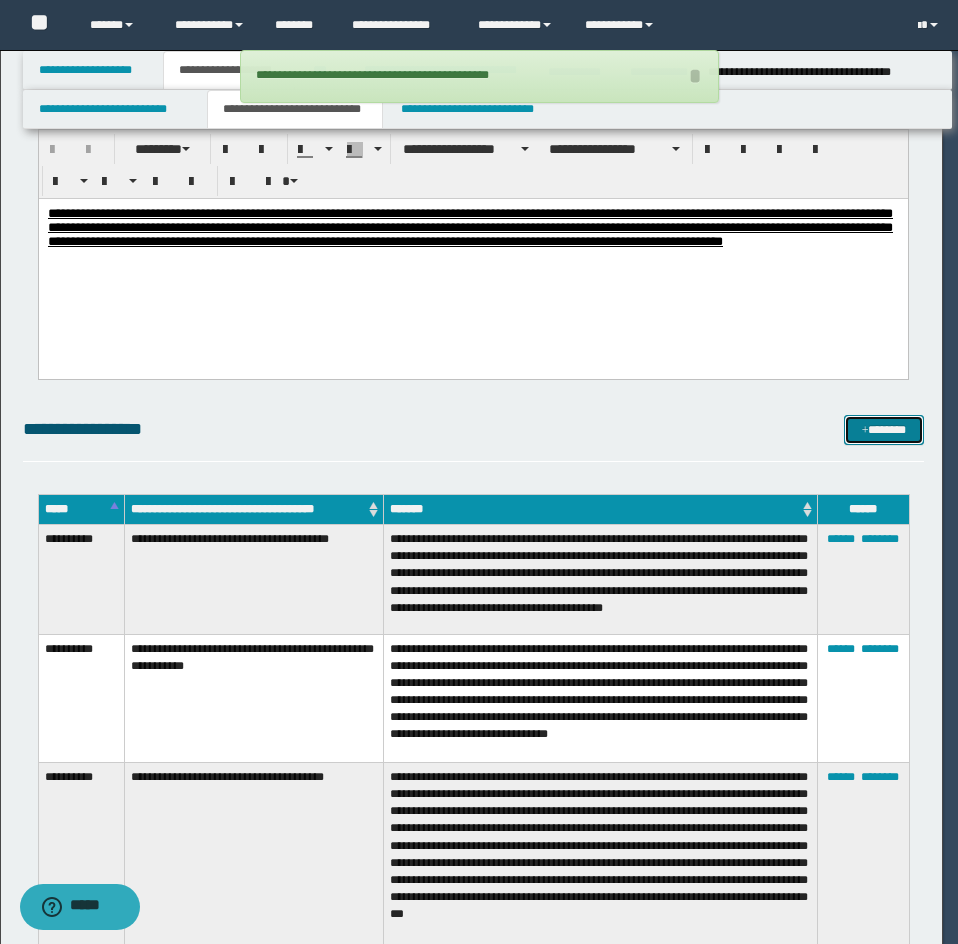scroll, scrollTop: 0, scrollLeft: 0, axis: both 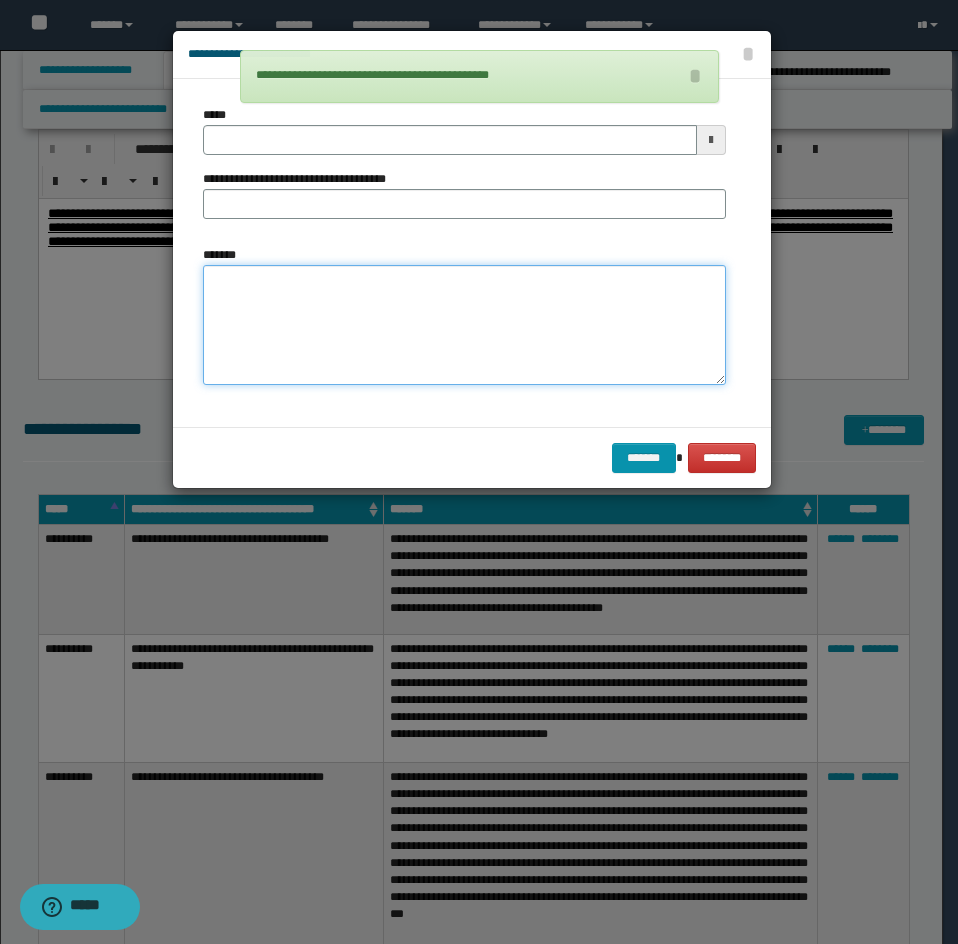 click on "*******" at bounding box center [464, 325] 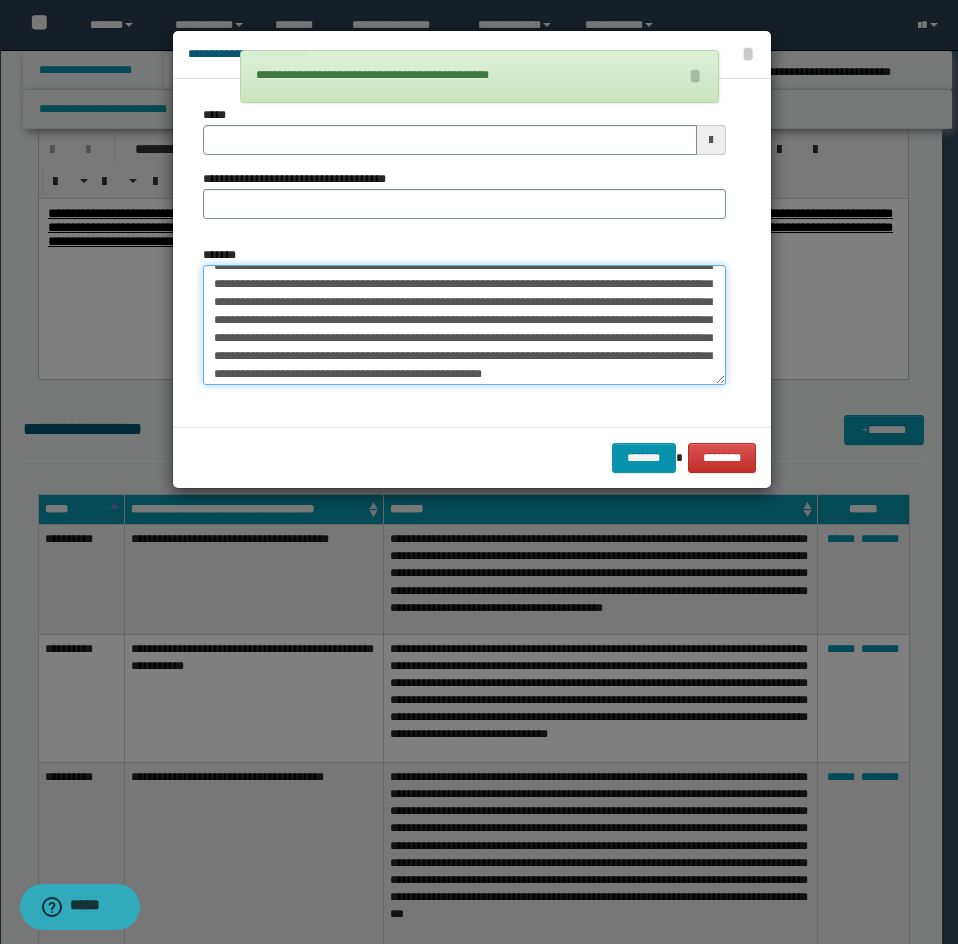 scroll, scrollTop: 0, scrollLeft: 0, axis: both 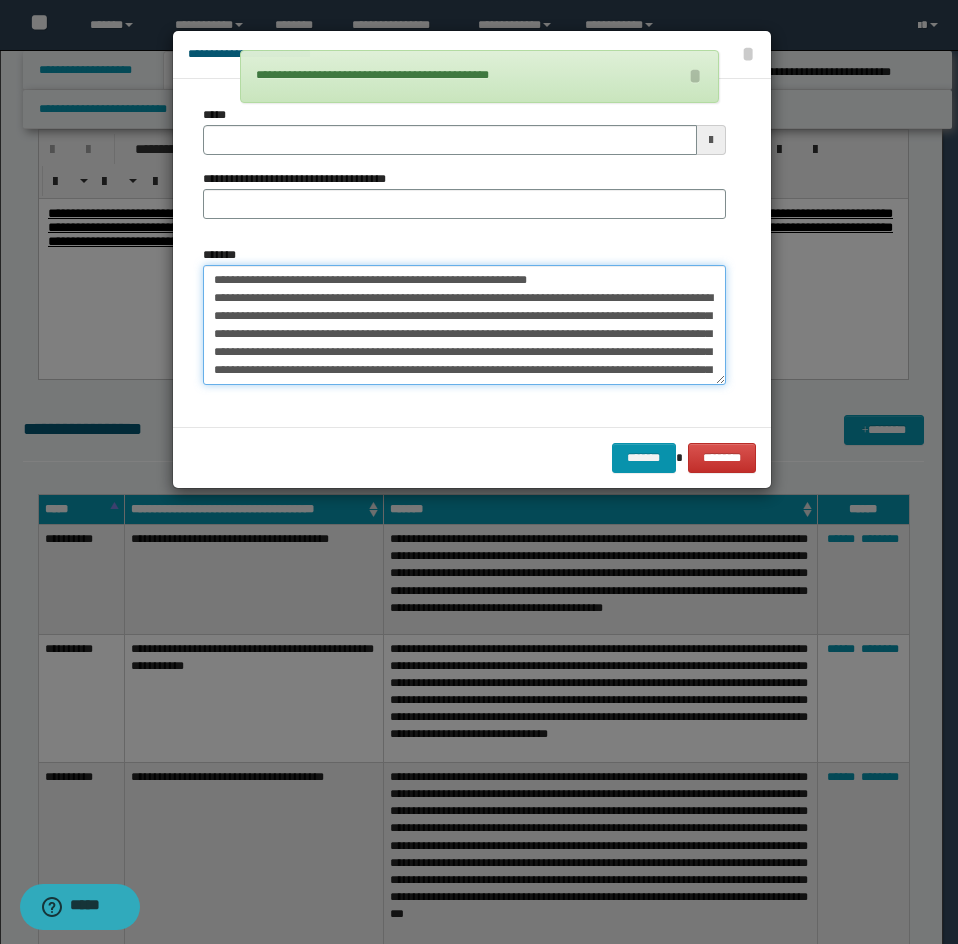 click on "*******" at bounding box center [464, 325] 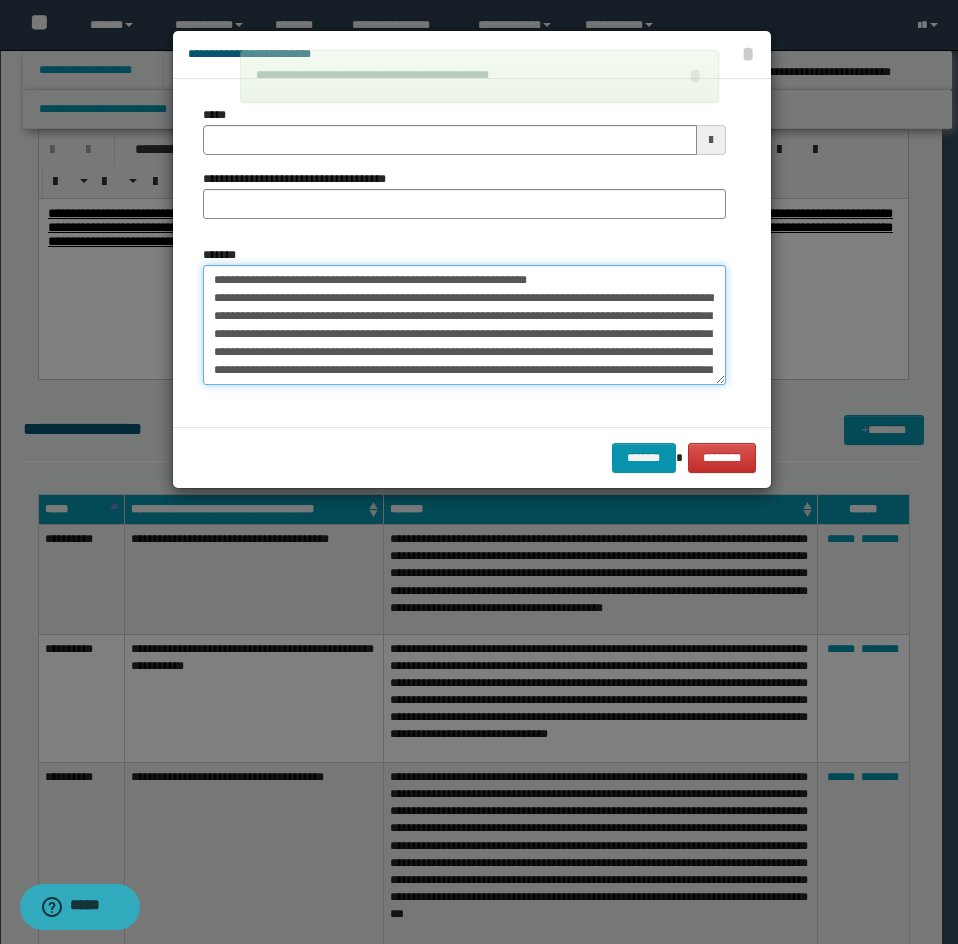 type 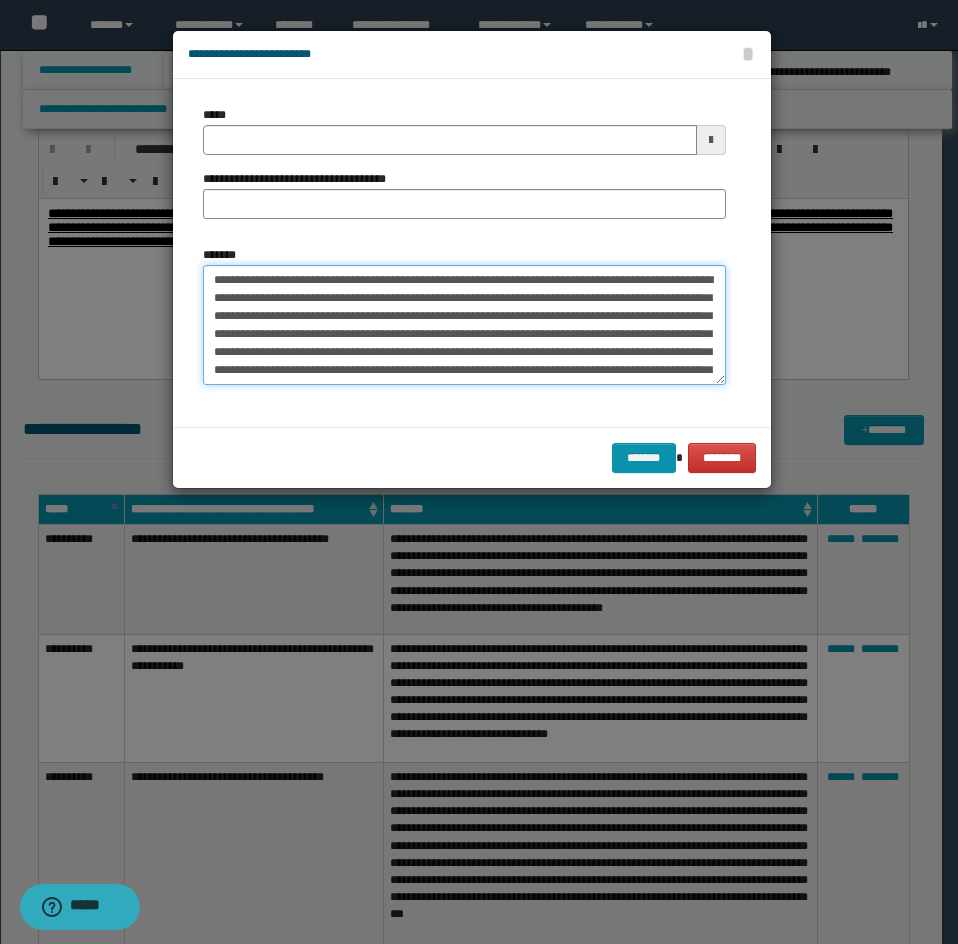type on "**********" 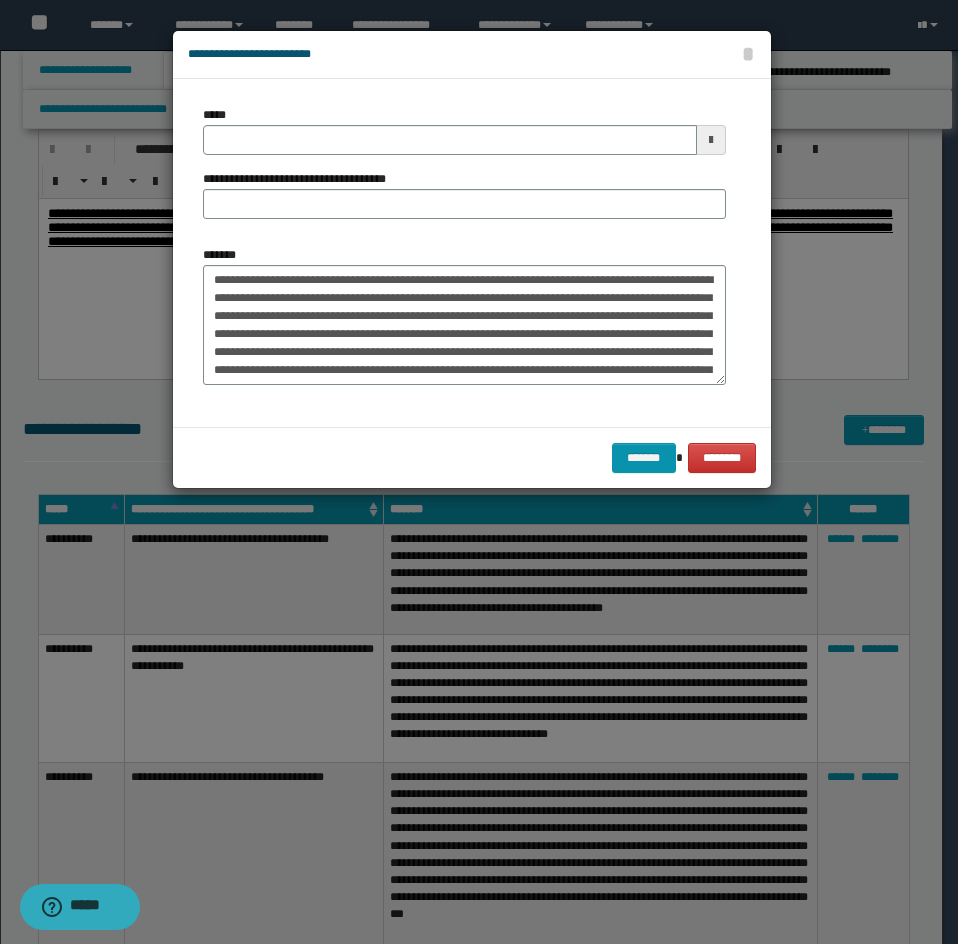 click on "*****" at bounding box center [464, 130] 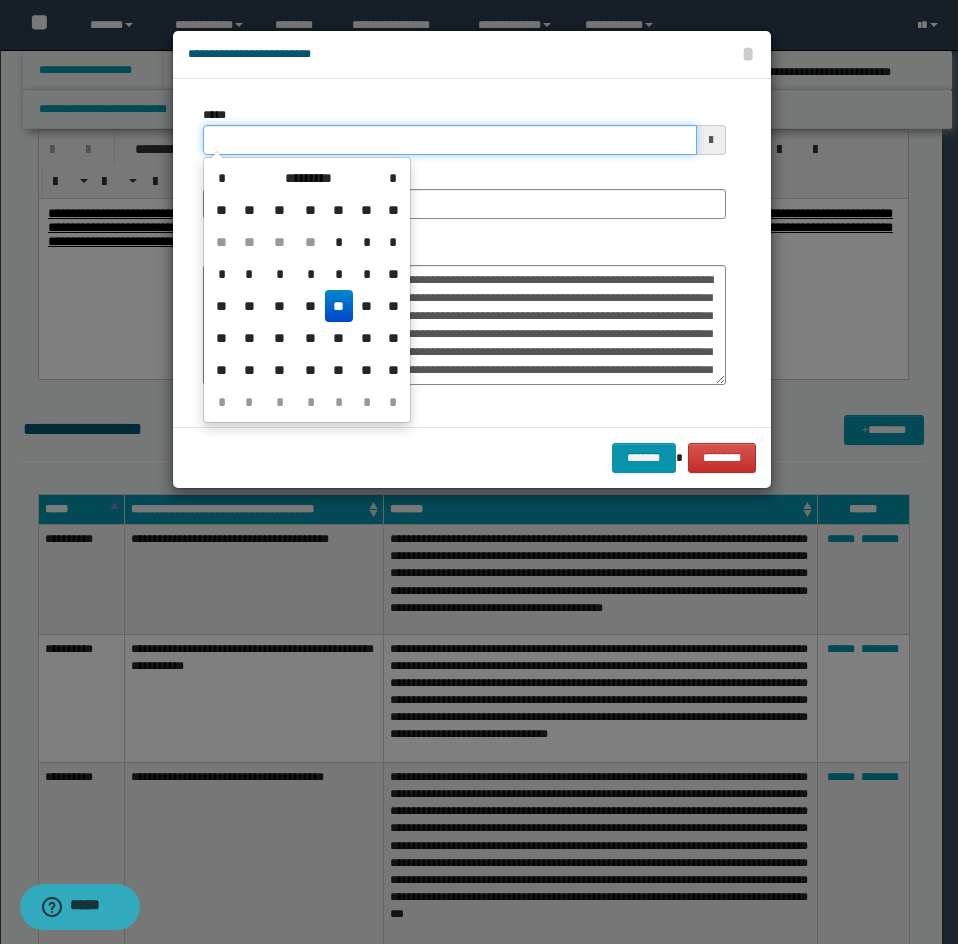 drag, startPoint x: 362, startPoint y: 147, endPoint x: 456, endPoint y: 188, distance: 102.55243 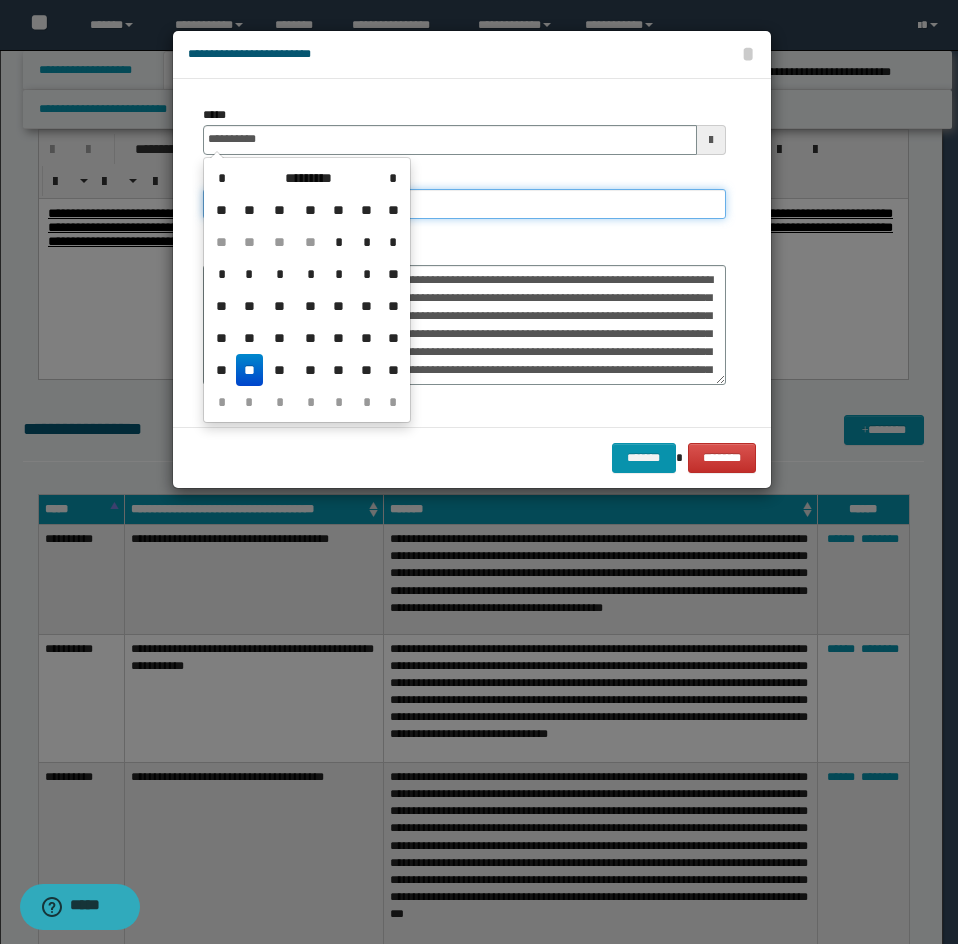 type on "**********" 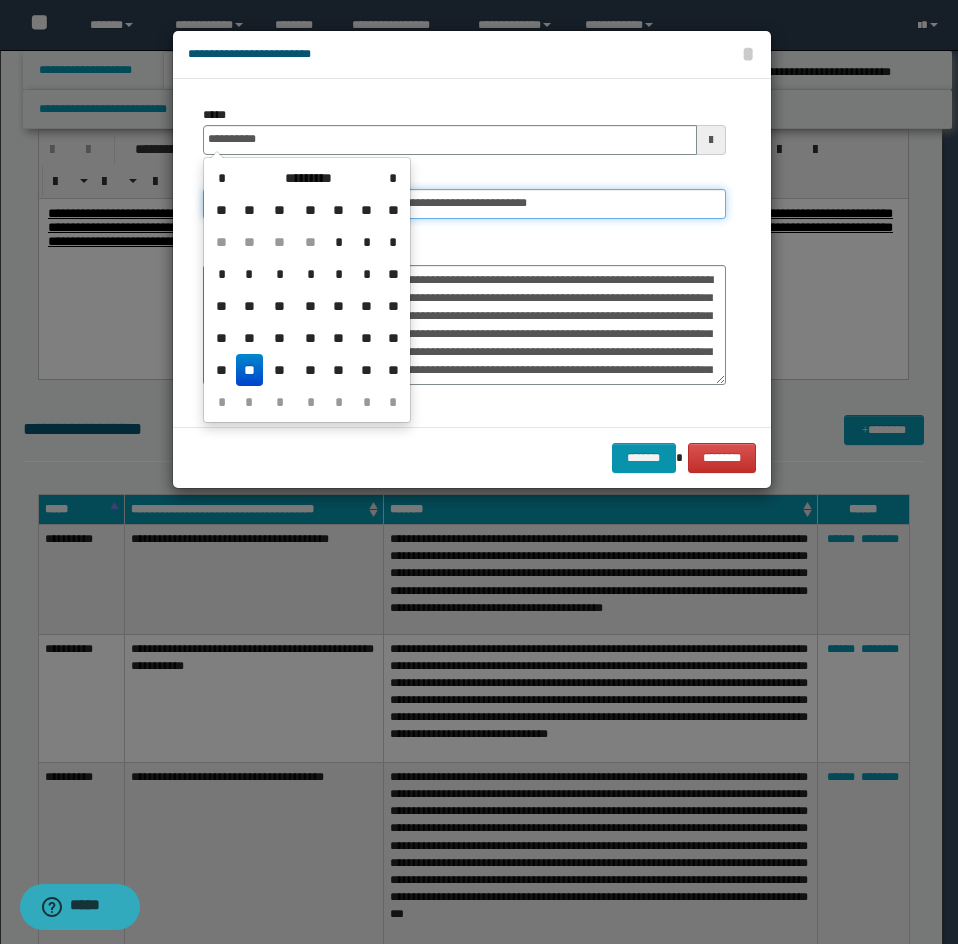 click on "**********" at bounding box center (464, 204) 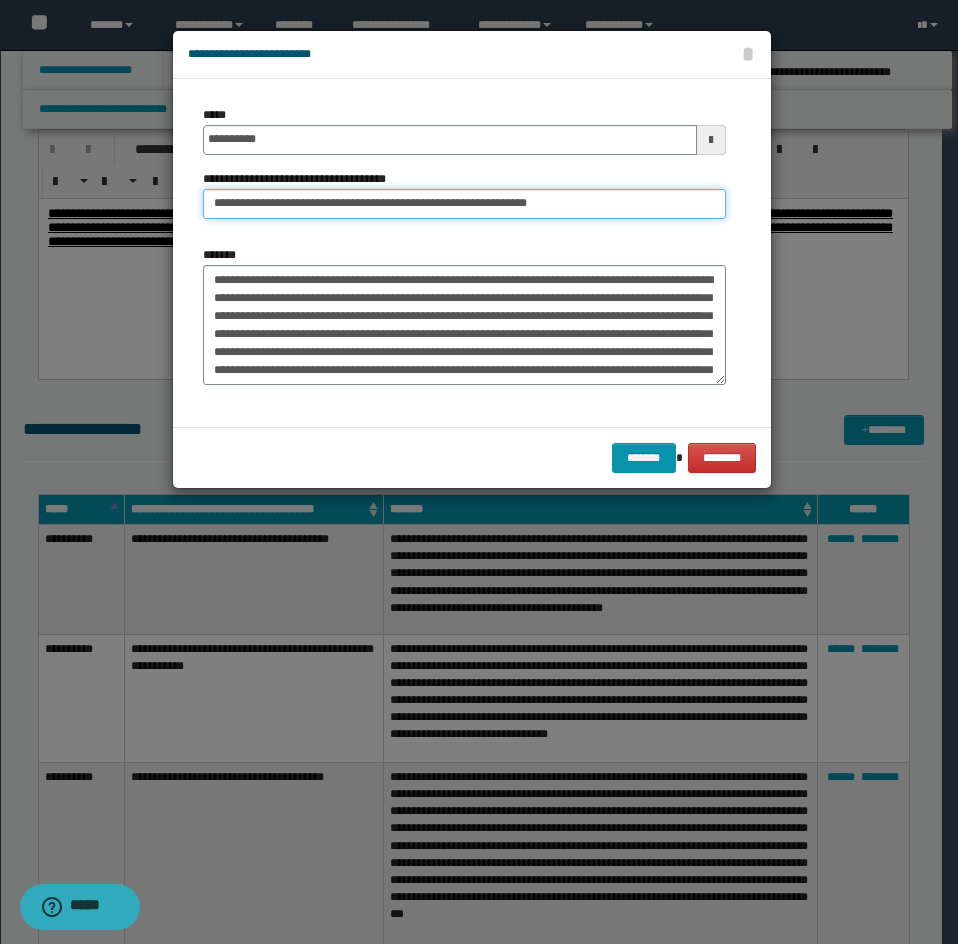 drag, startPoint x: 289, startPoint y: 199, endPoint x: 198, endPoint y: 250, distance: 104.316826 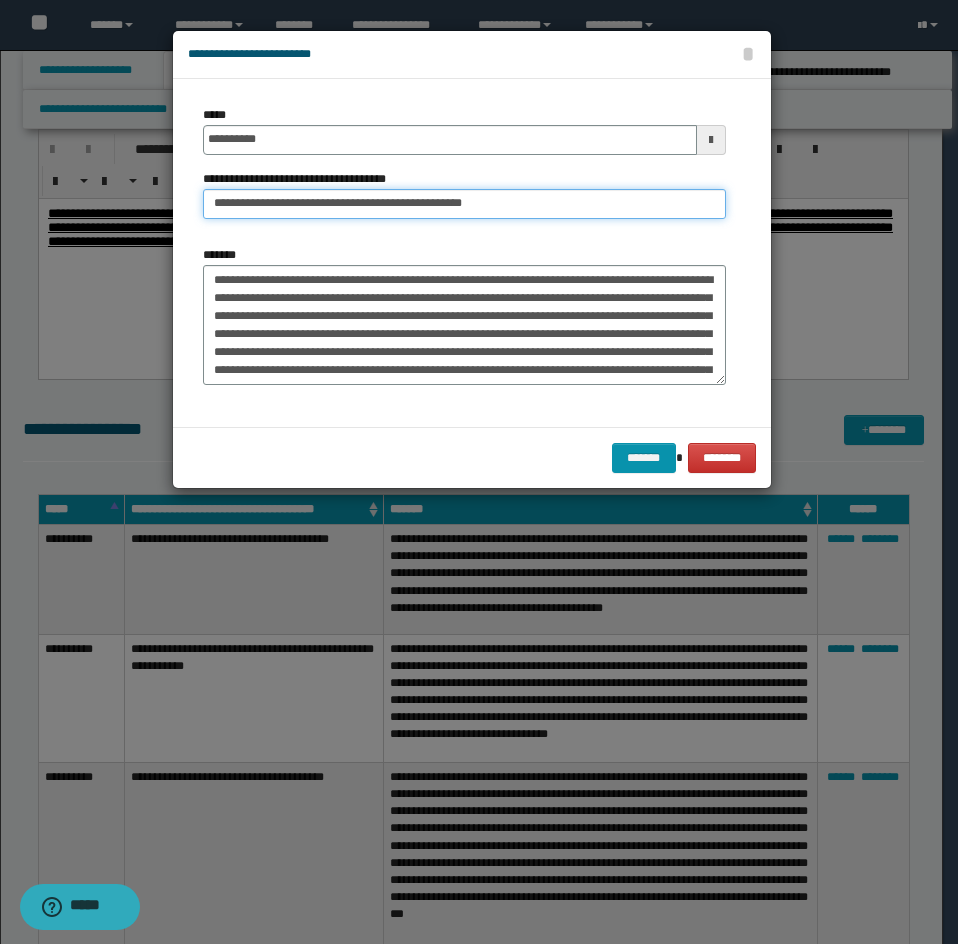 type on "**********" 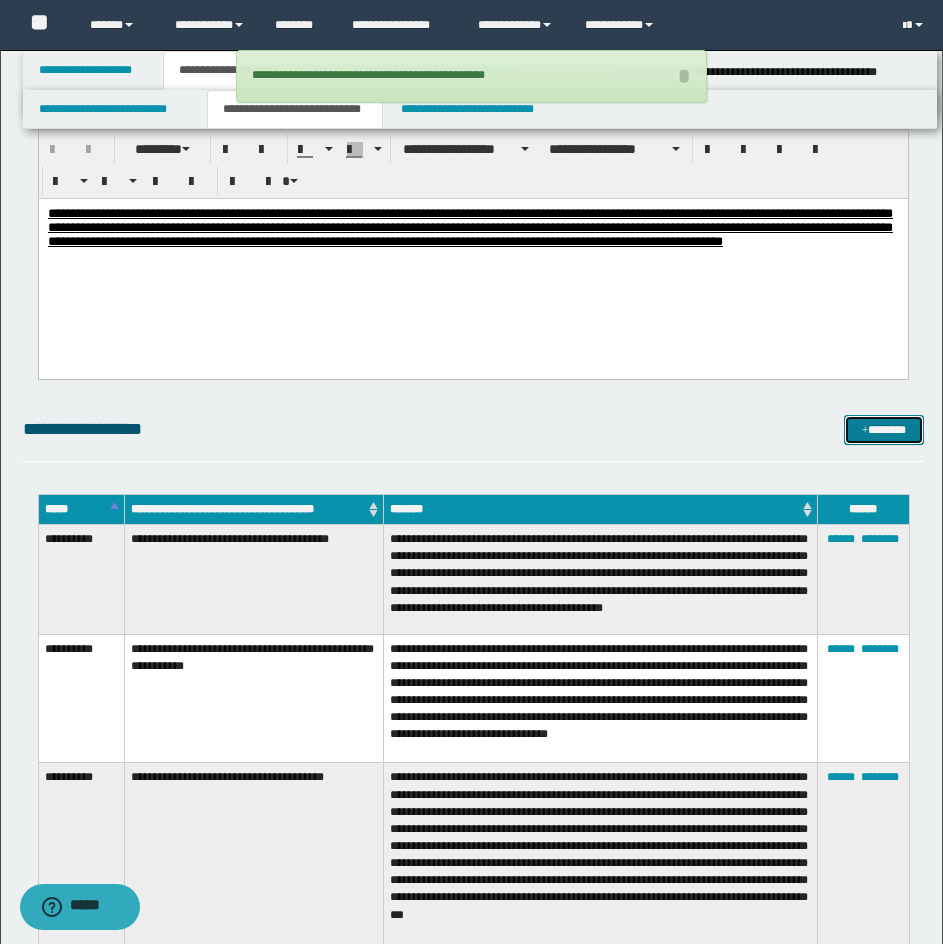 click on "*******" at bounding box center (884, 430) 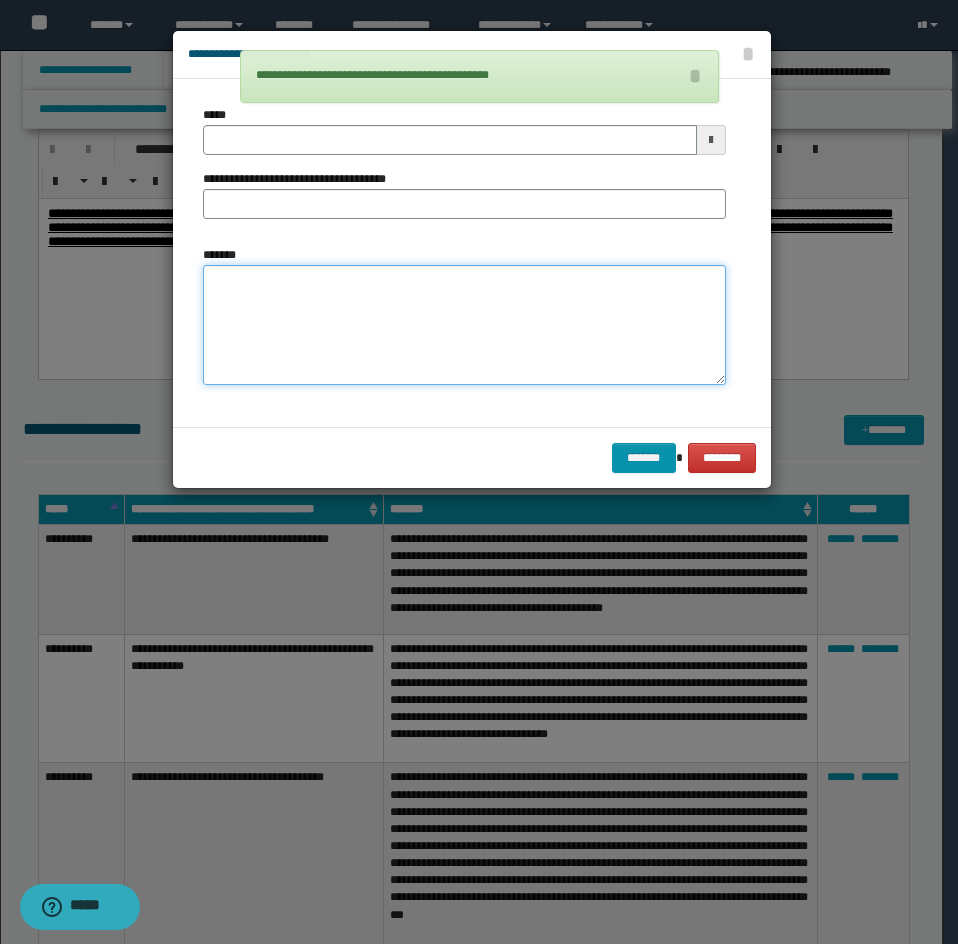 click on "*******" at bounding box center (464, 325) 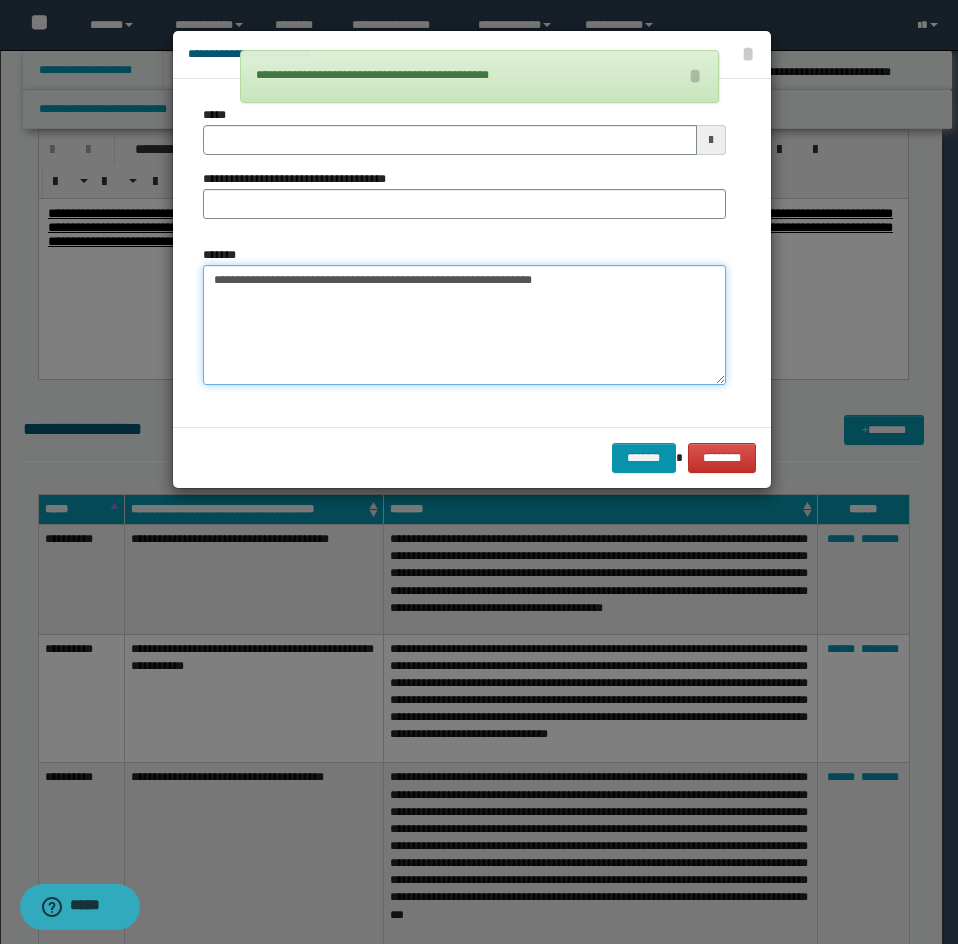 type on "**********" 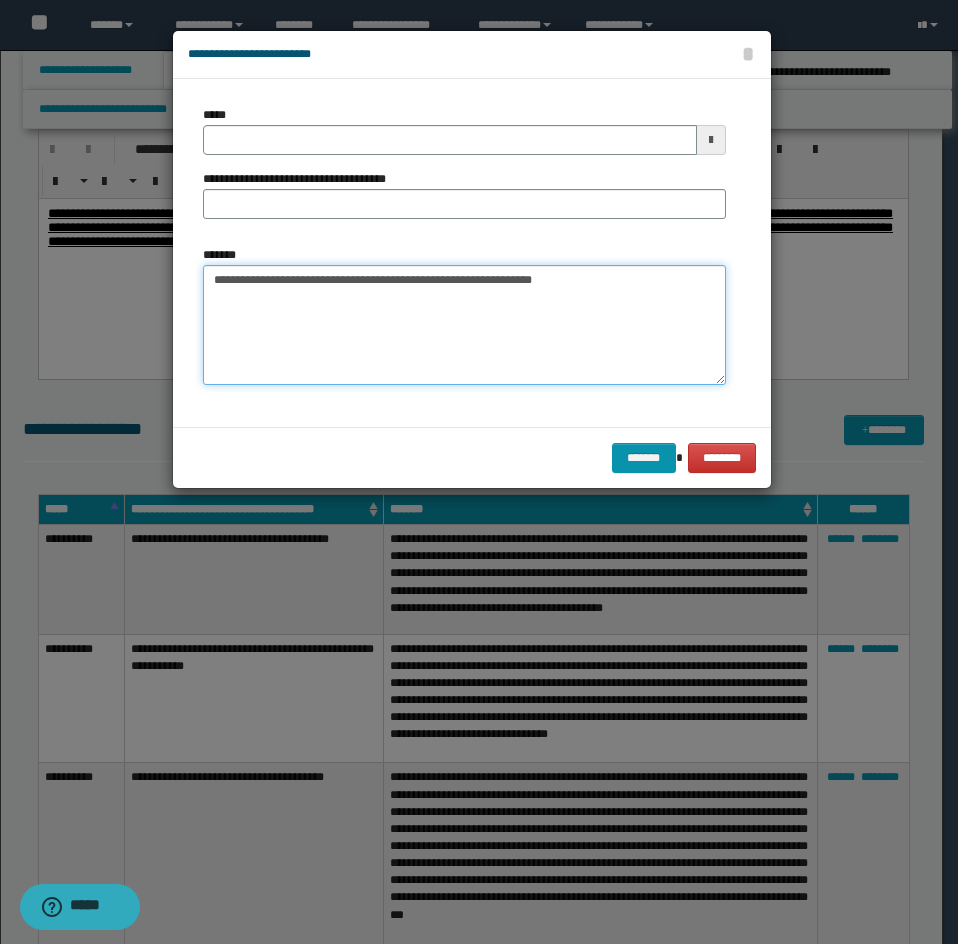 click on "**********" at bounding box center [464, 325] 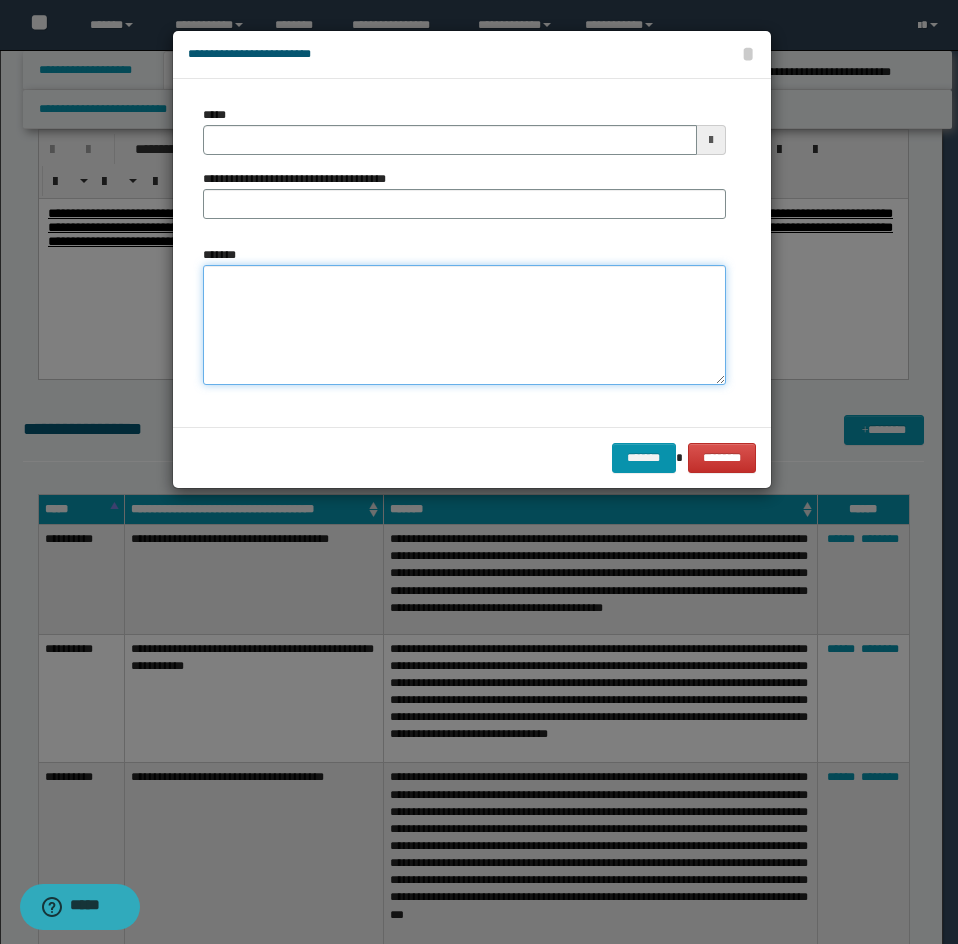 paste on "**********" 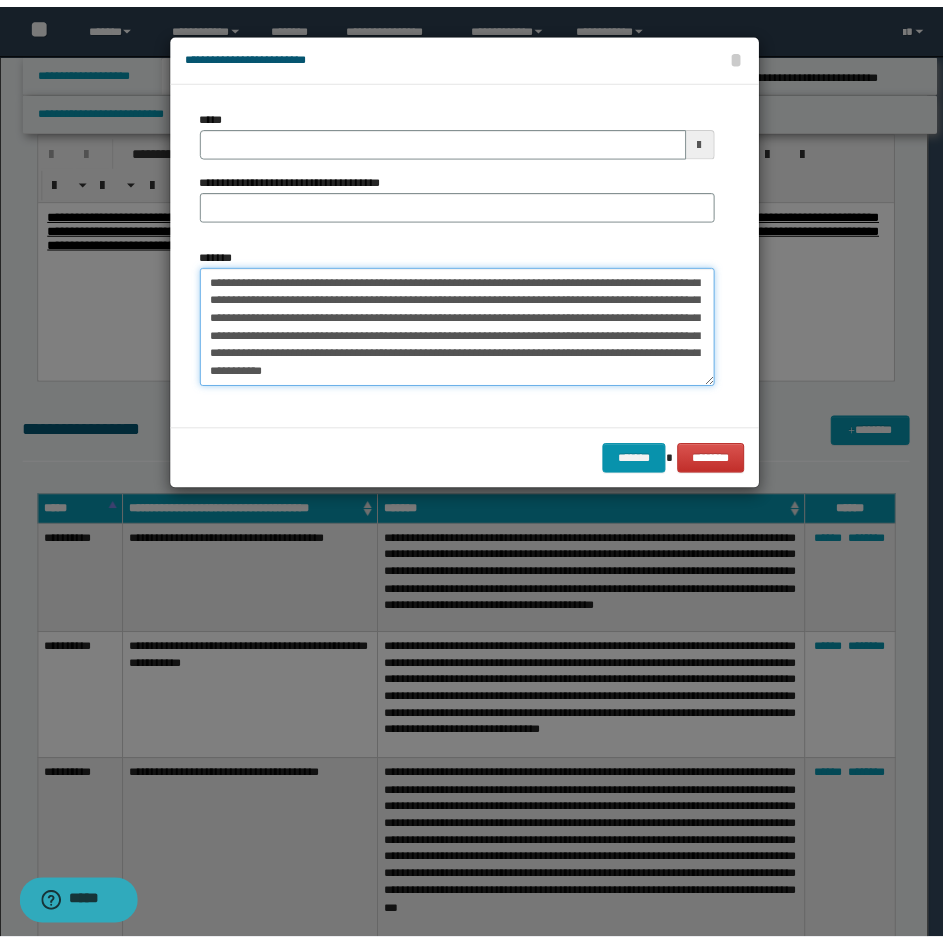 scroll, scrollTop: 0, scrollLeft: 0, axis: both 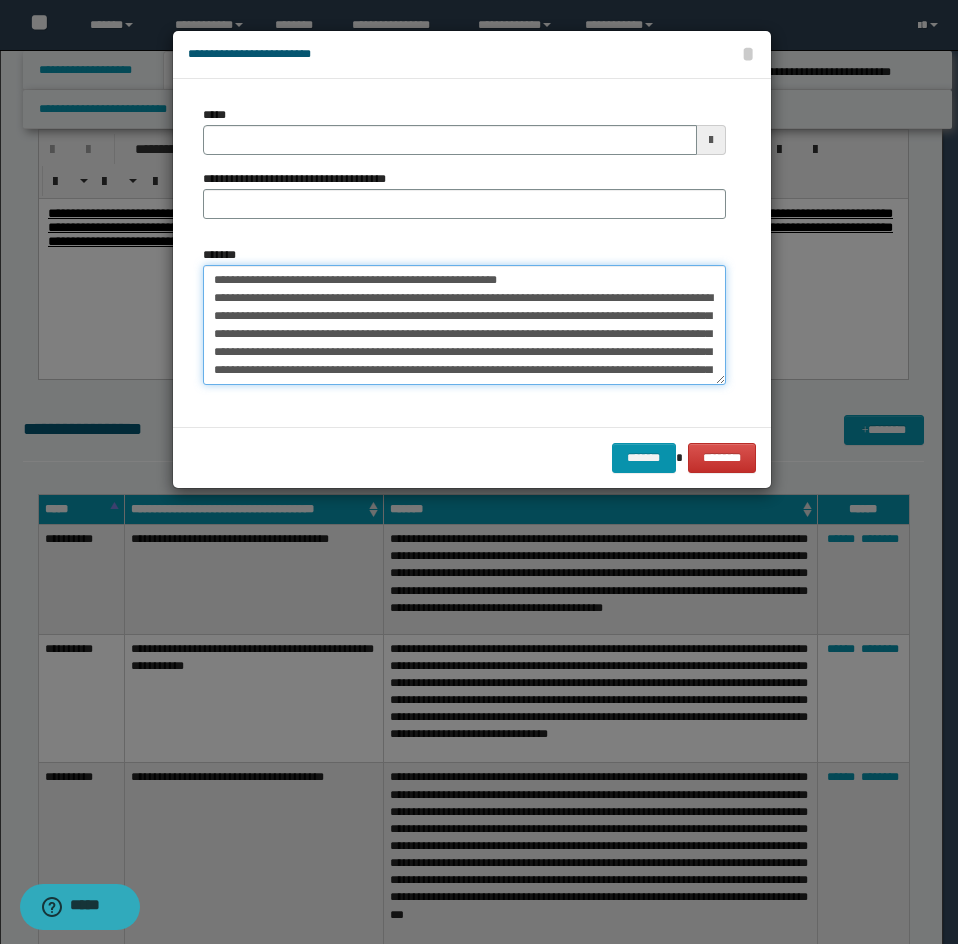 click on "**********" at bounding box center (464, 325) 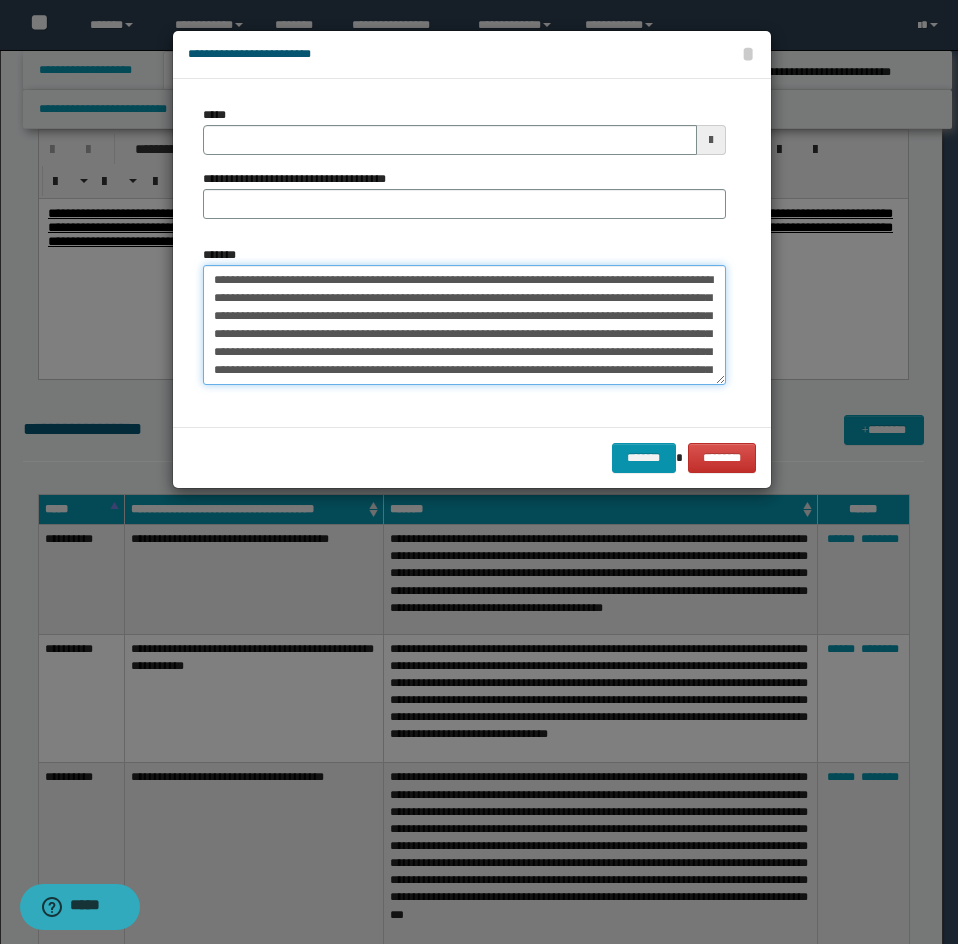 type 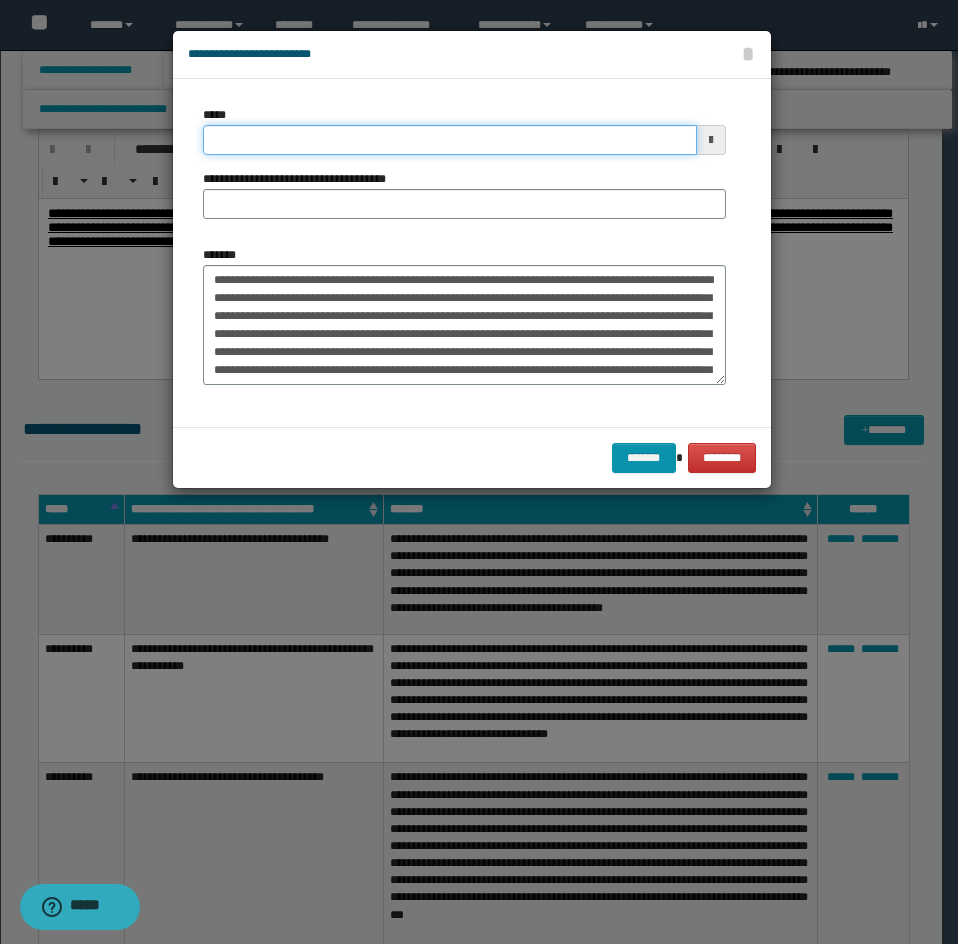 click on "*****" at bounding box center (450, 140) 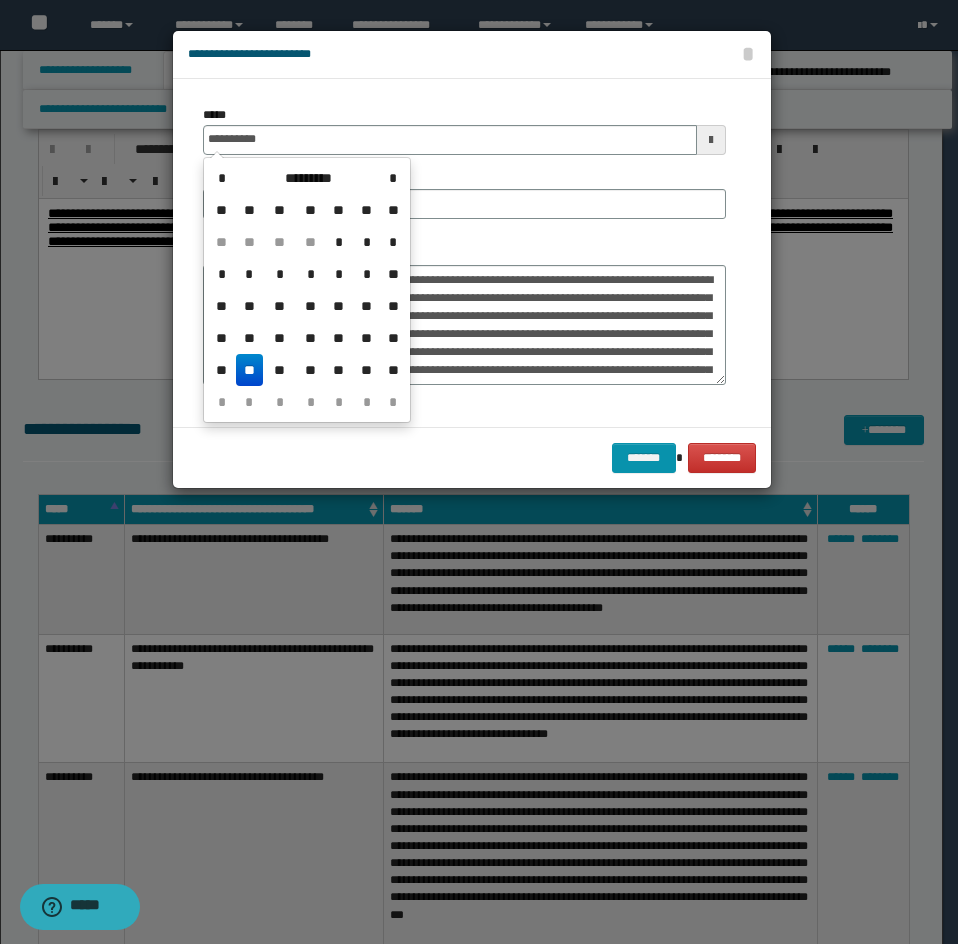 type on "**********" 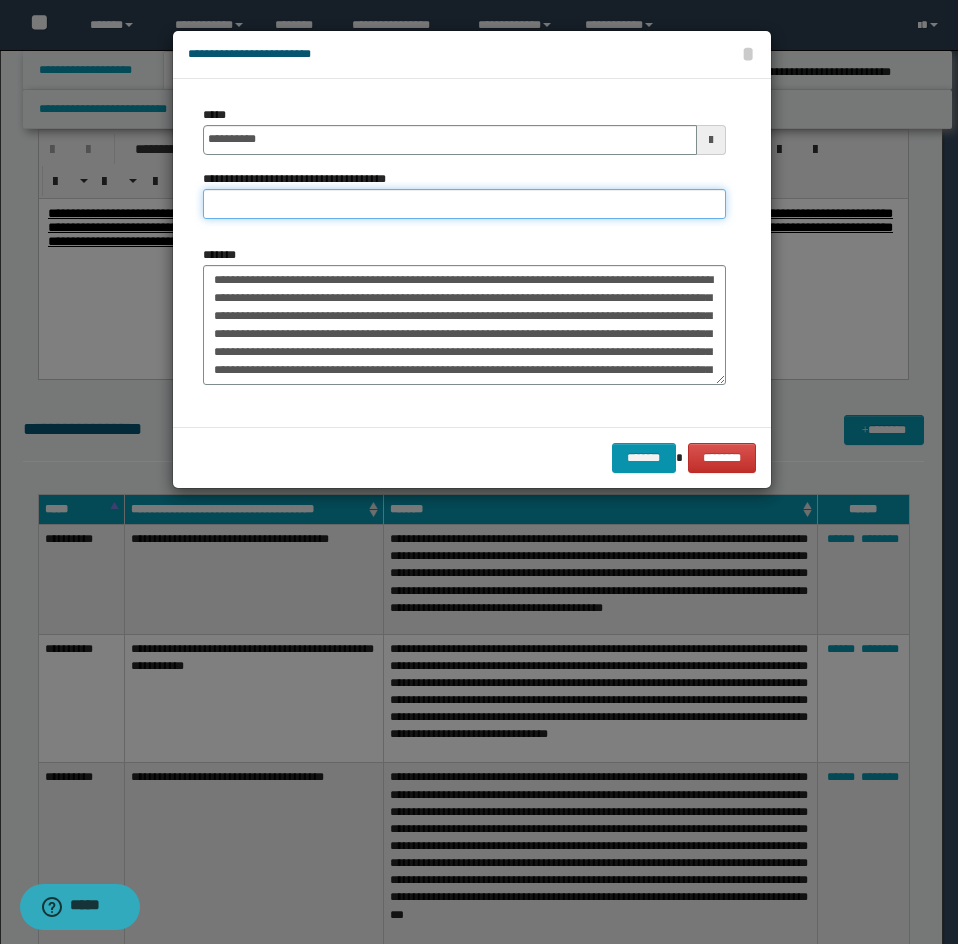 drag, startPoint x: 375, startPoint y: 216, endPoint x: 283, endPoint y: 206, distance: 92.541885 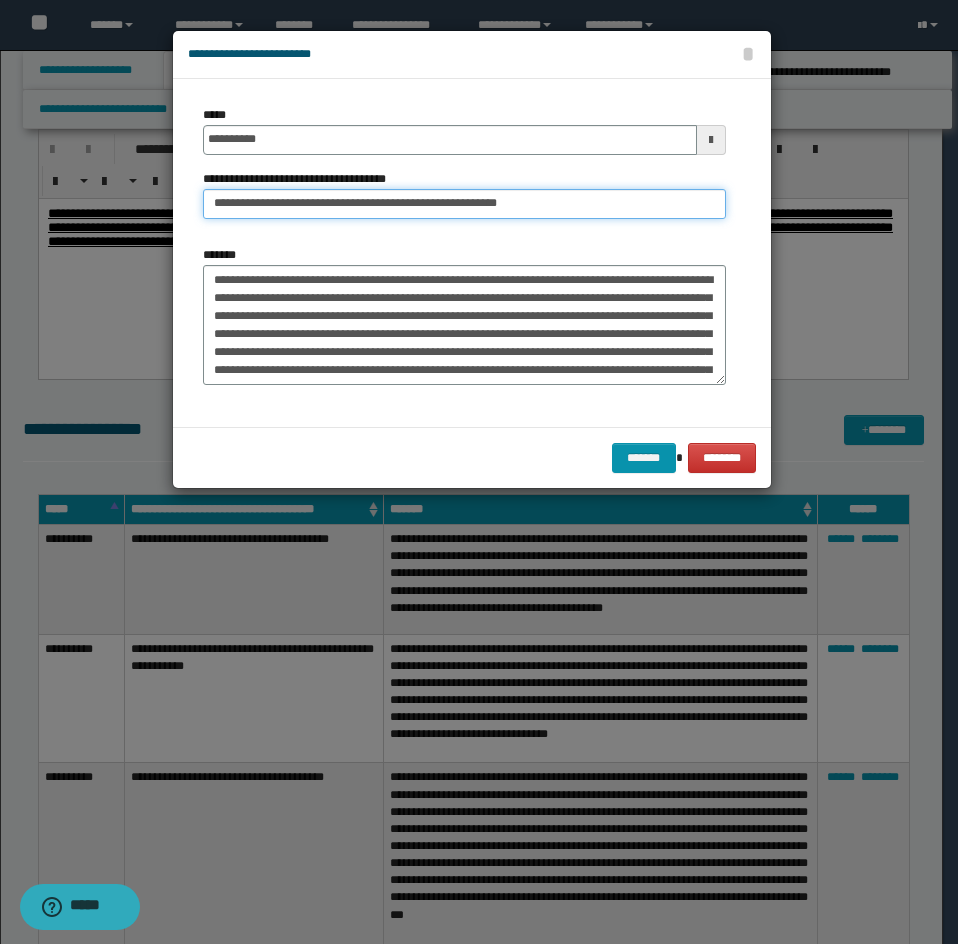 drag, startPoint x: 283, startPoint y: 204, endPoint x: 191, endPoint y: 233, distance: 96.462425 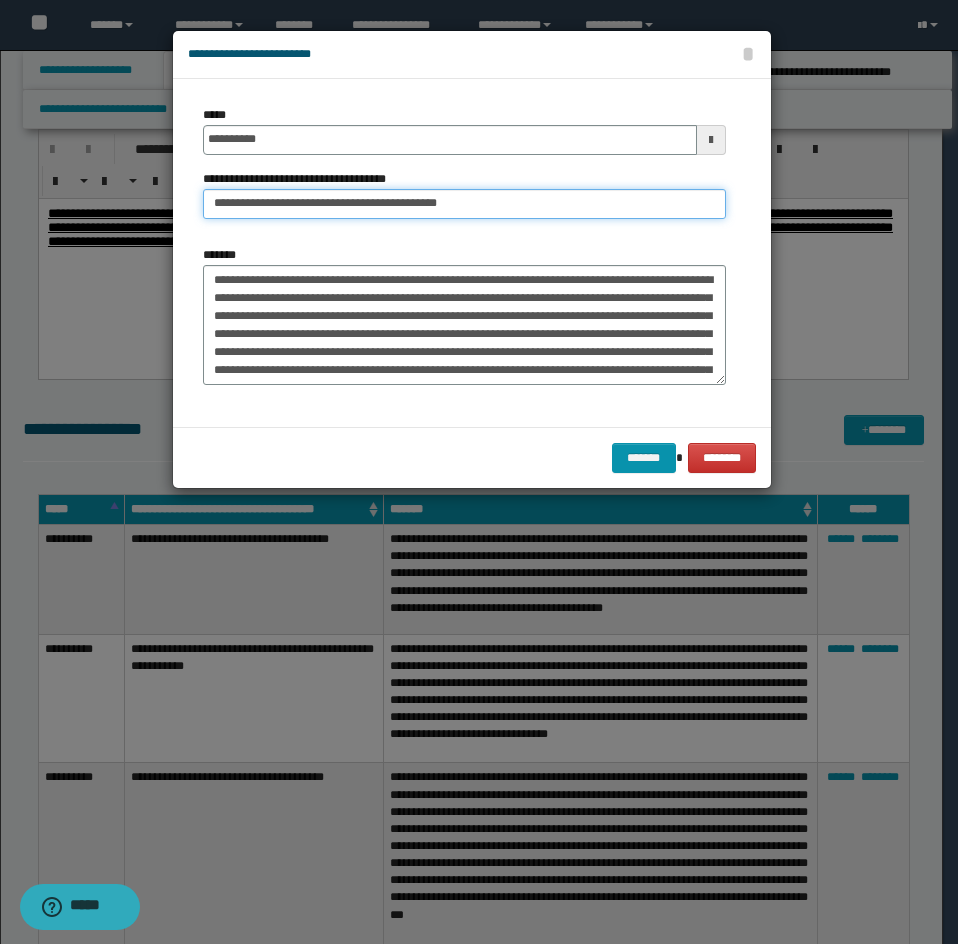type on "**********" 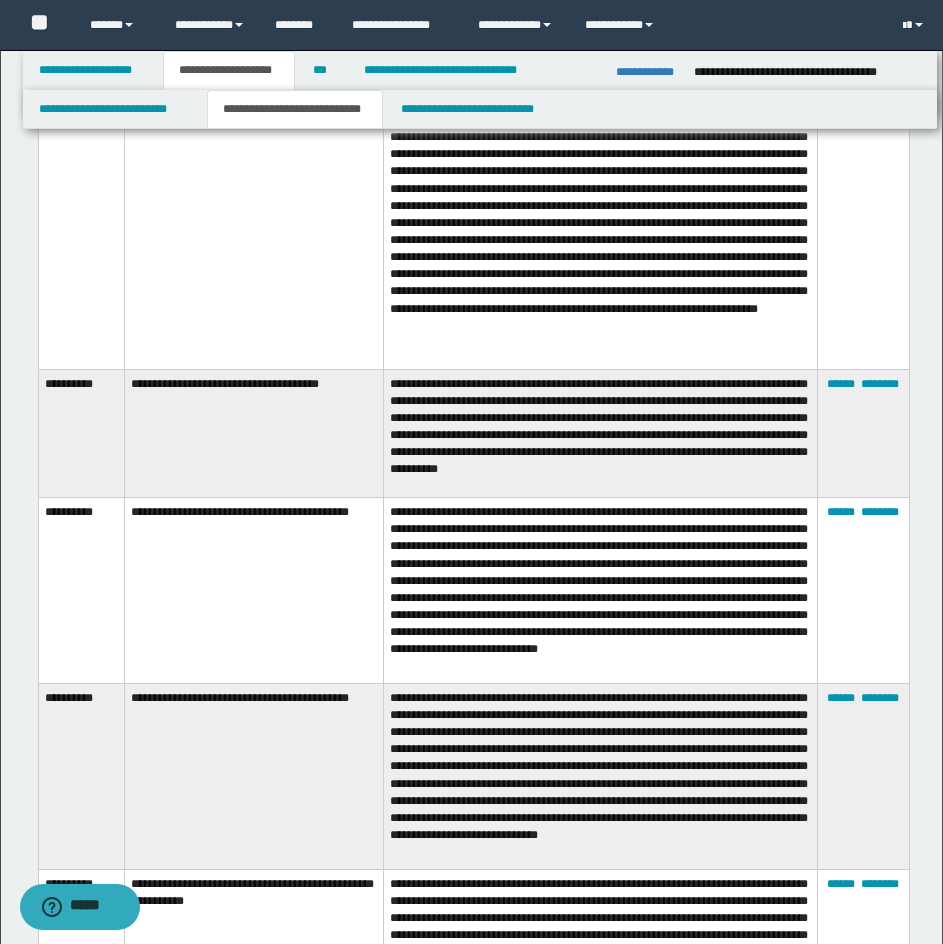 scroll, scrollTop: 3100, scrollLeft: 0, axis: vertical 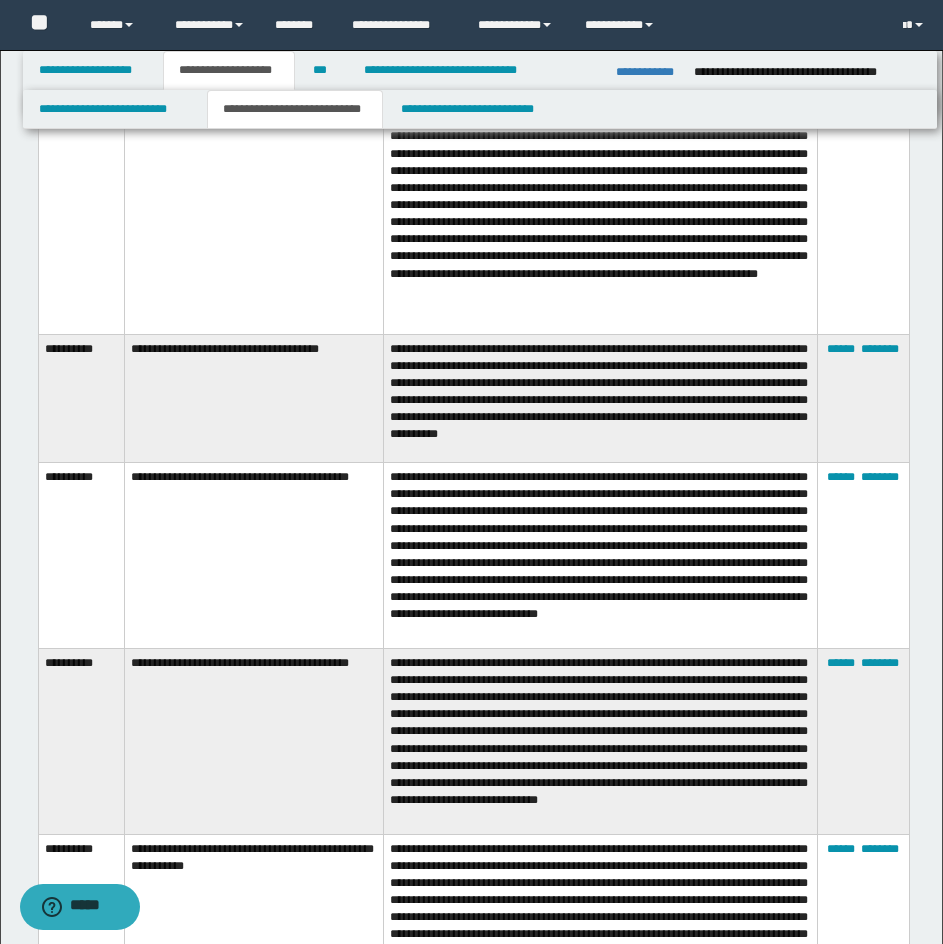 click on "******    ********" at bounding box center [863, 556] 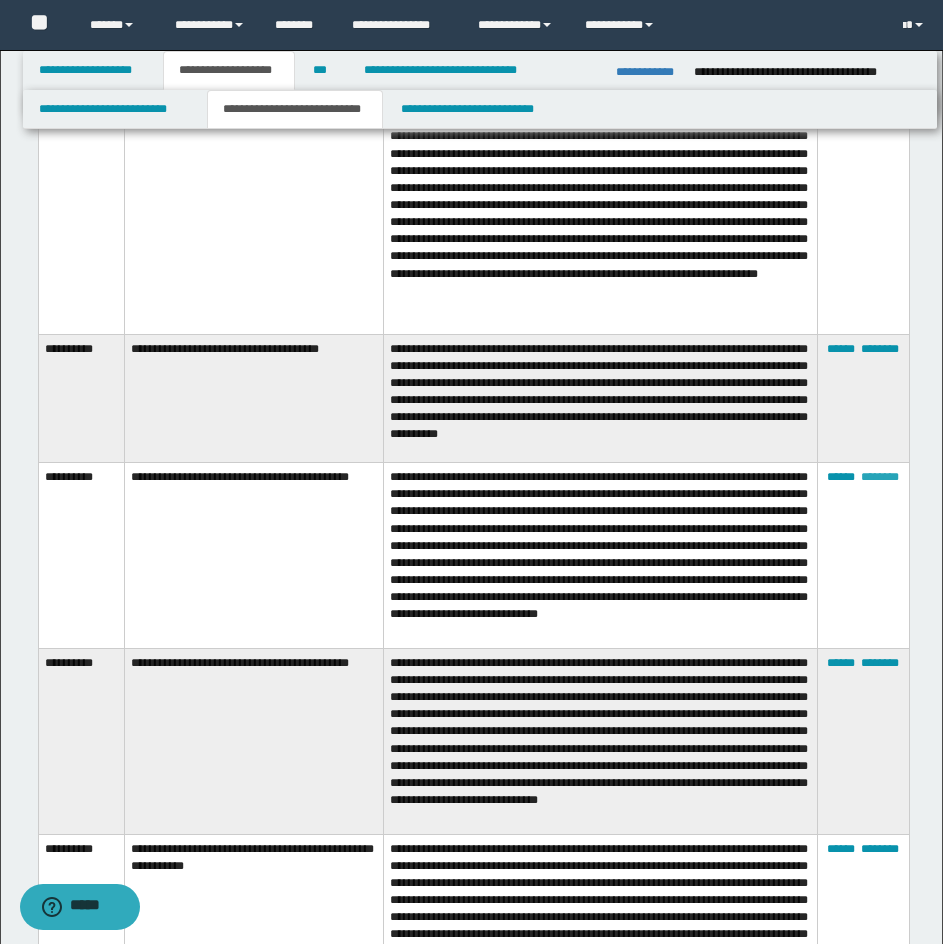 click on "********" at bounding box center (880, 477) 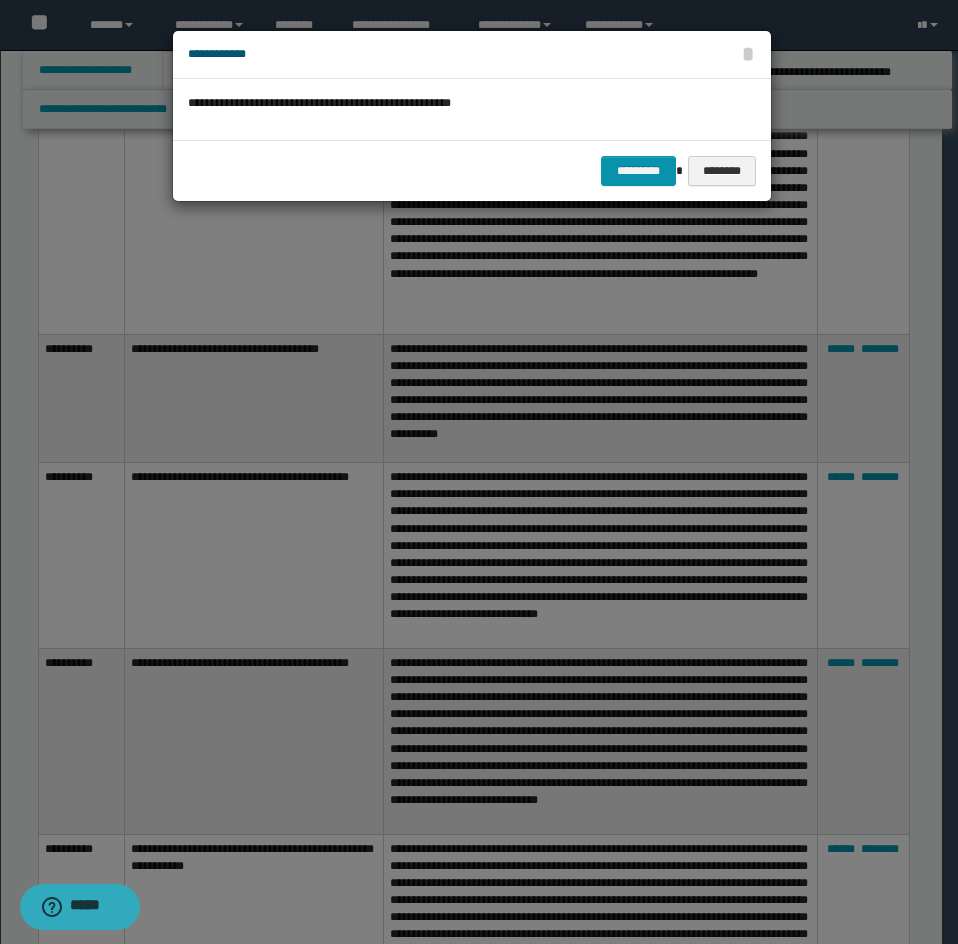 click at bounding box center [479, 472] 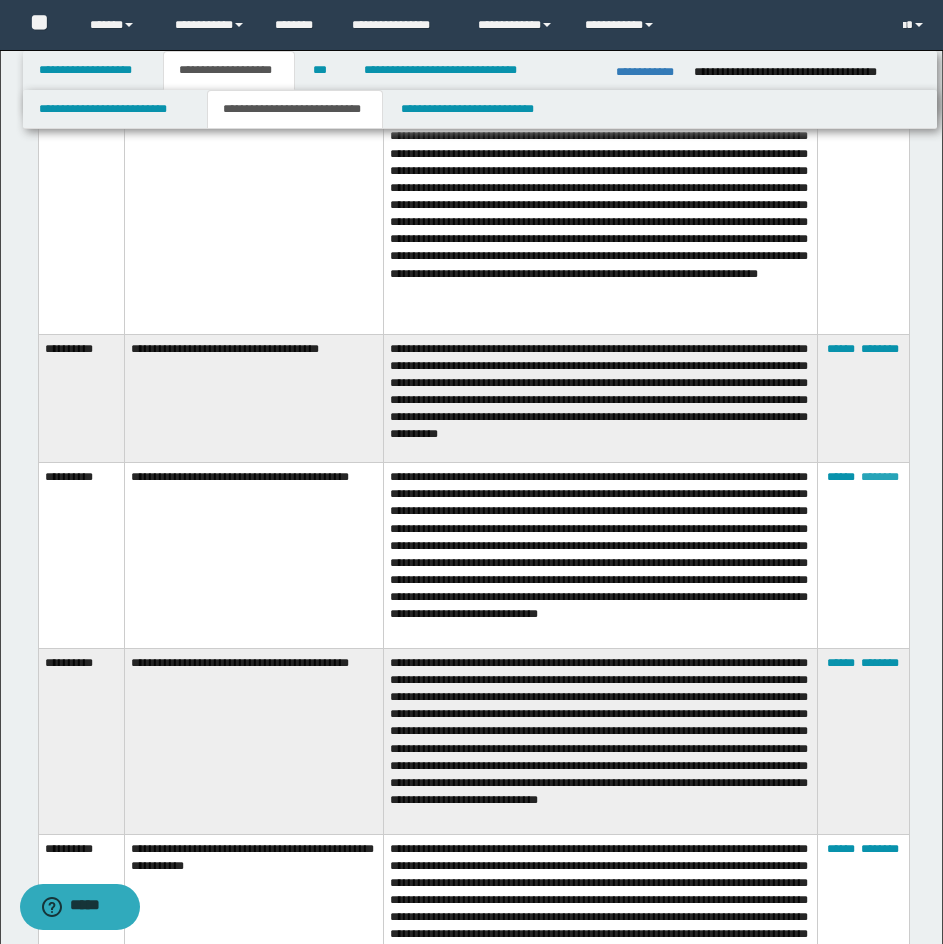 click on "********" at bounding box center [880, 477] 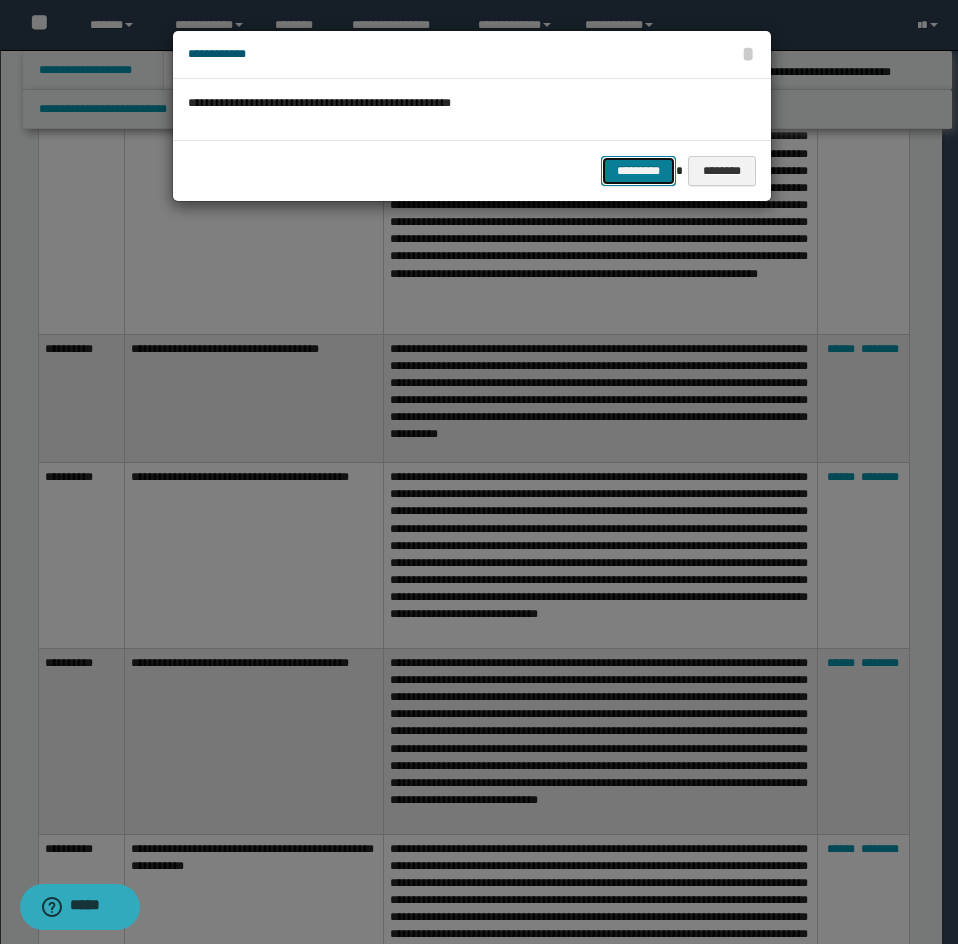 click on "*********" at bounding box center (638, 171) 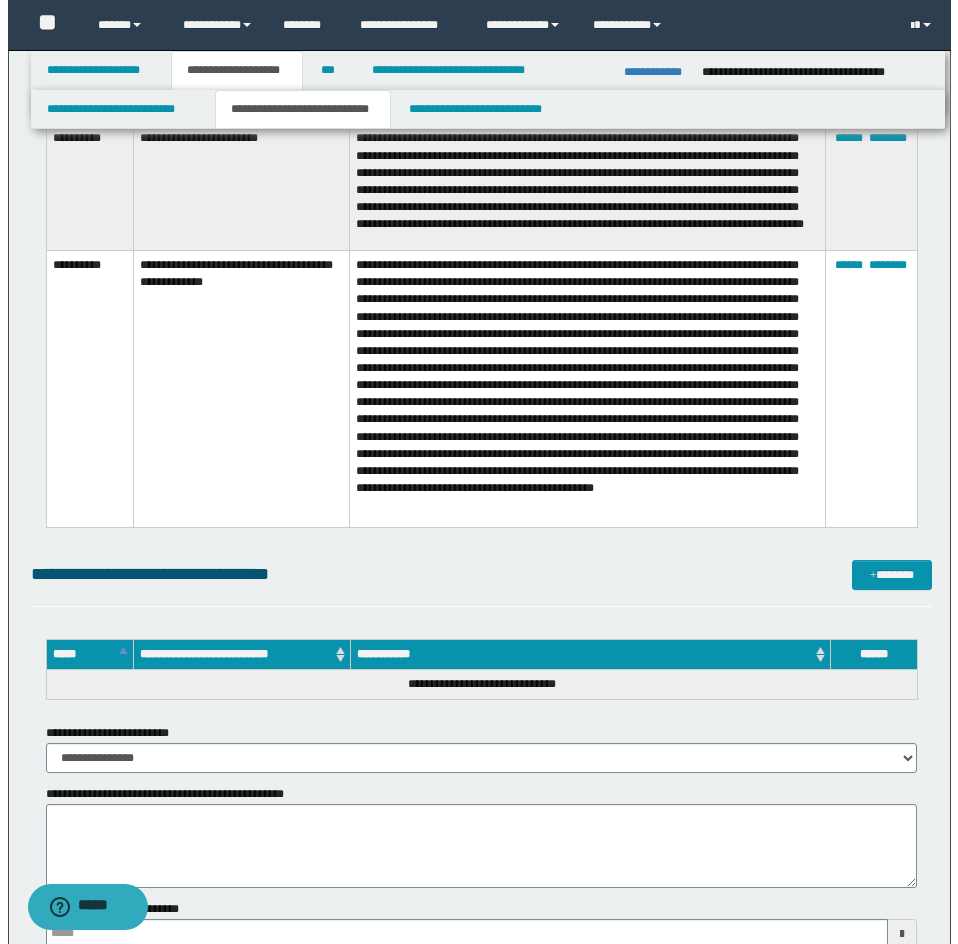 scroll, scrollTop: 5800, scrollLeft: 0, axis: vertical 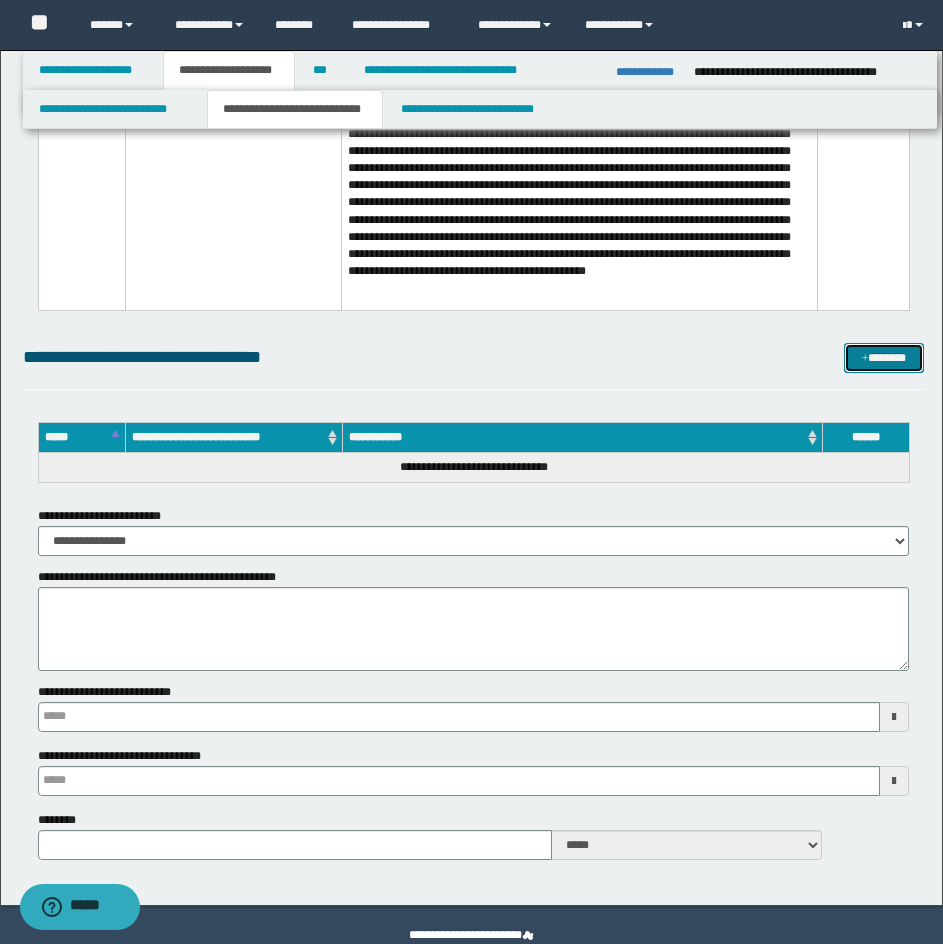 click on "*******" at bounding box center [884, 358] 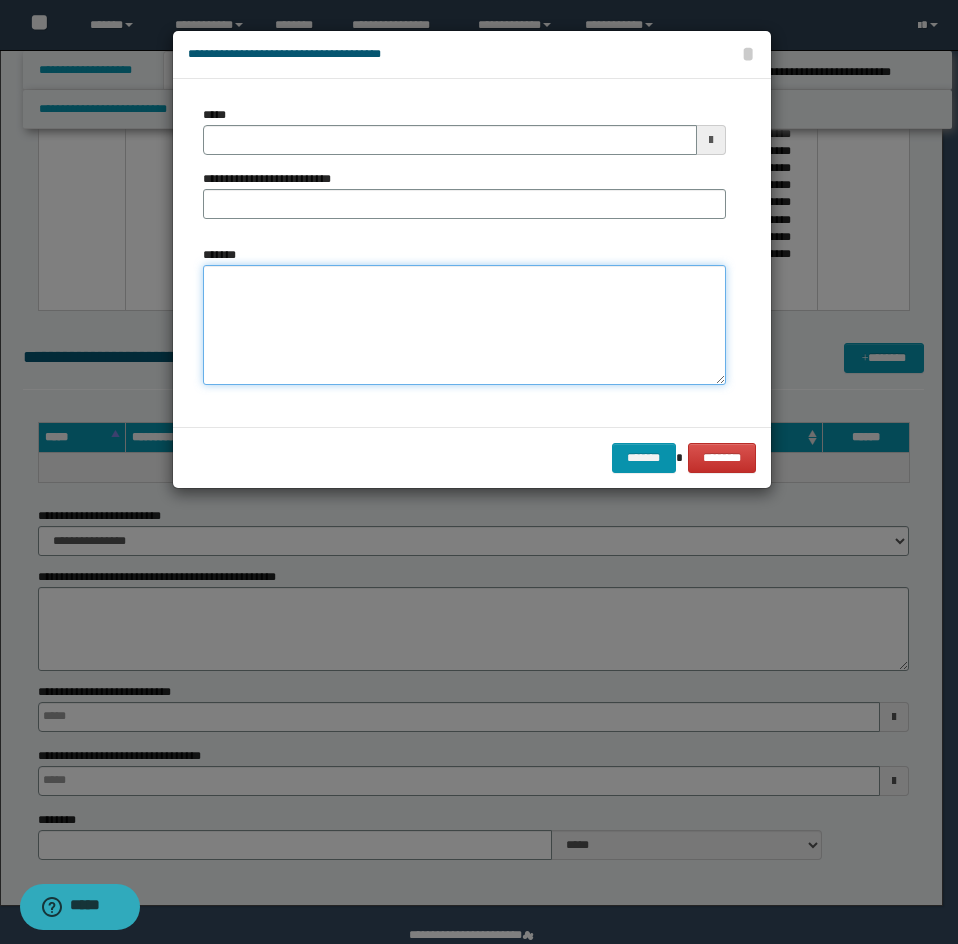 click on "*******" at bounding box center [464, 325] 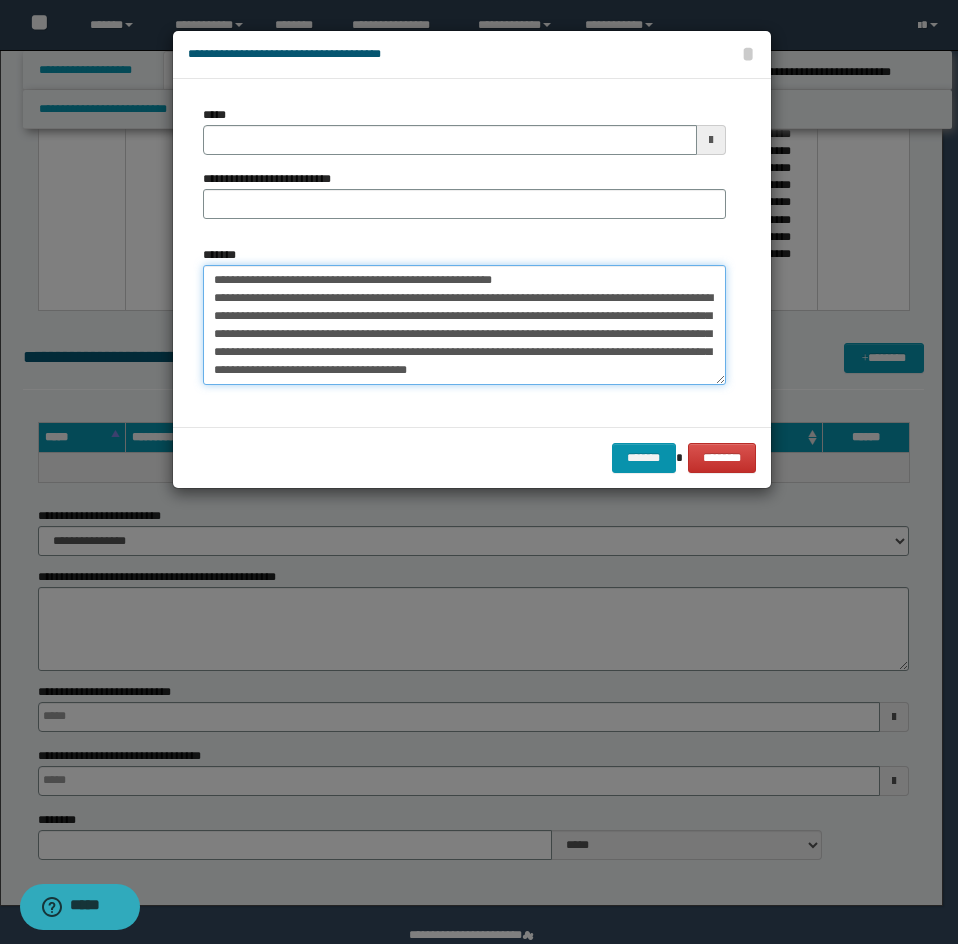 scroll, scrollTop: 0, scrollLeft: 0, axis: both 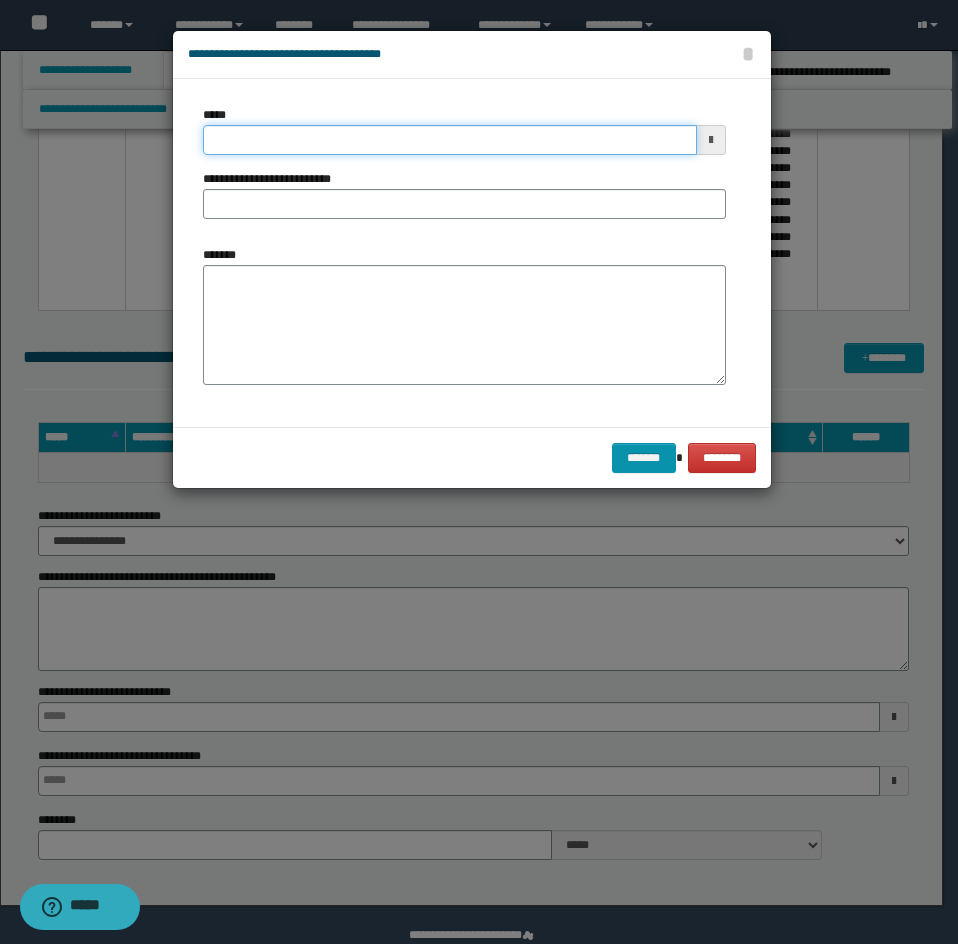 click on "*****" at bounding box center [450, 140] 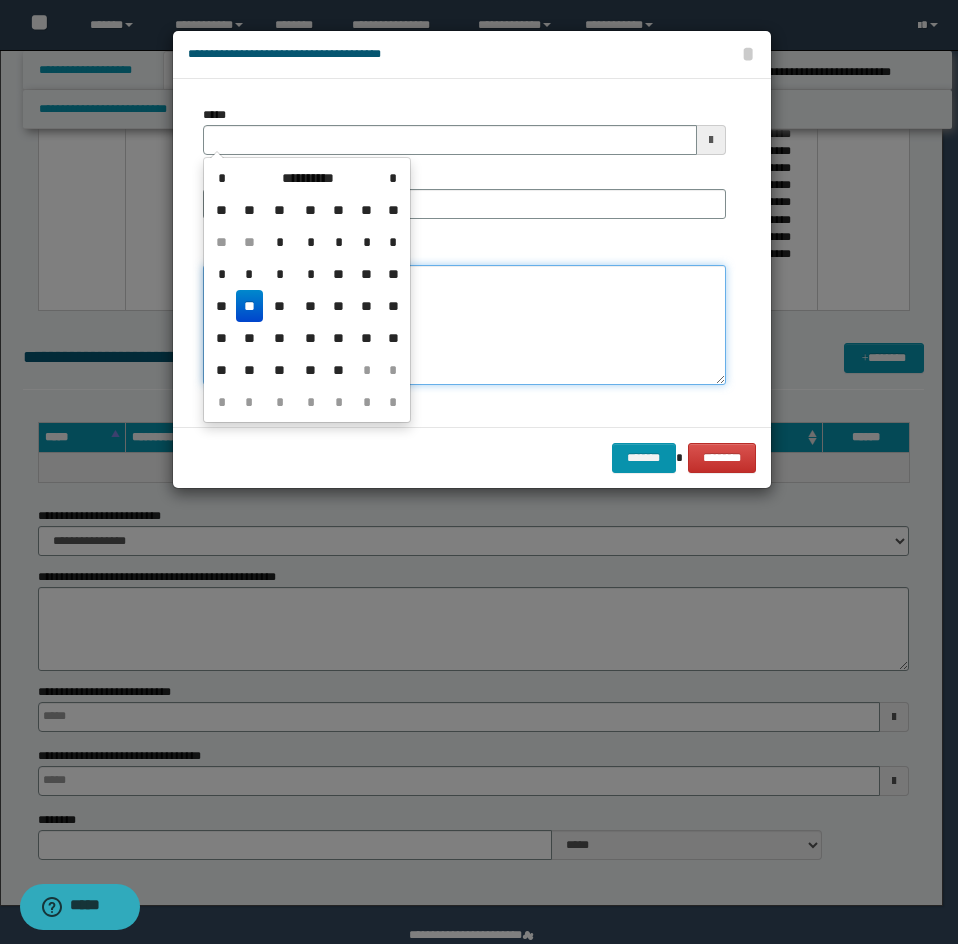 type 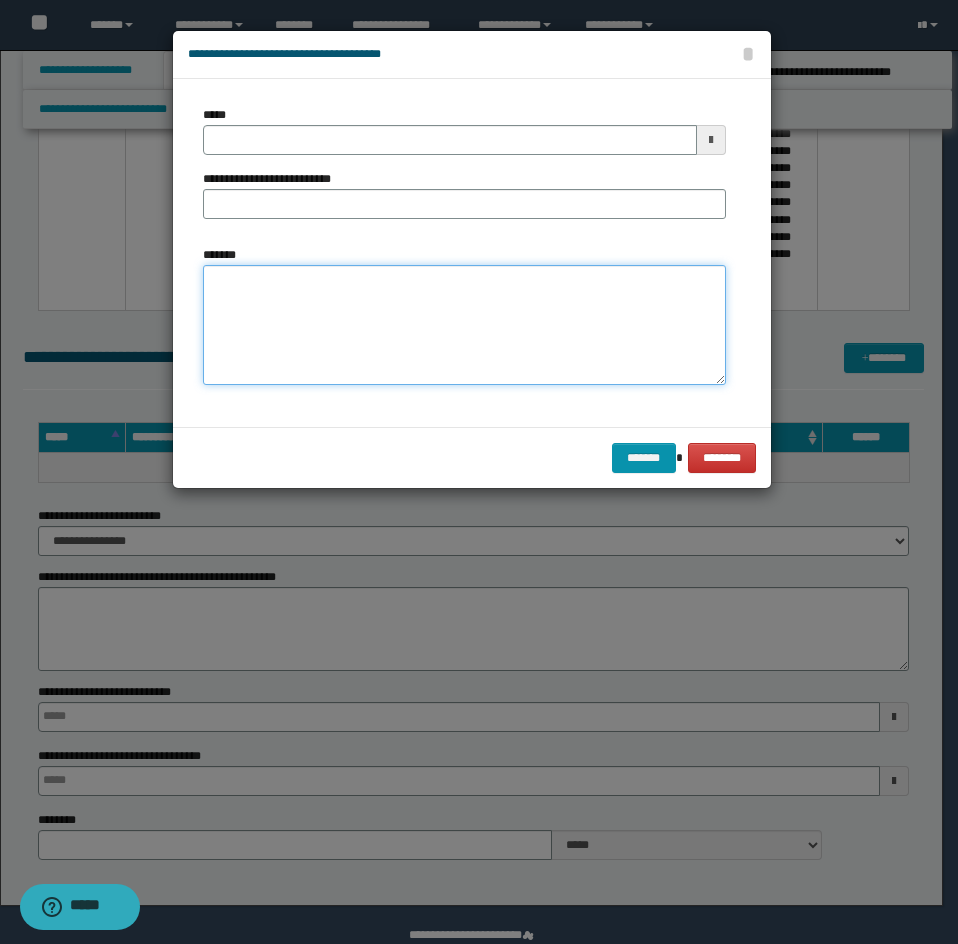 paste on "**********" 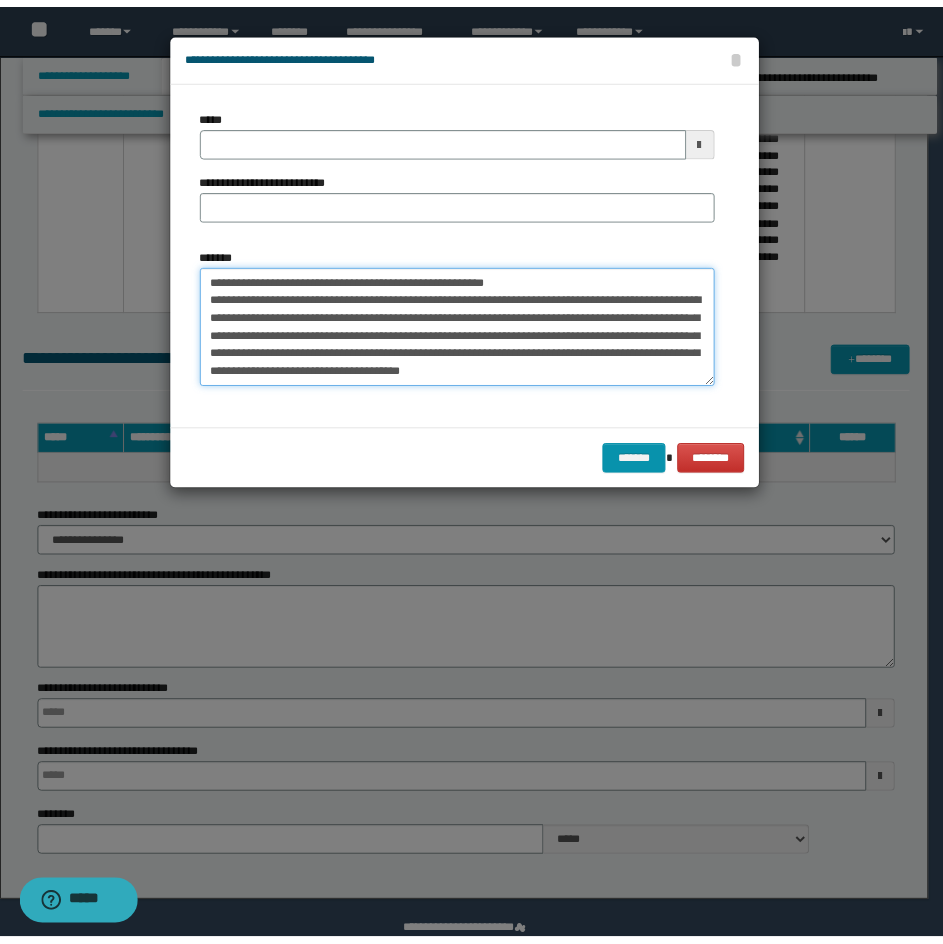 scroll, scrollTop: 0, scrollLeft: 0, axis: both 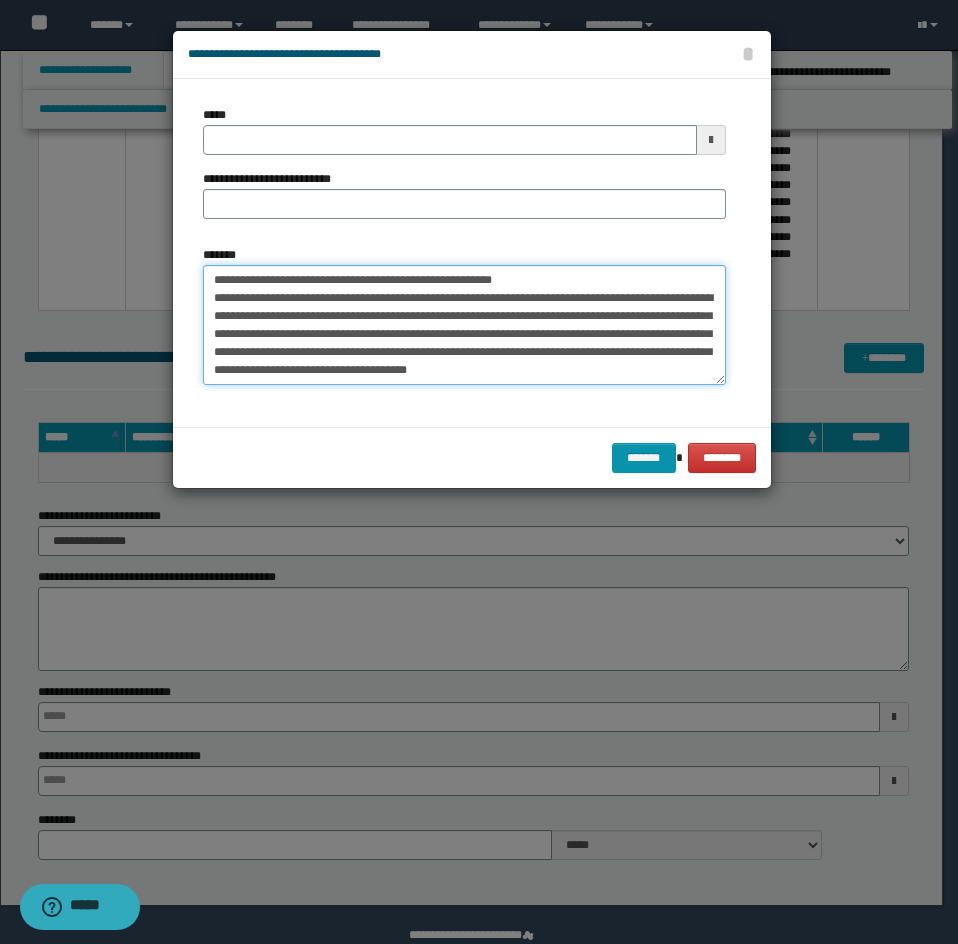 click on "**********" at bounding box center [464, 325] 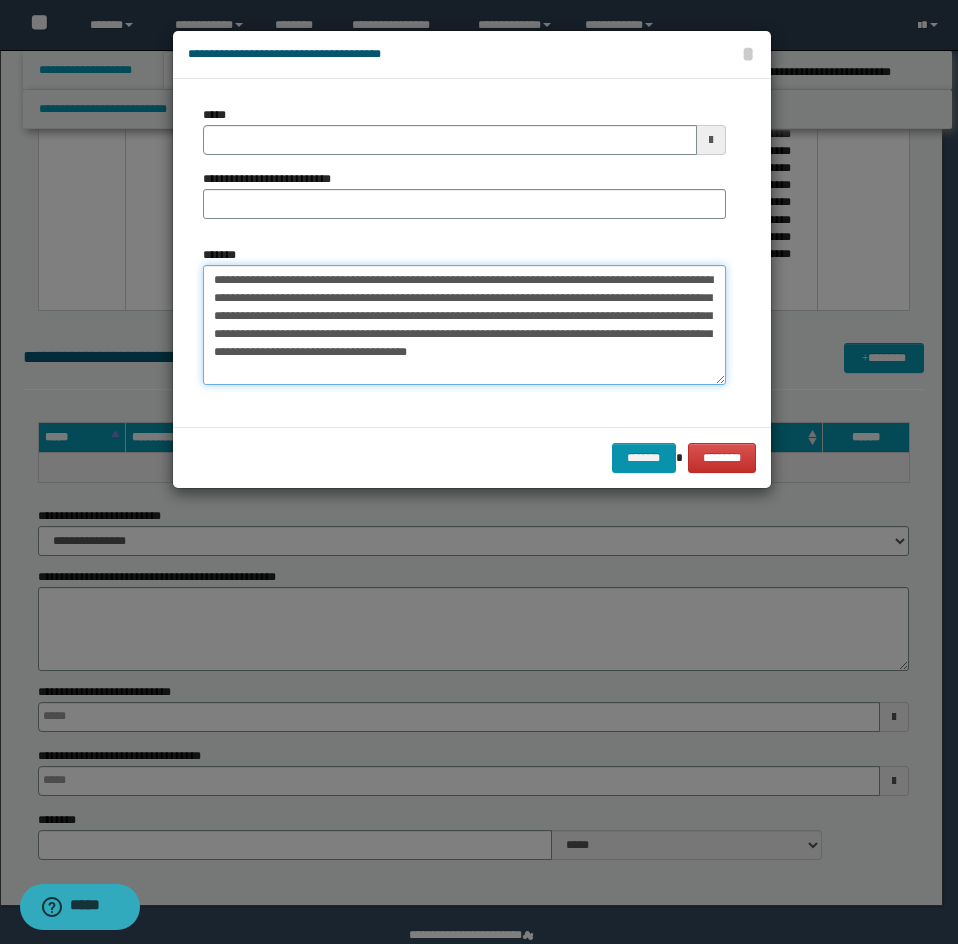 type on "**********" 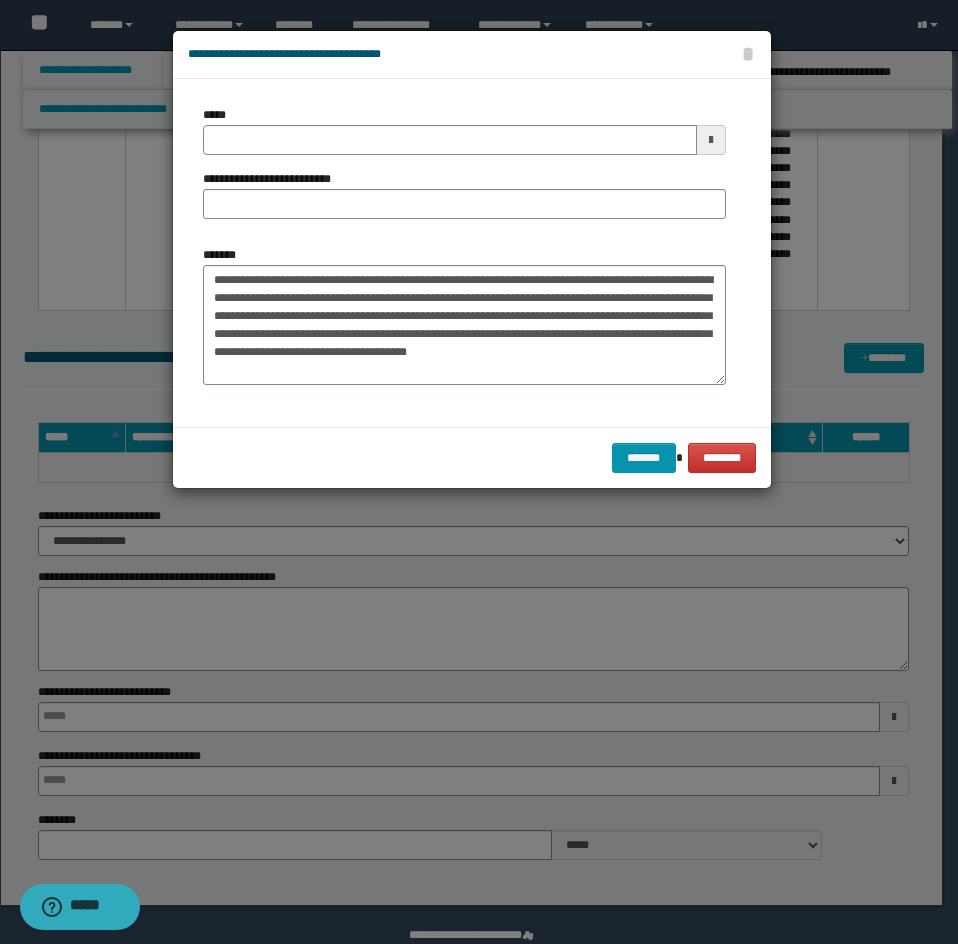 click on "**********" at bounding box center [464, 170] 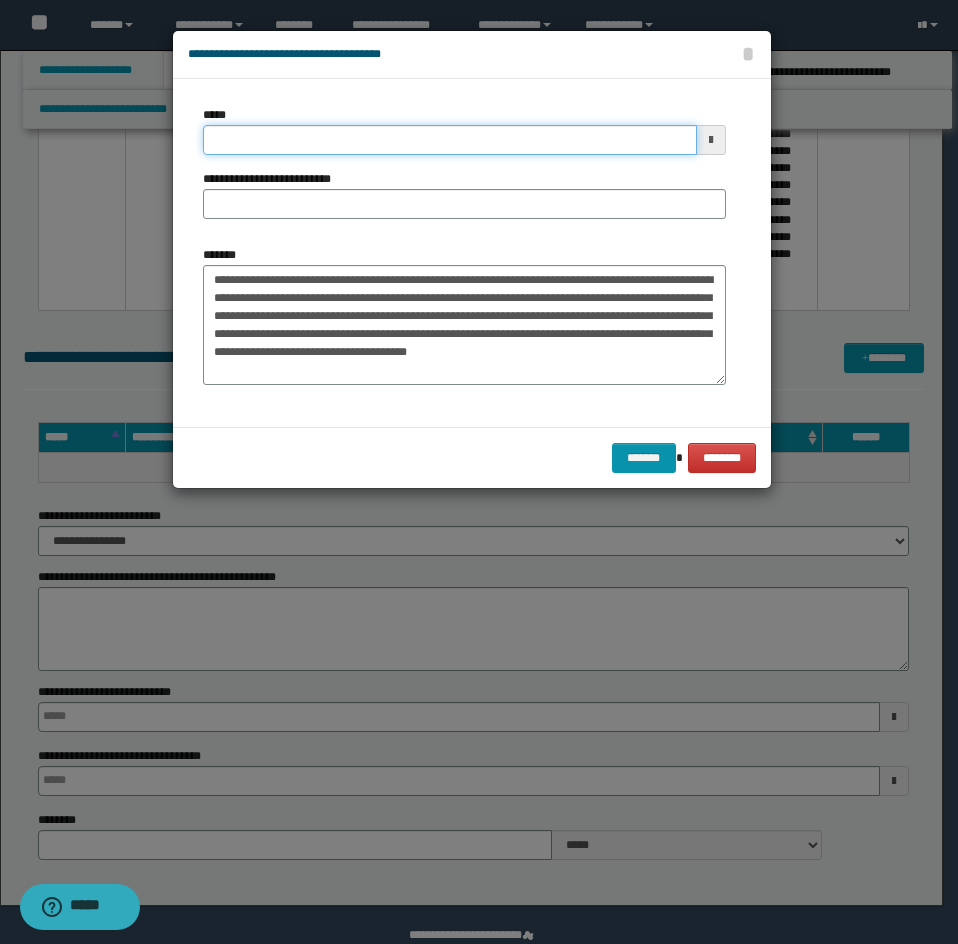 click on "*****" at bounding box center [450, 140] 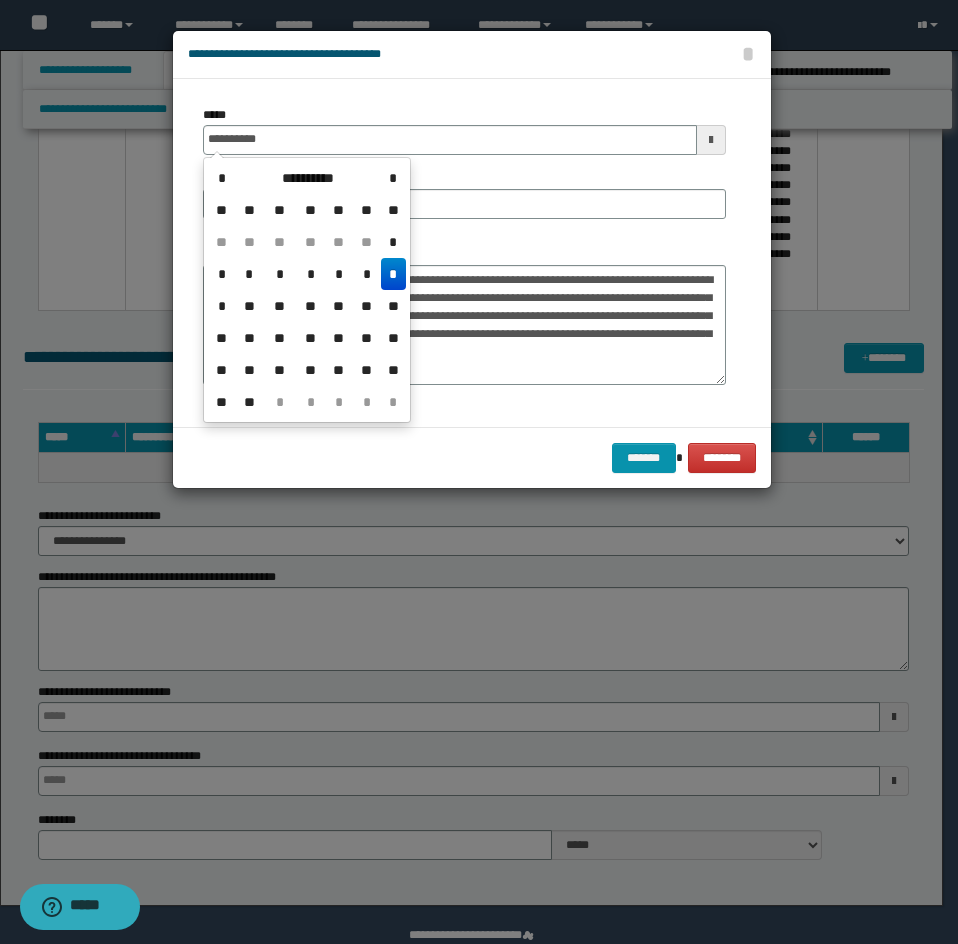 type on "**********" 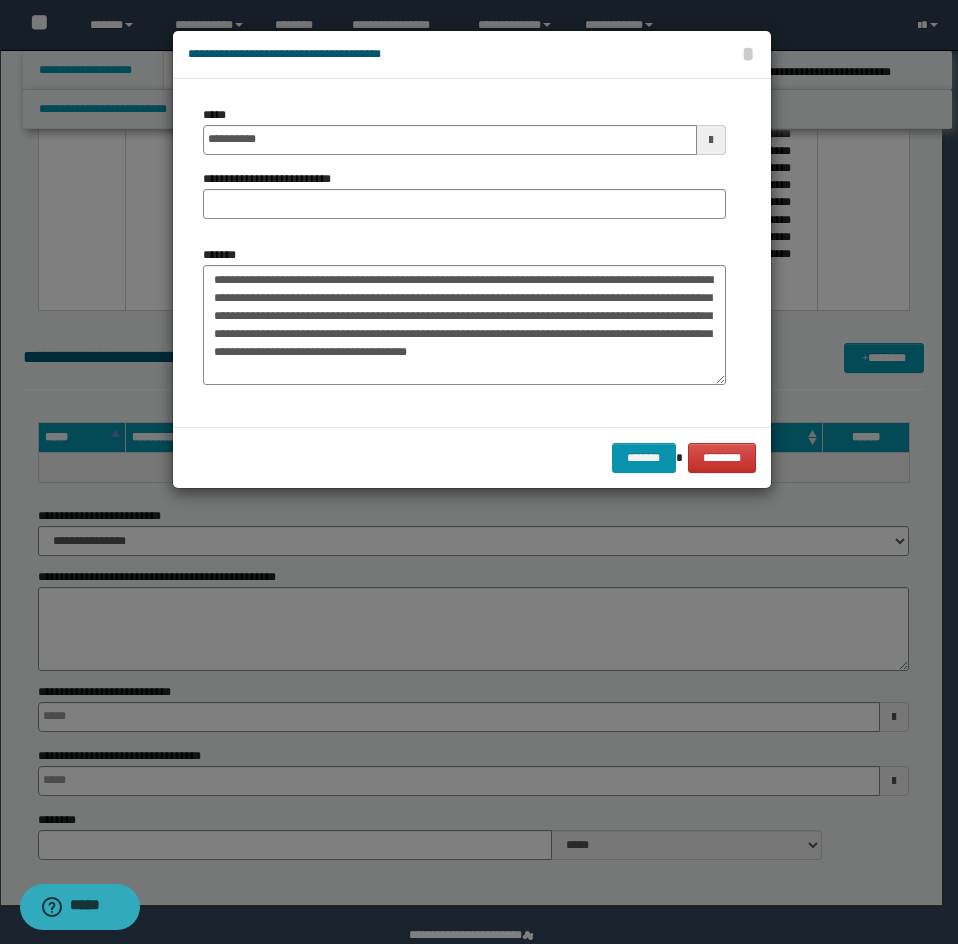 click on "**********" at bounding box center (273, 179) 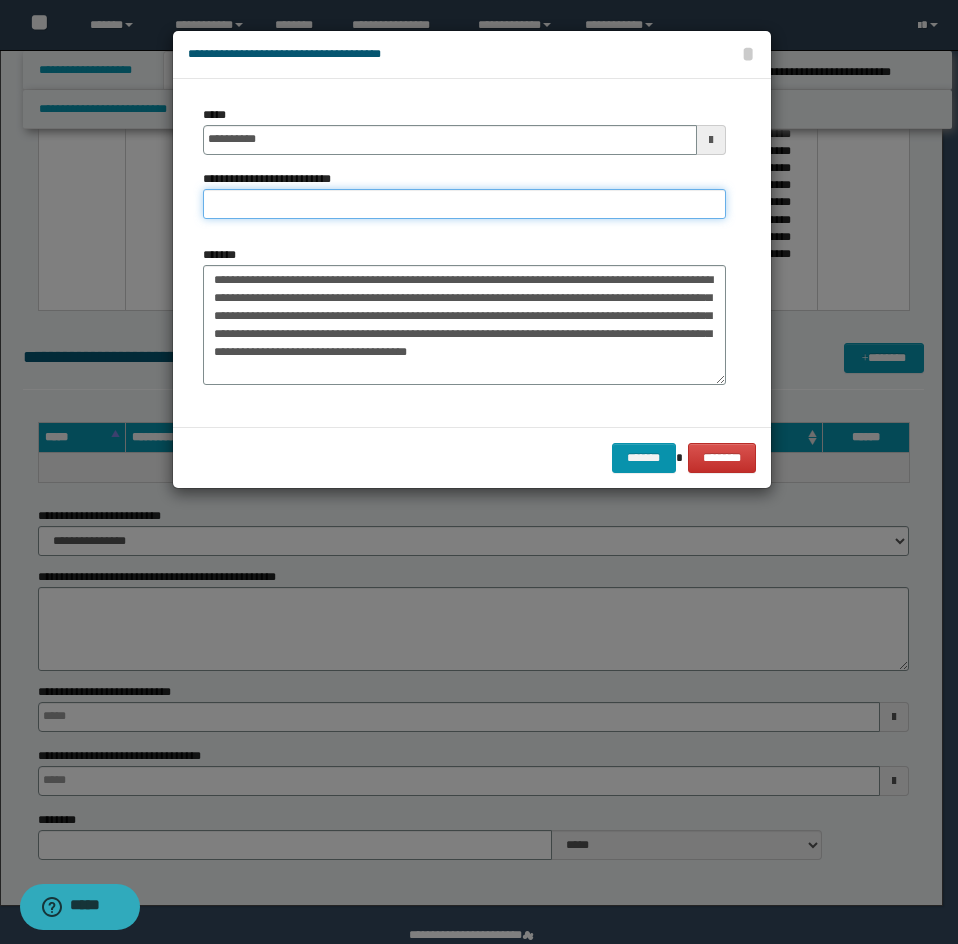 click on "**********" at bounding box center (464, 204) 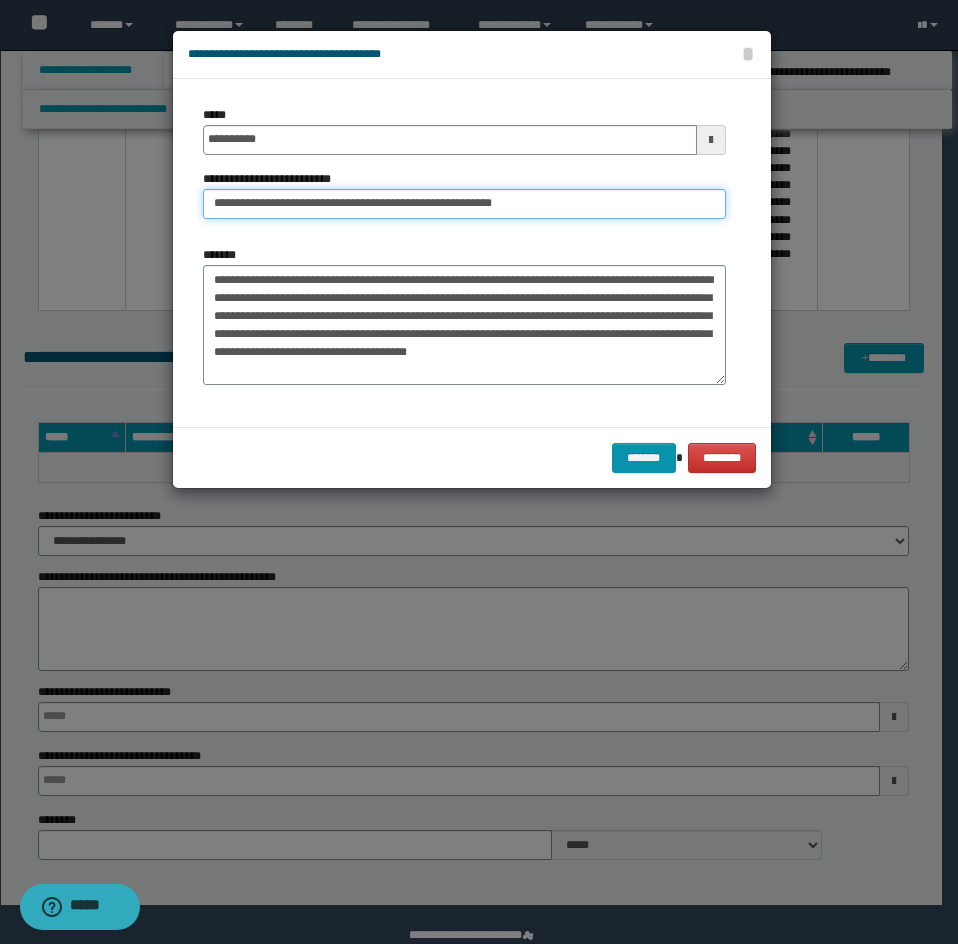 drag, startPoint x: 283, startPoint y: 205, endPoint x: 176, endPoint y: 230, distance: 109.88175 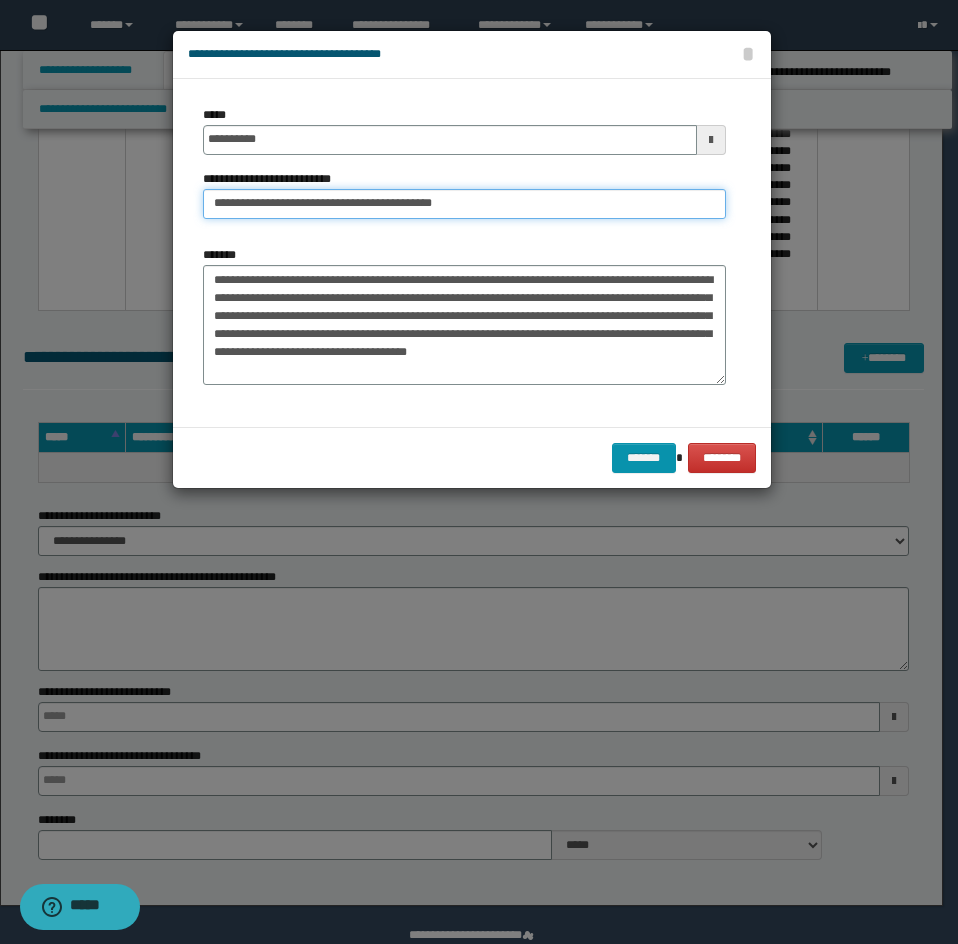 type on "**********" 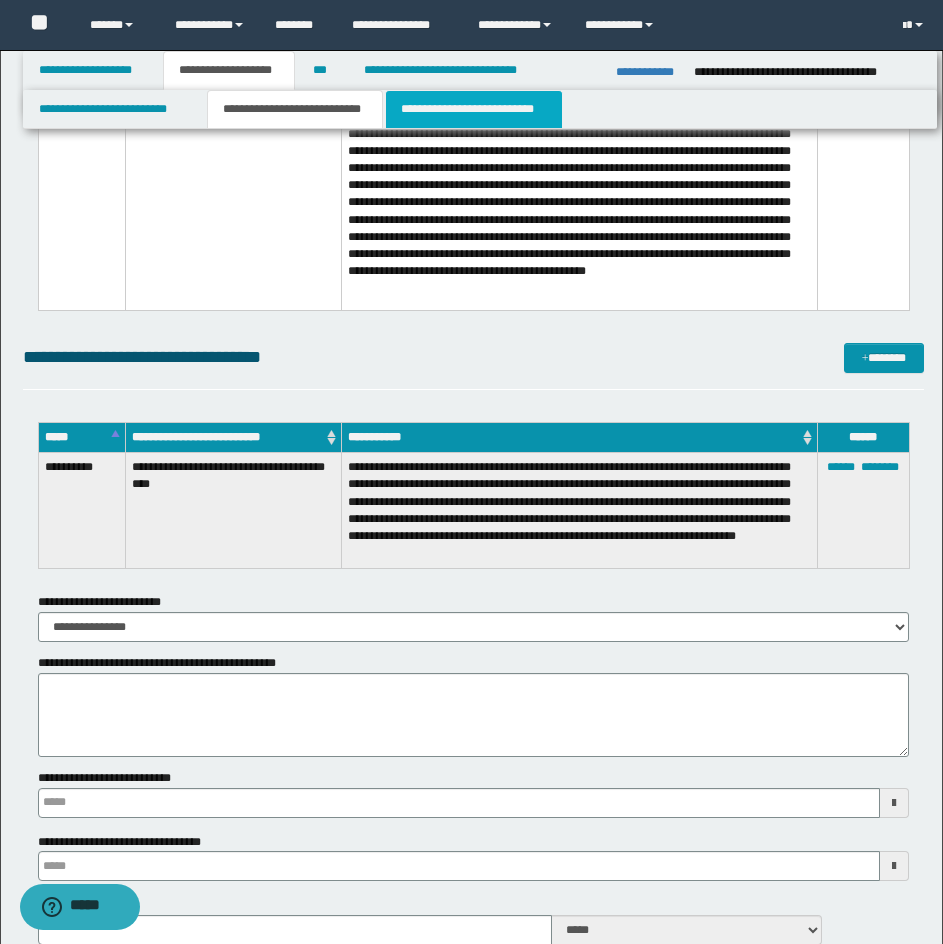 click on "**********" at bounding box center (474, 109) 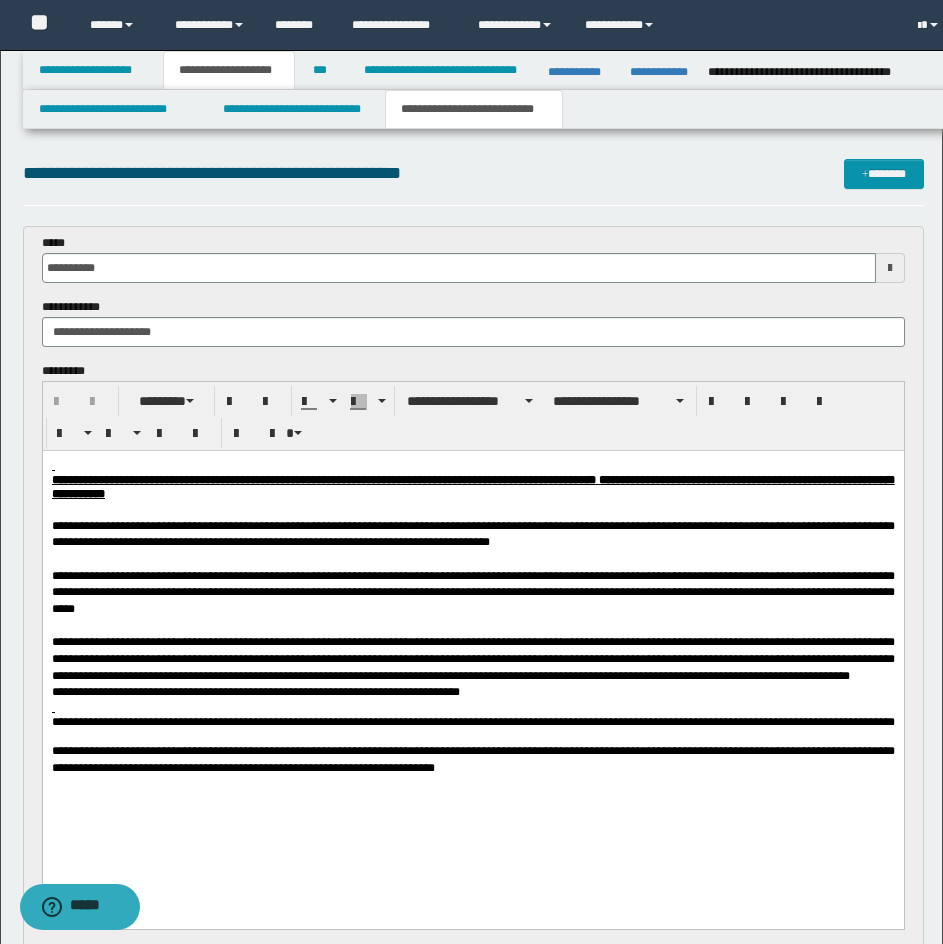 scroll, scrollTop: 0, scrollLeft: 0, axis: both 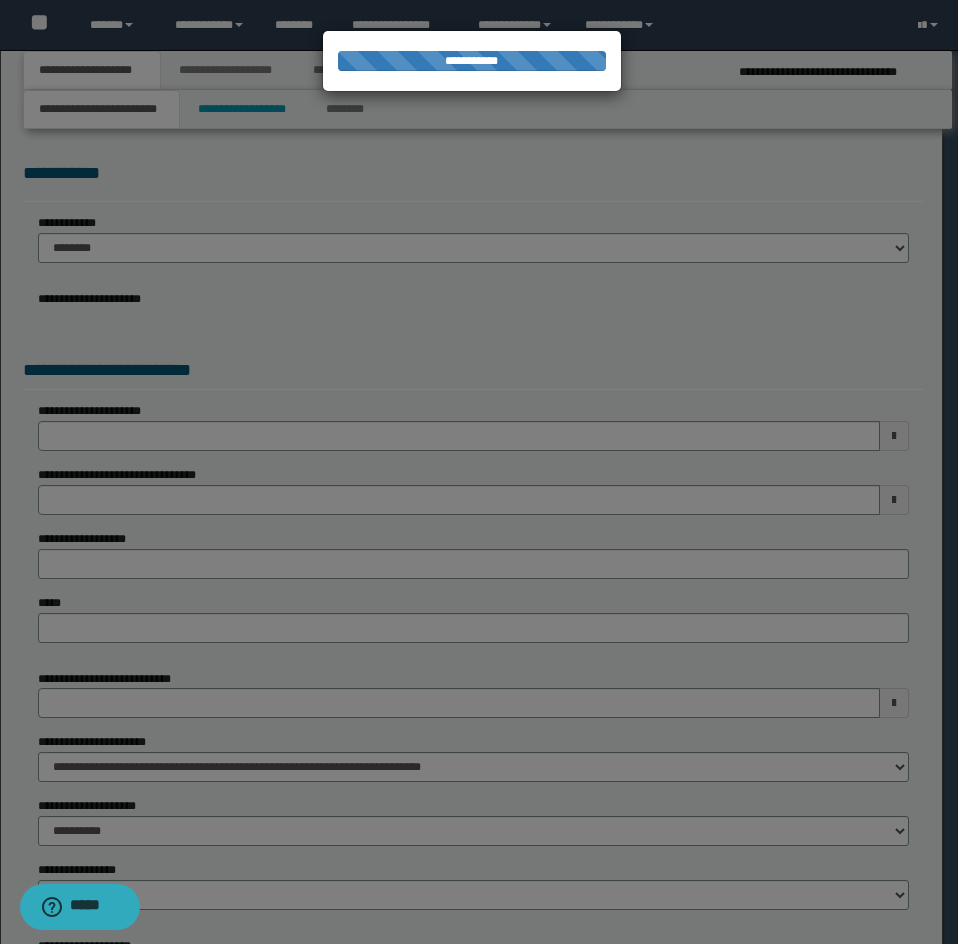 select on "*" 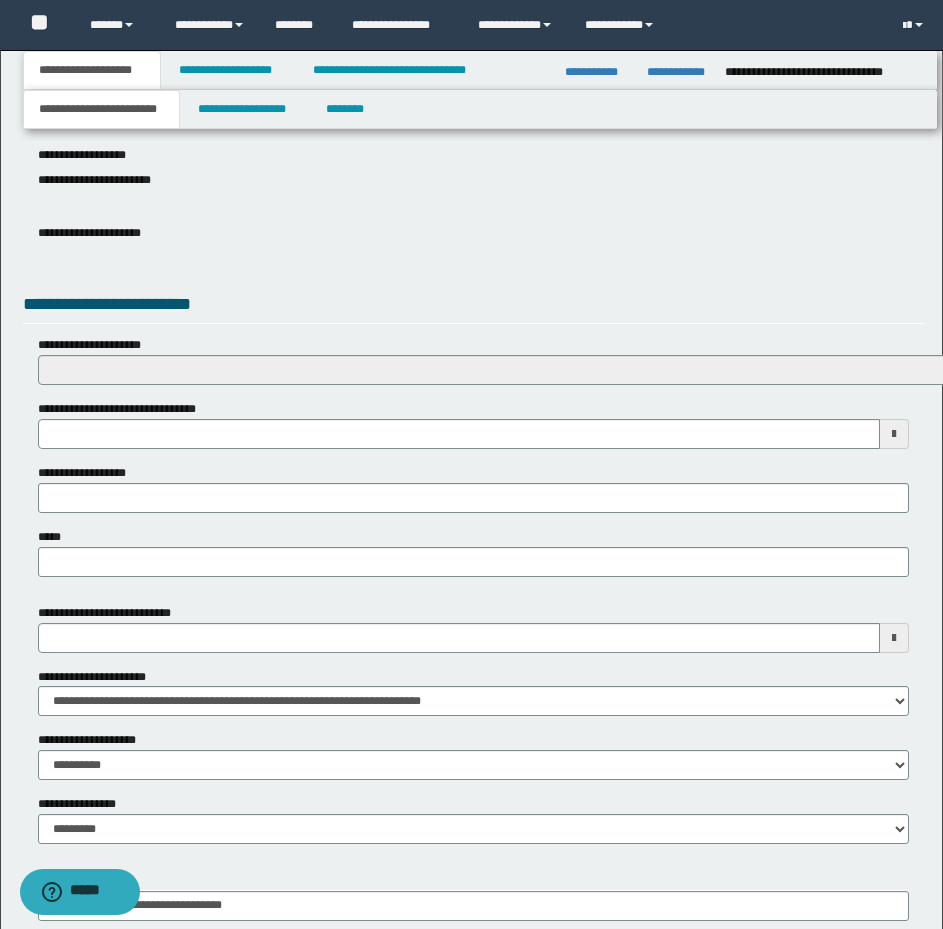 scroll, scrollTop: 800, scrollLeft: 0, axis: vertical 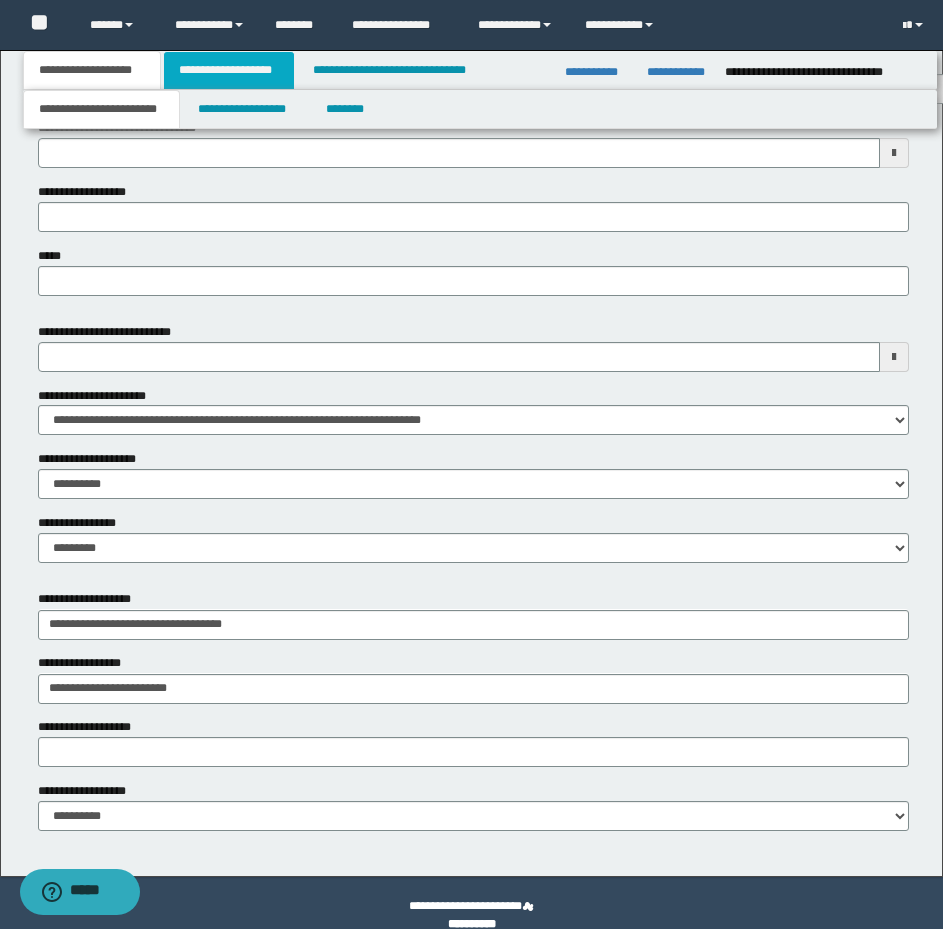 click on "**********" at bounding box center (229, 70) 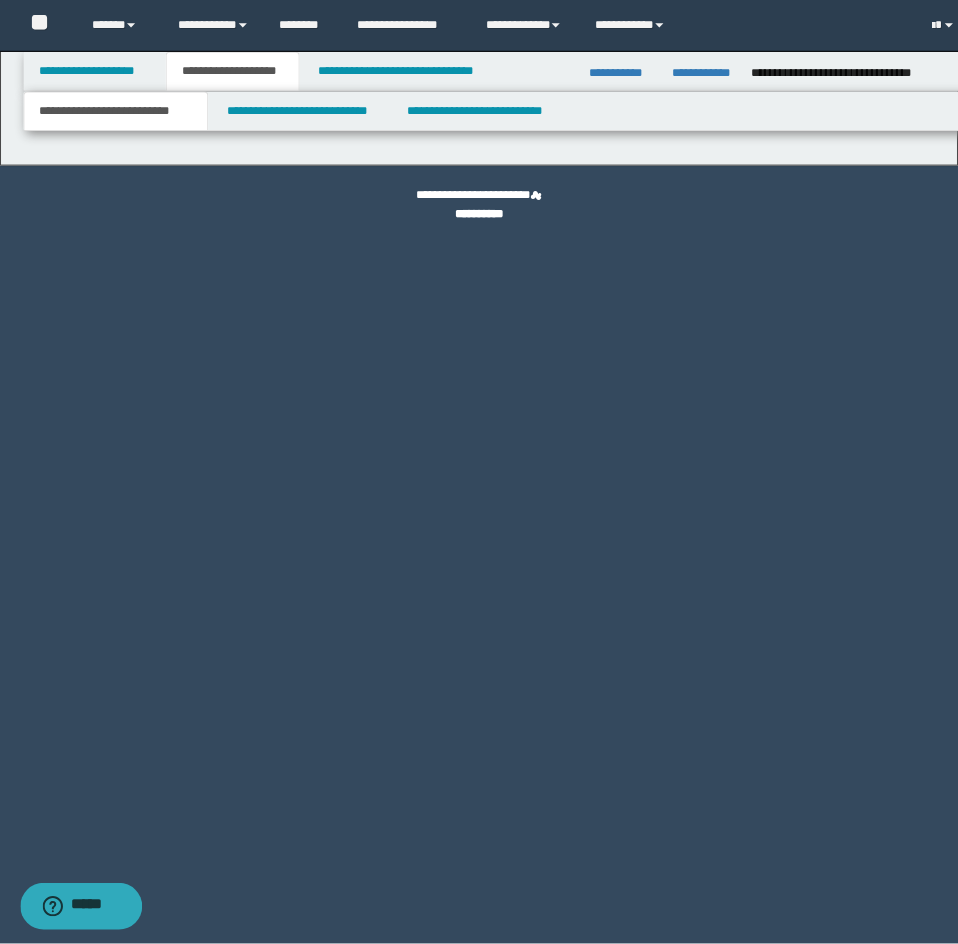 scroll, scrollTop: 0, scrollLeft: 0, axis: both 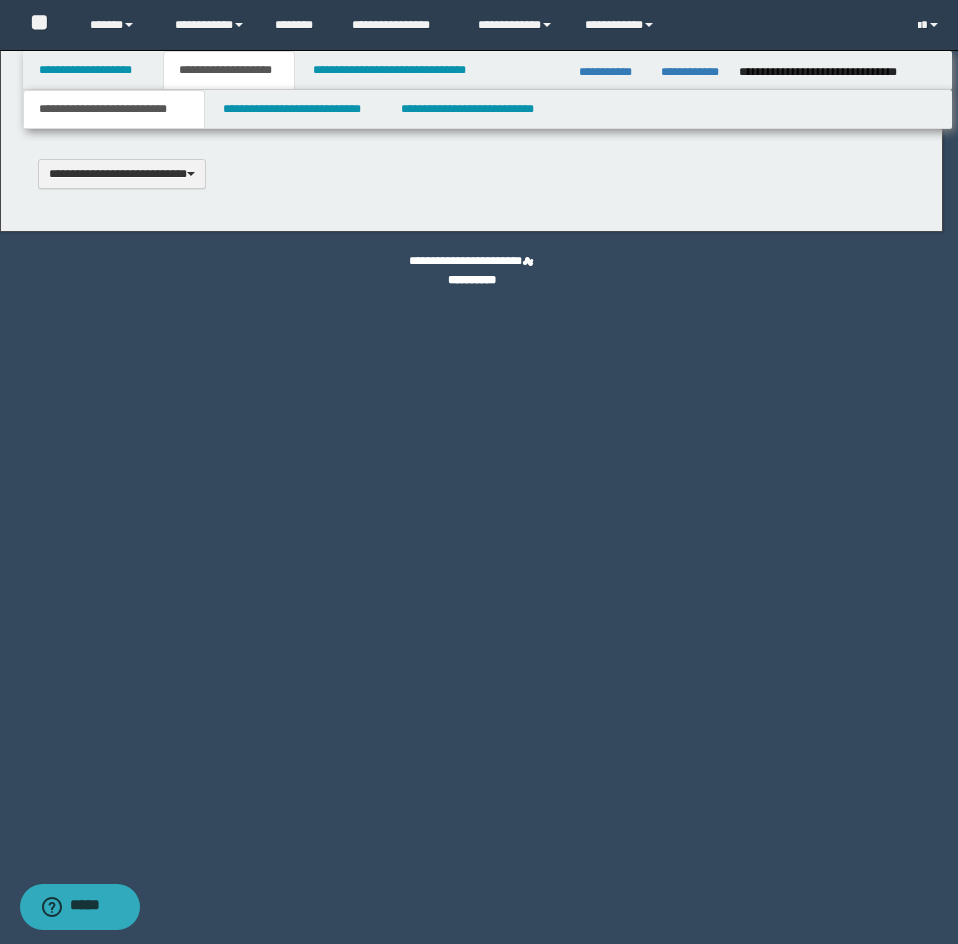 type 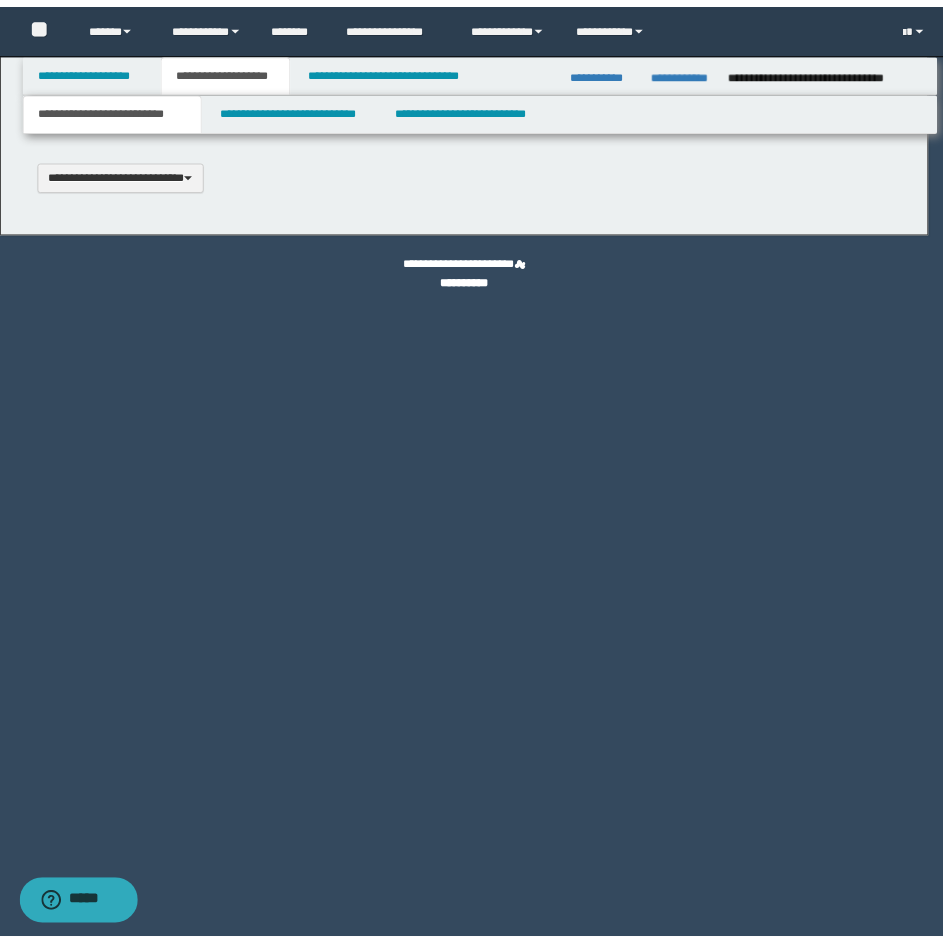scroll, scrollTop: 0, scrollLeft: 0, axis: both 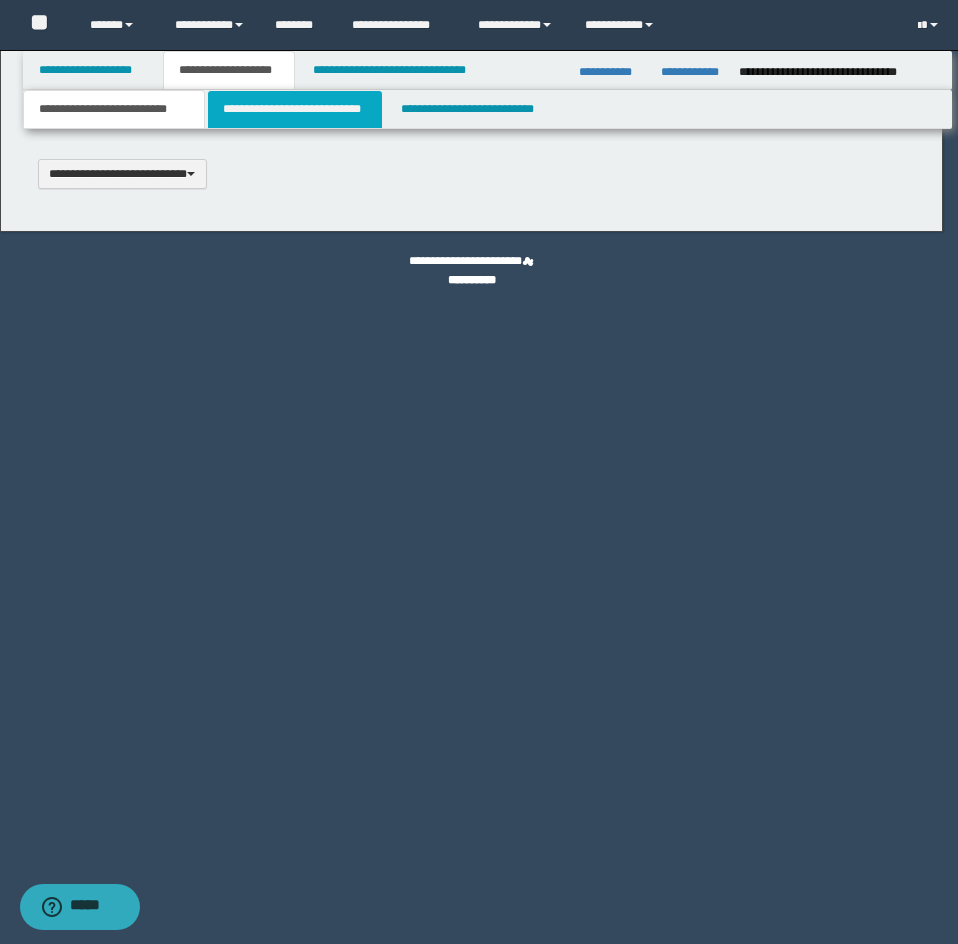 select on "*" 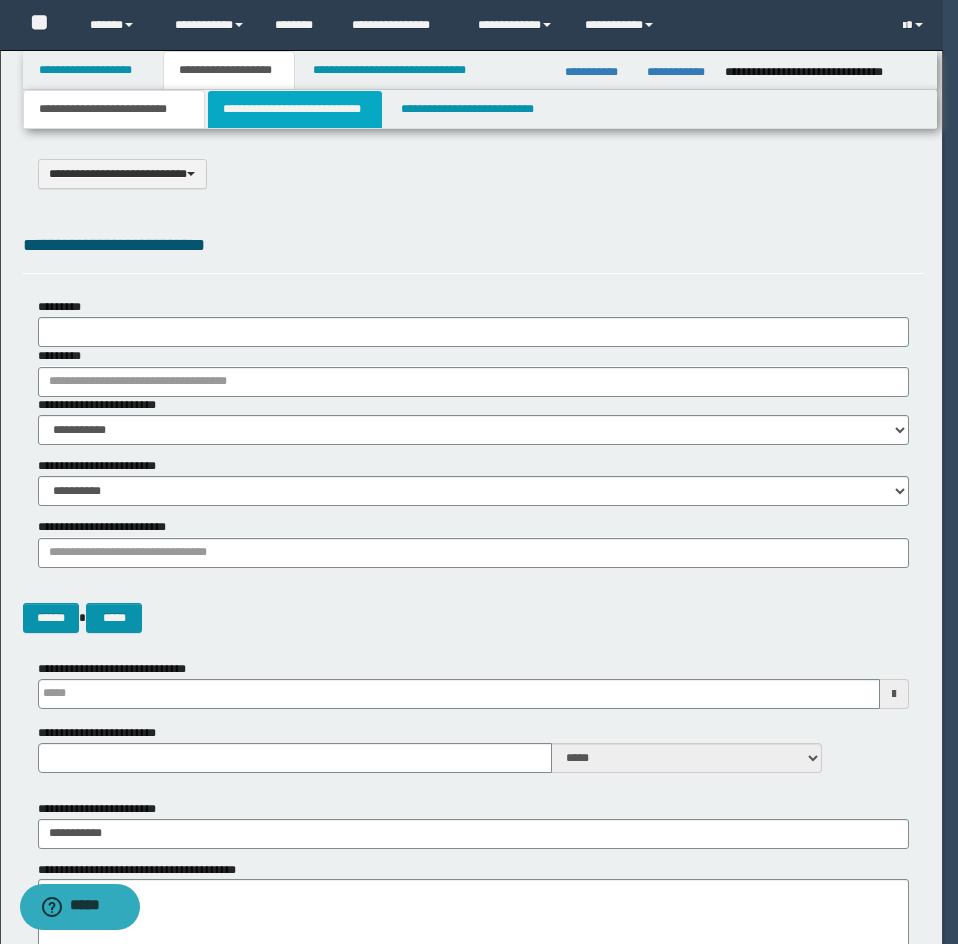 click on "**********" at bounding box center (295, 109) 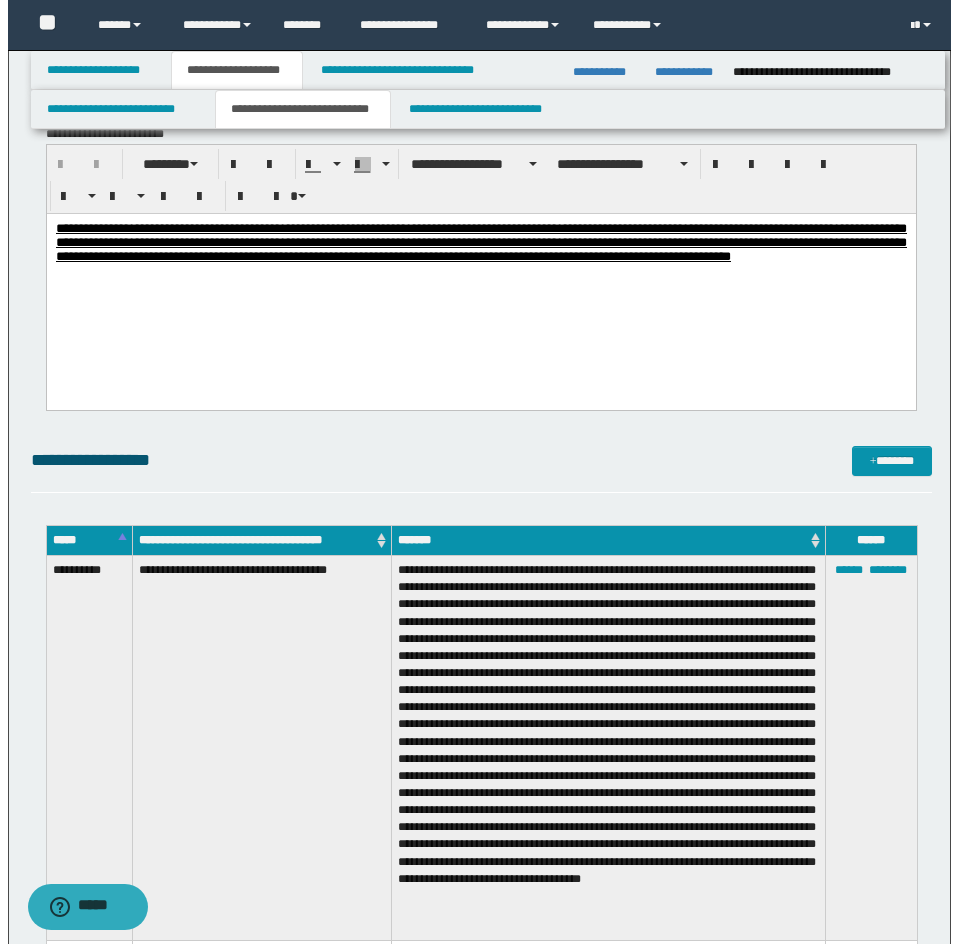 scroll, scrollTop: 2600, scrollLeft: 0, axis: vertical 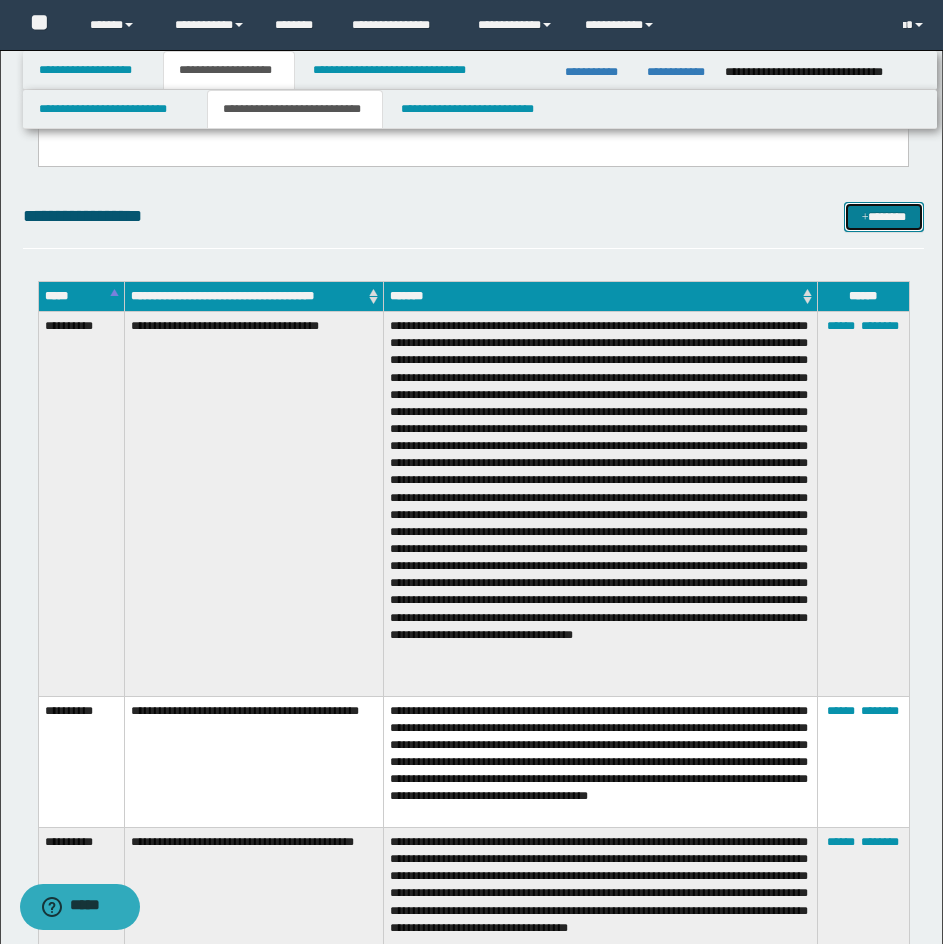 click on "*******" at bounding box center (884, 217) 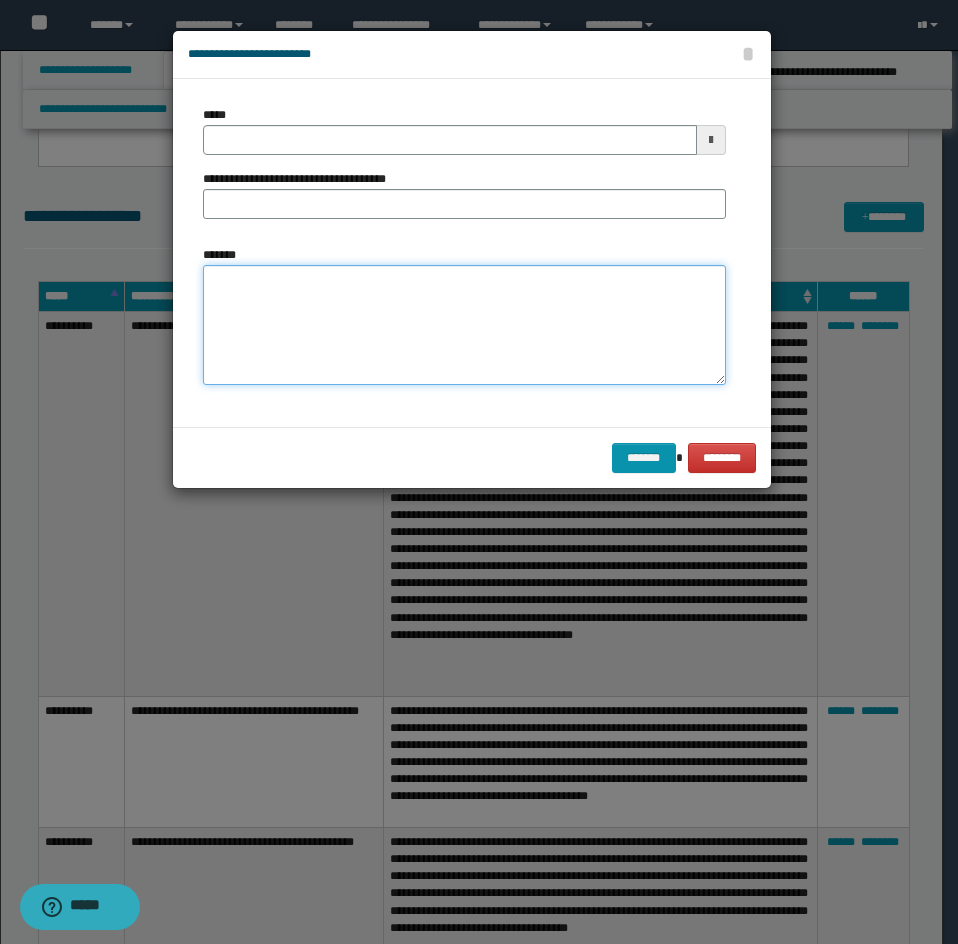 drag, startPoint x: 247, startPoint y: 317, endPoint x: 247, endPoint y: 303, distance: 14 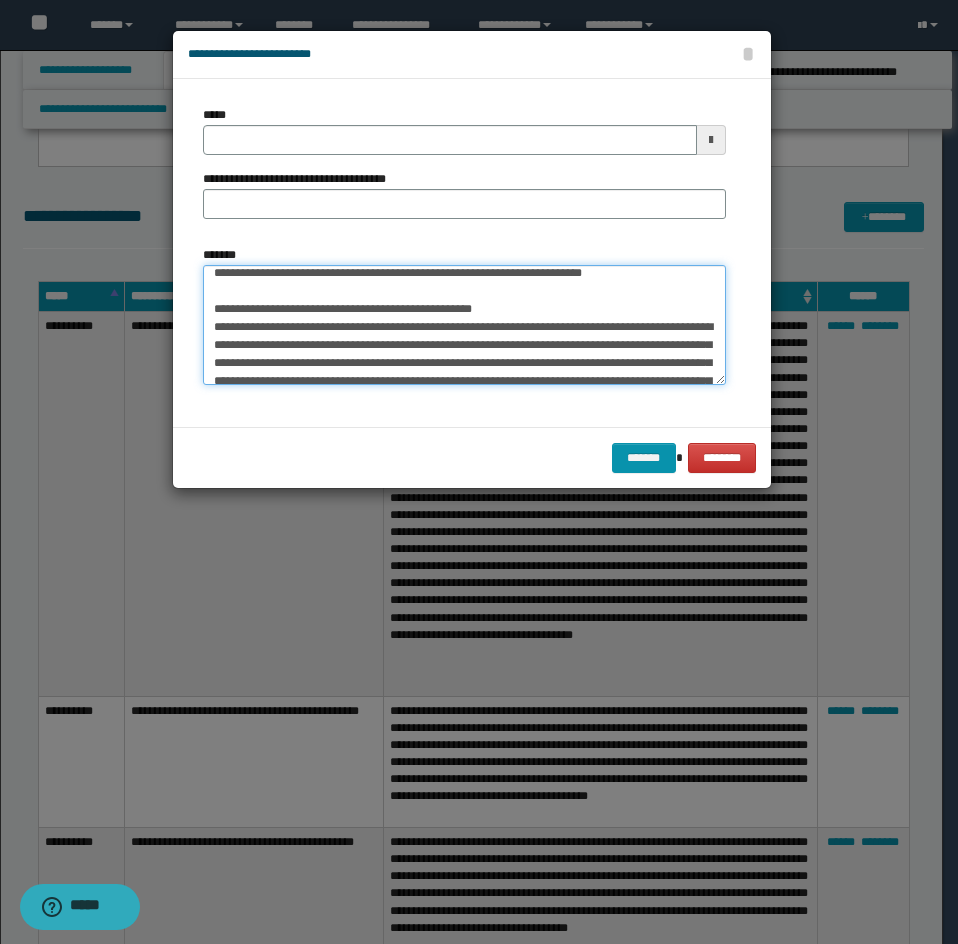 scroll, scrollTop: 0, scrollLeft: 0, axis: both 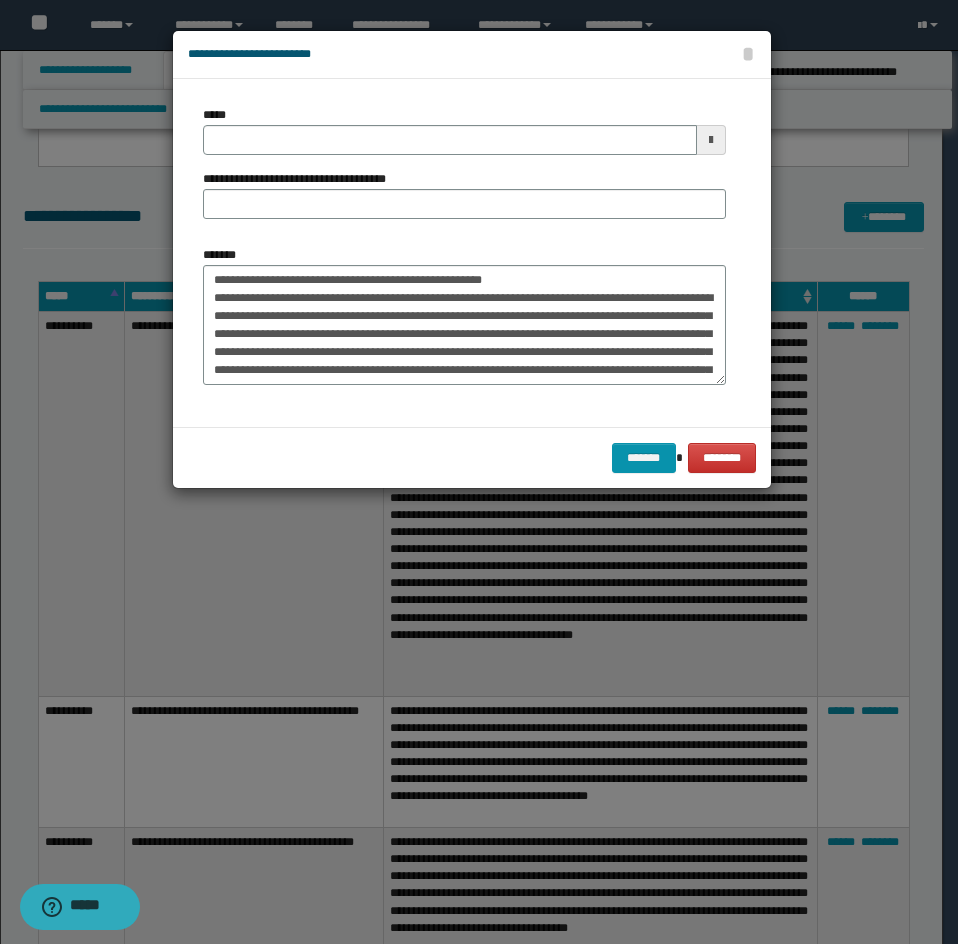 click on "*******" at bounding box center (227, 255) 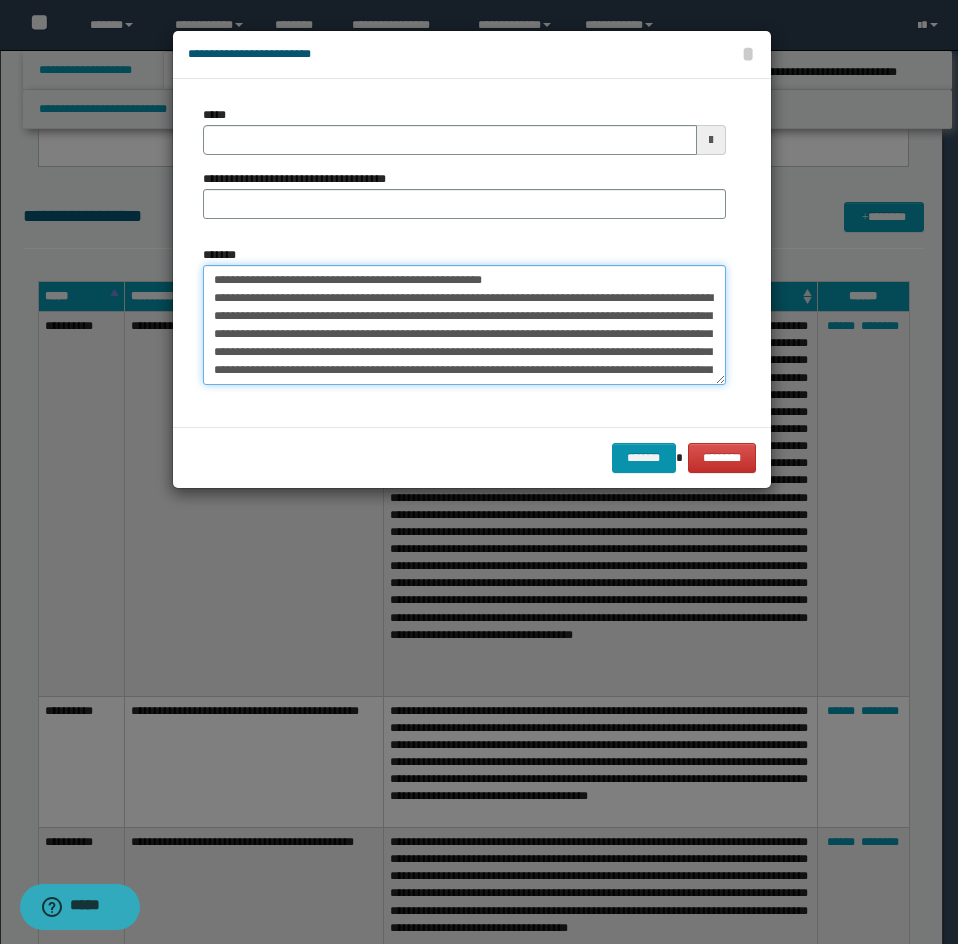 click on "*******" at bounding box center (464, 325) 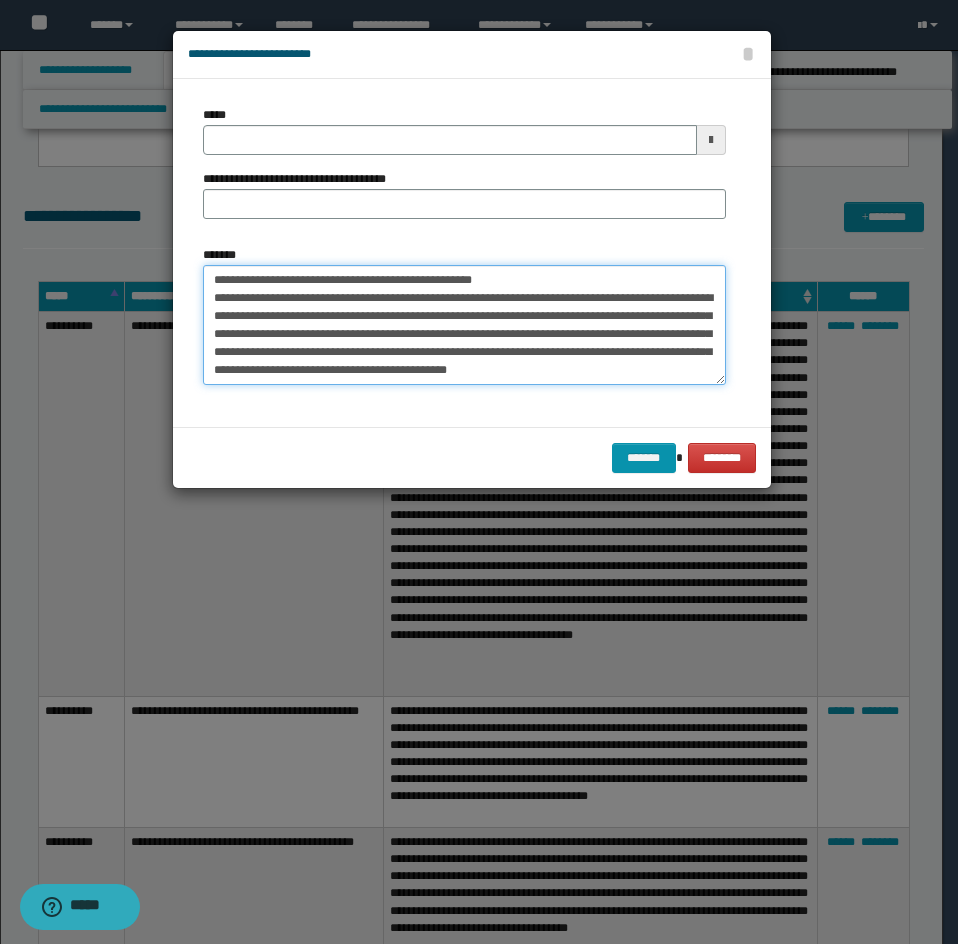 click on "*******" at bounding box center [464, 325] 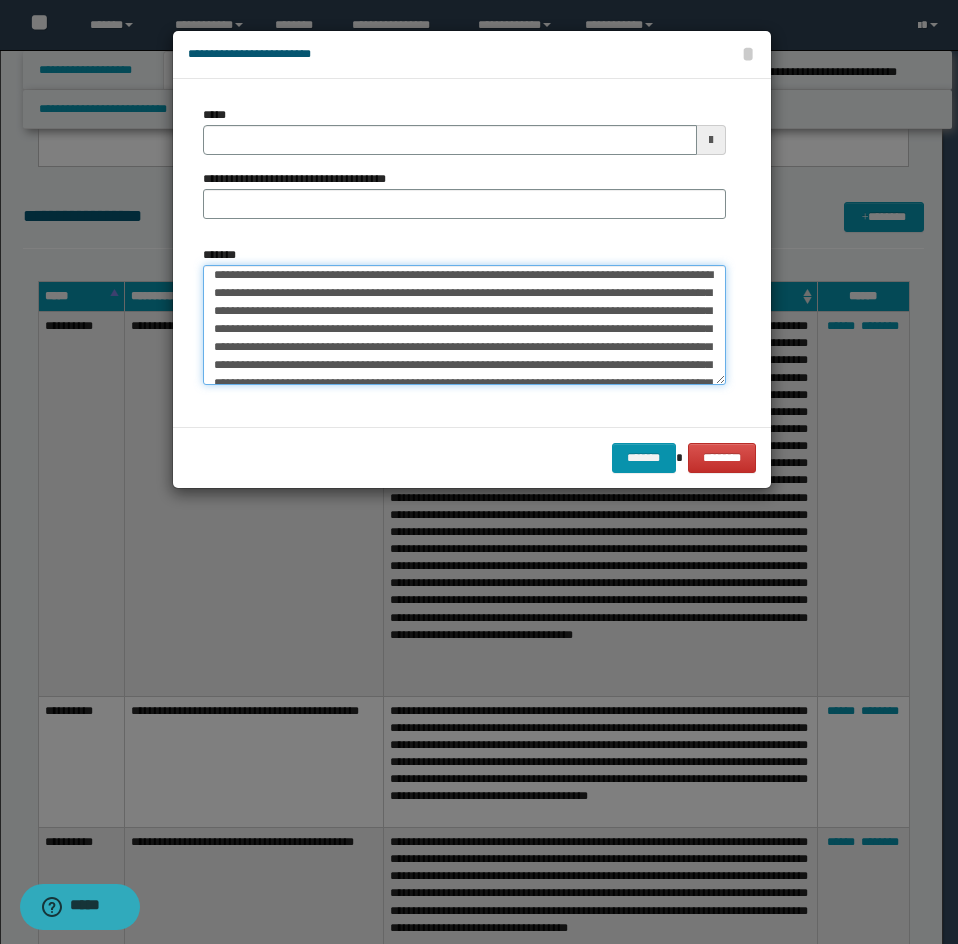scroll, scrollTop: 0, scrollLeft: 0, axis: both 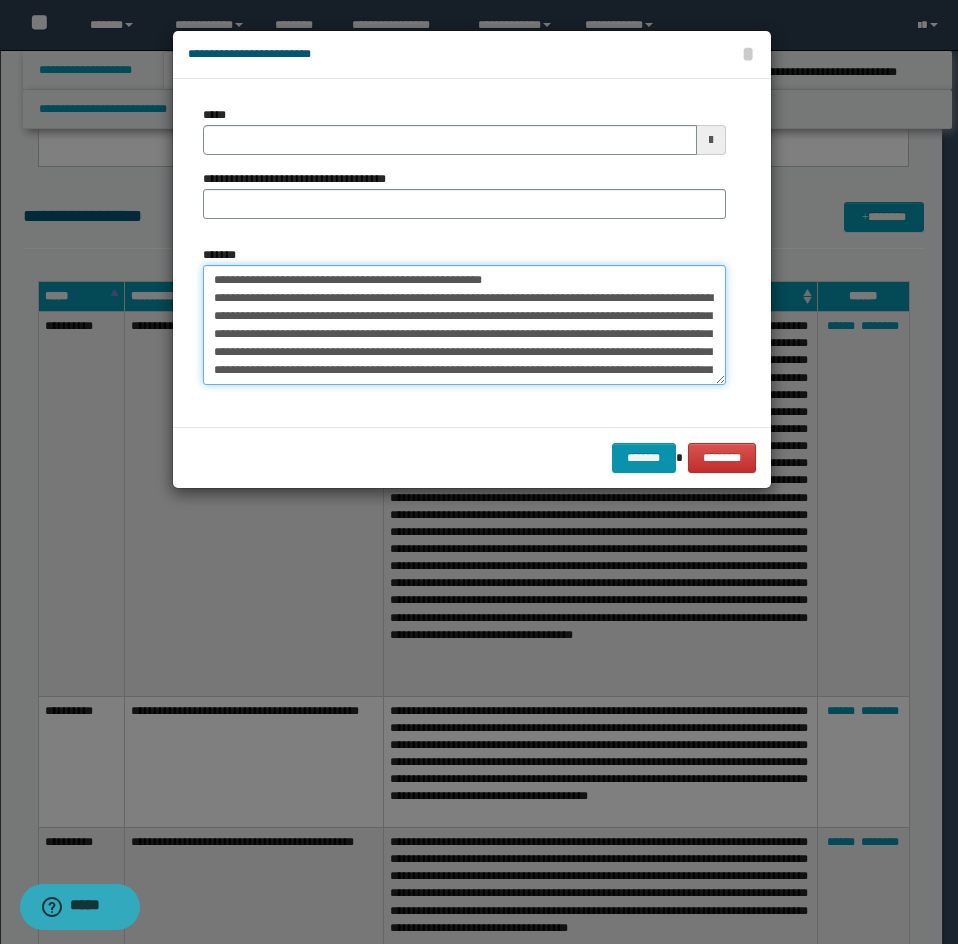 click on "*******" at bounding box center [464, 325] 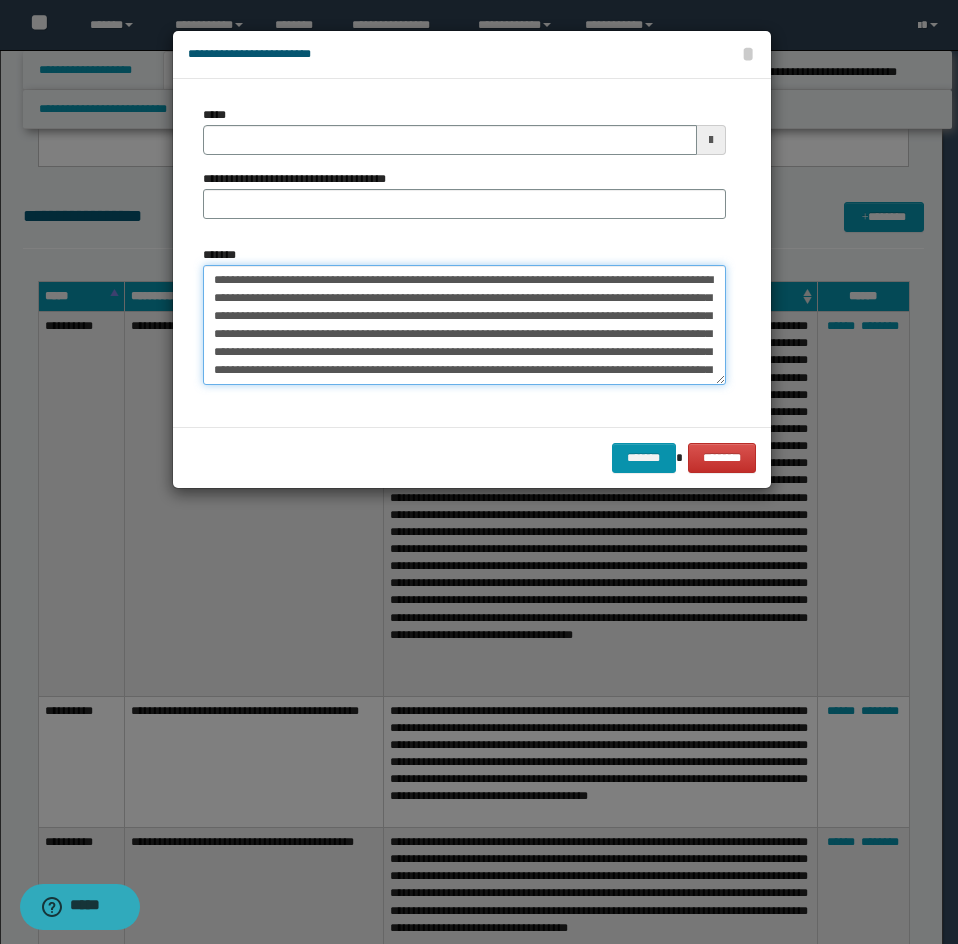 type 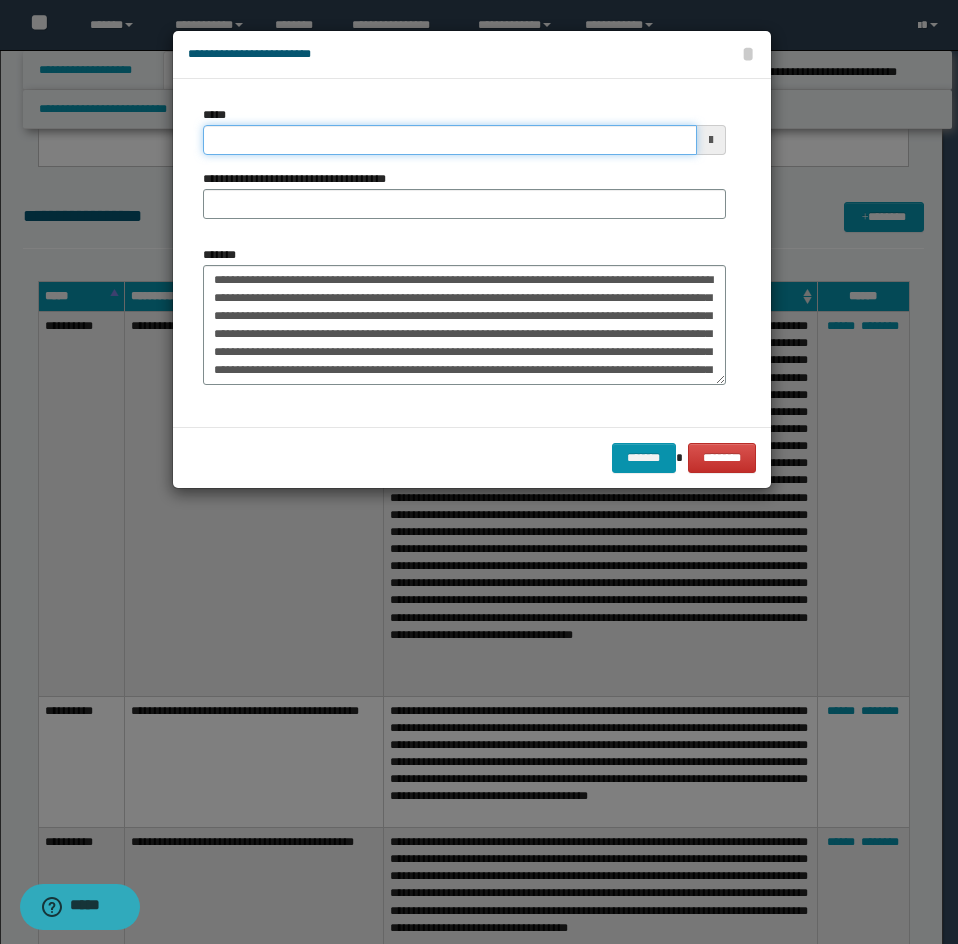 click on "*****" at bounding box center (450, 140) 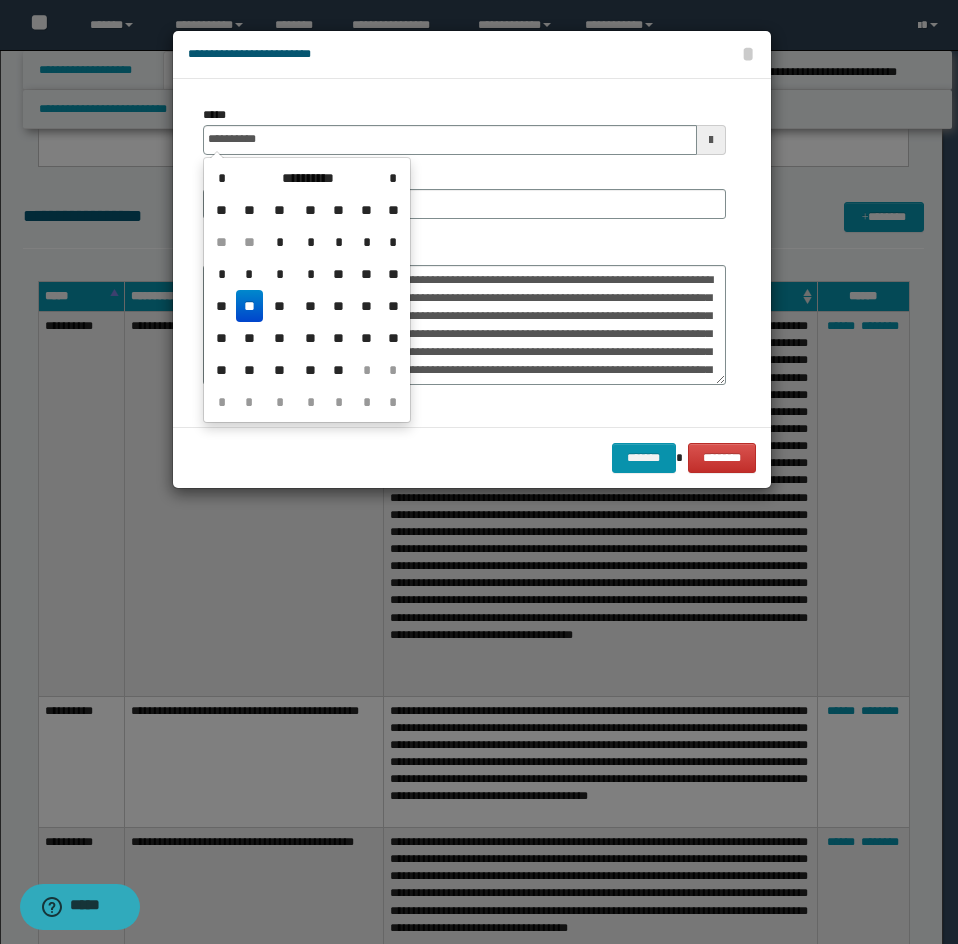 type on "**********" 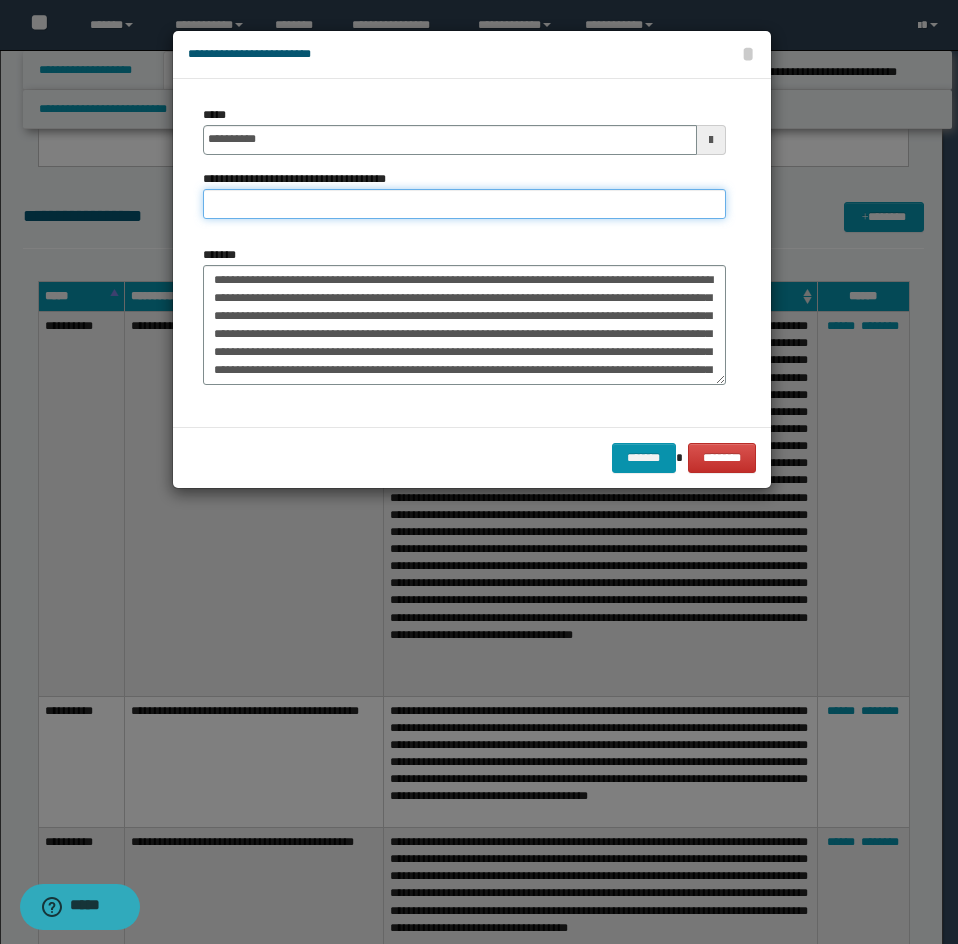 drag, startPoint x: 299, startPoint y: 218, endPoint x: 289, endPoint y: 220, distance: 10.198039 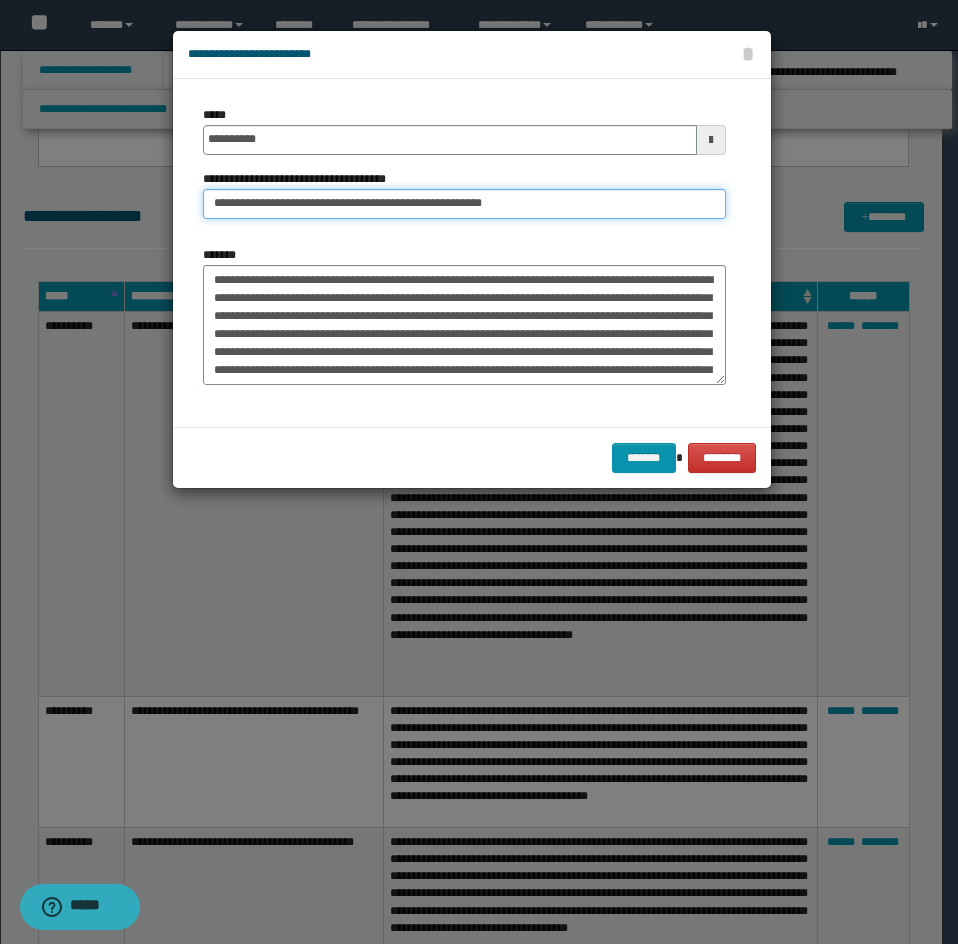 drag, startPoint x: 194, startPoint y: 236, endPoint x: 77, endPoint y: 288, distance: 128.03516 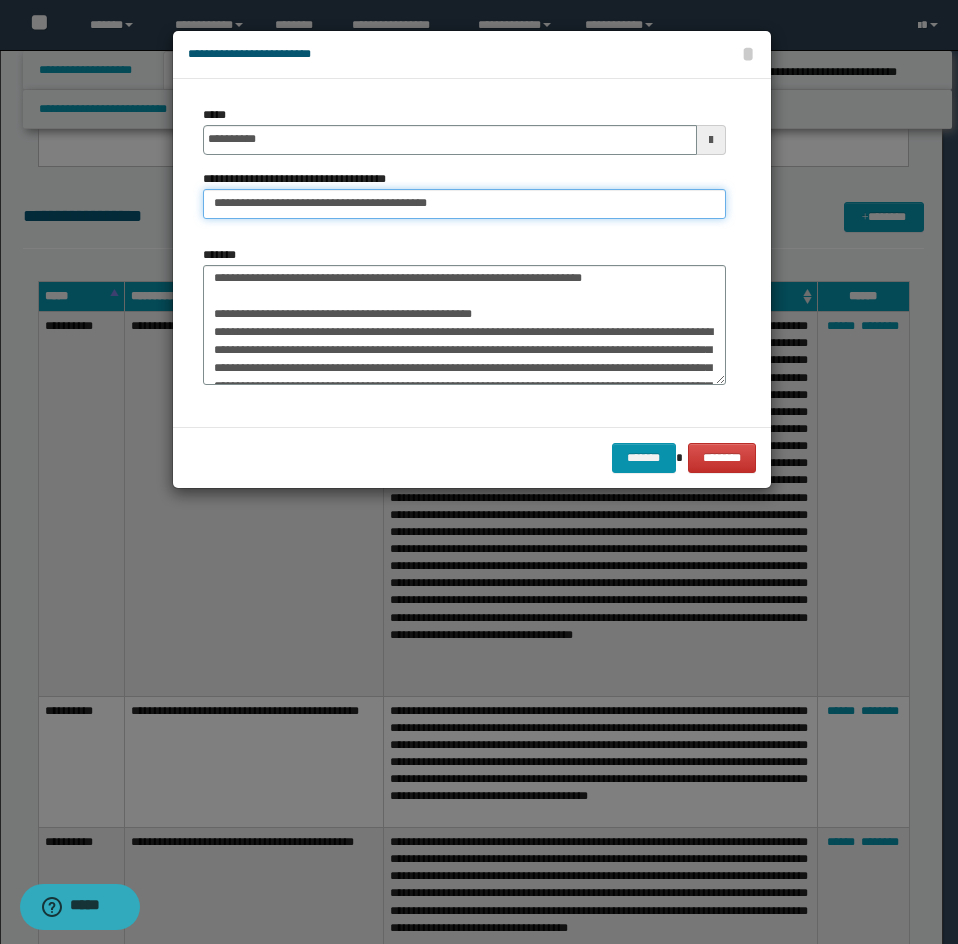 type on "**********" 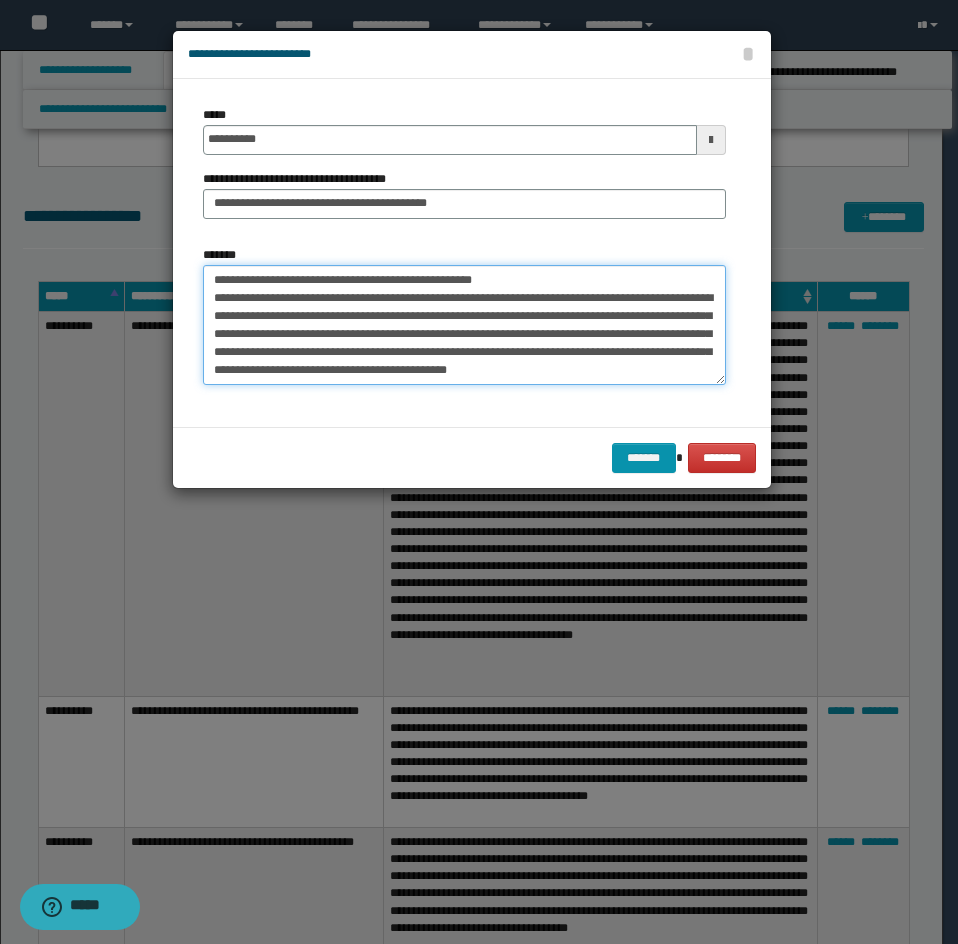 drag, startPoint x: 205, startPoint y: 355, endPoint x: 316, endPoint y: 373, distance: 112.44999 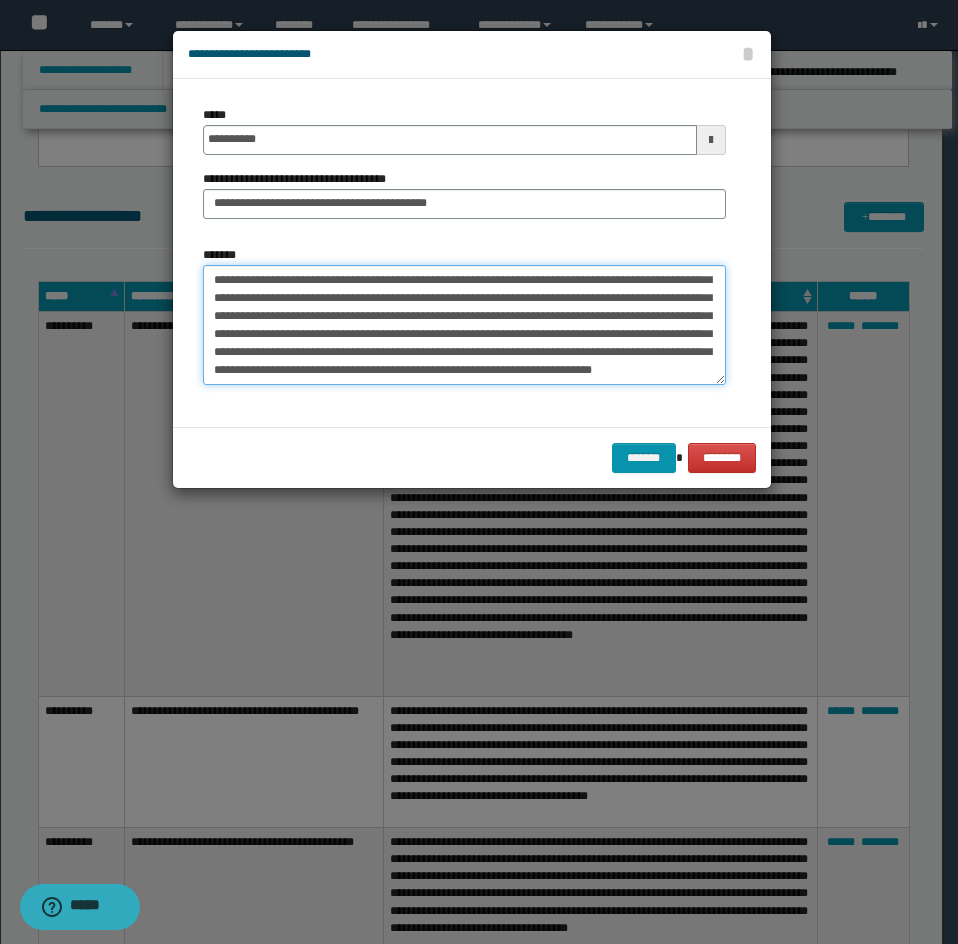 scroll, scrollTop: 180, scrollLeft: 0, axis: vertical 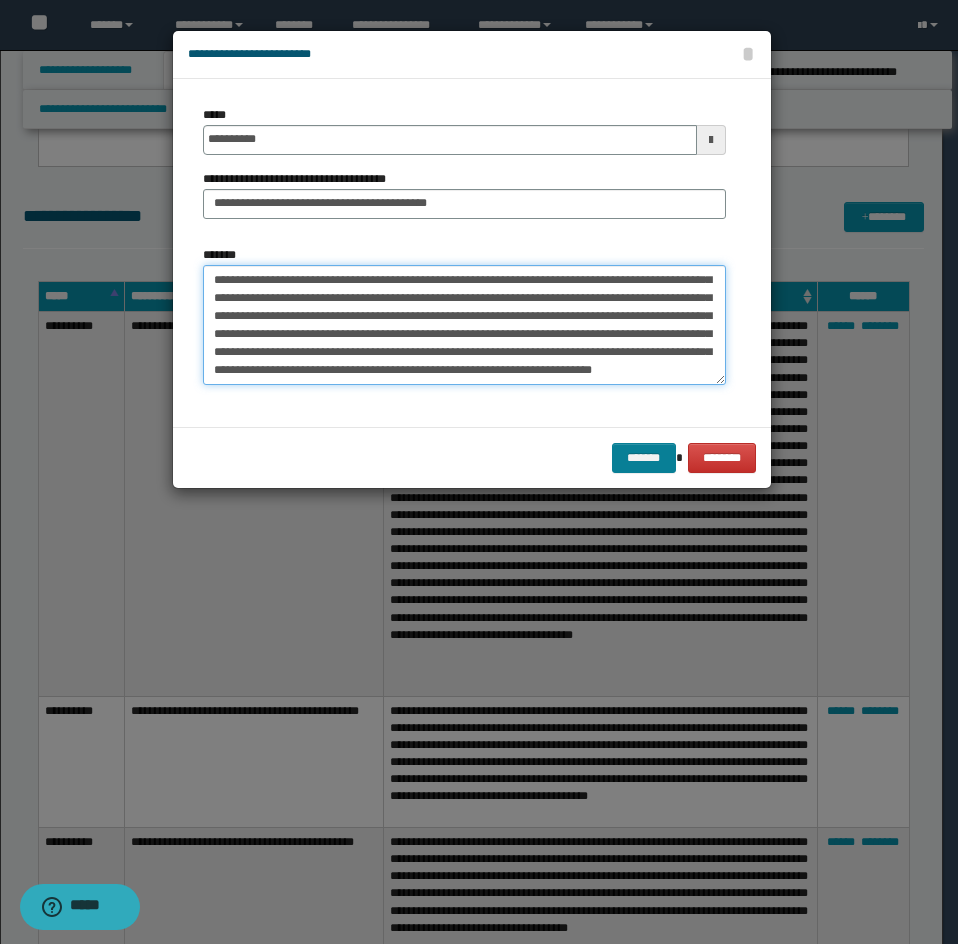 type on "**********" 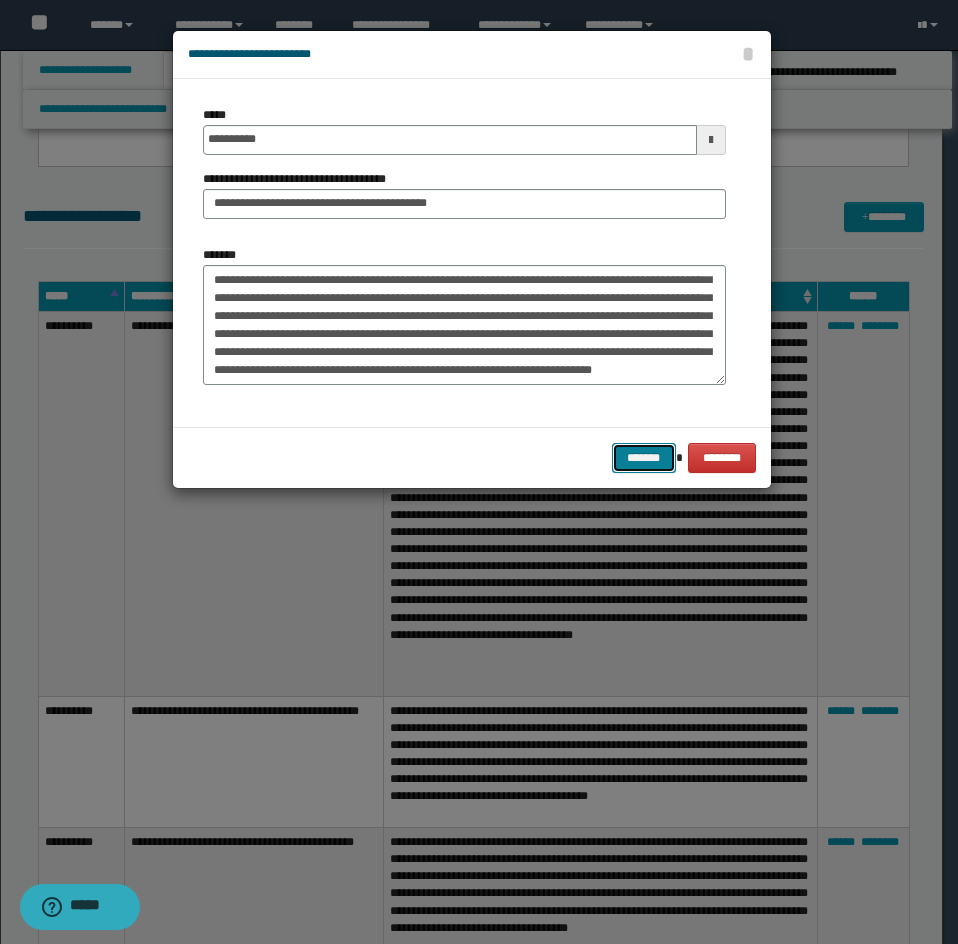 click on "*******" at bounding box center (644, 458) 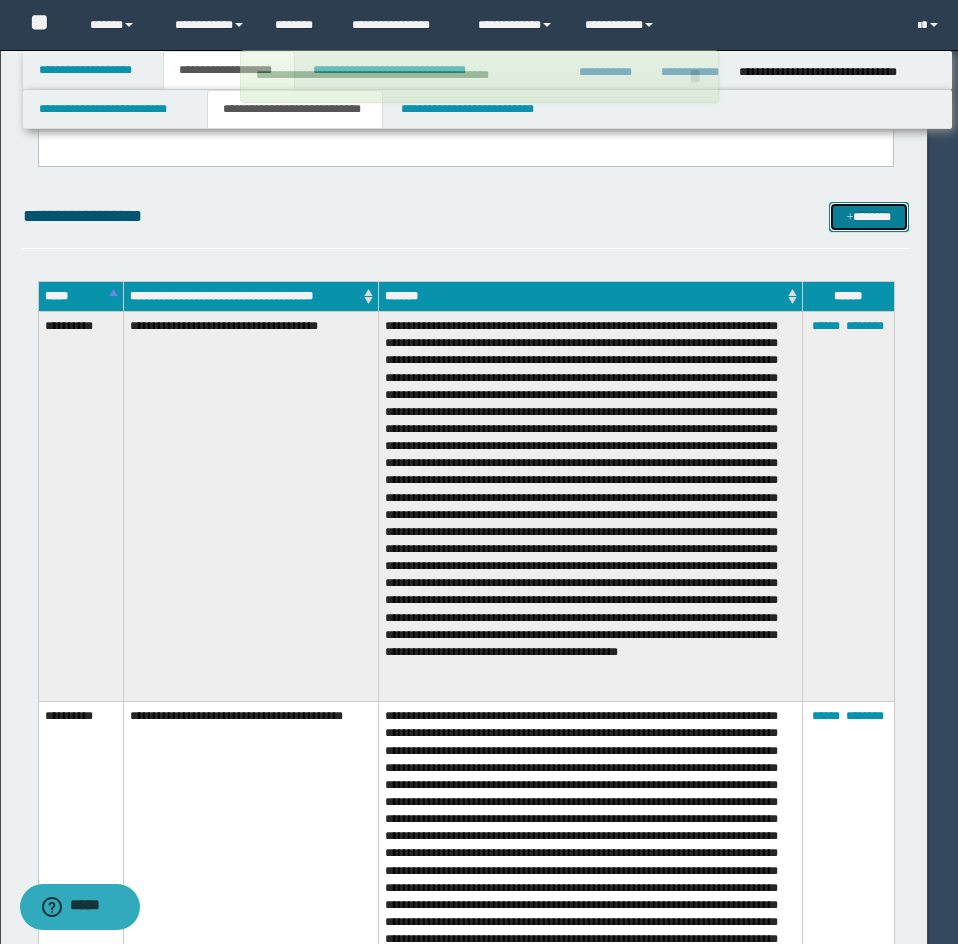 type 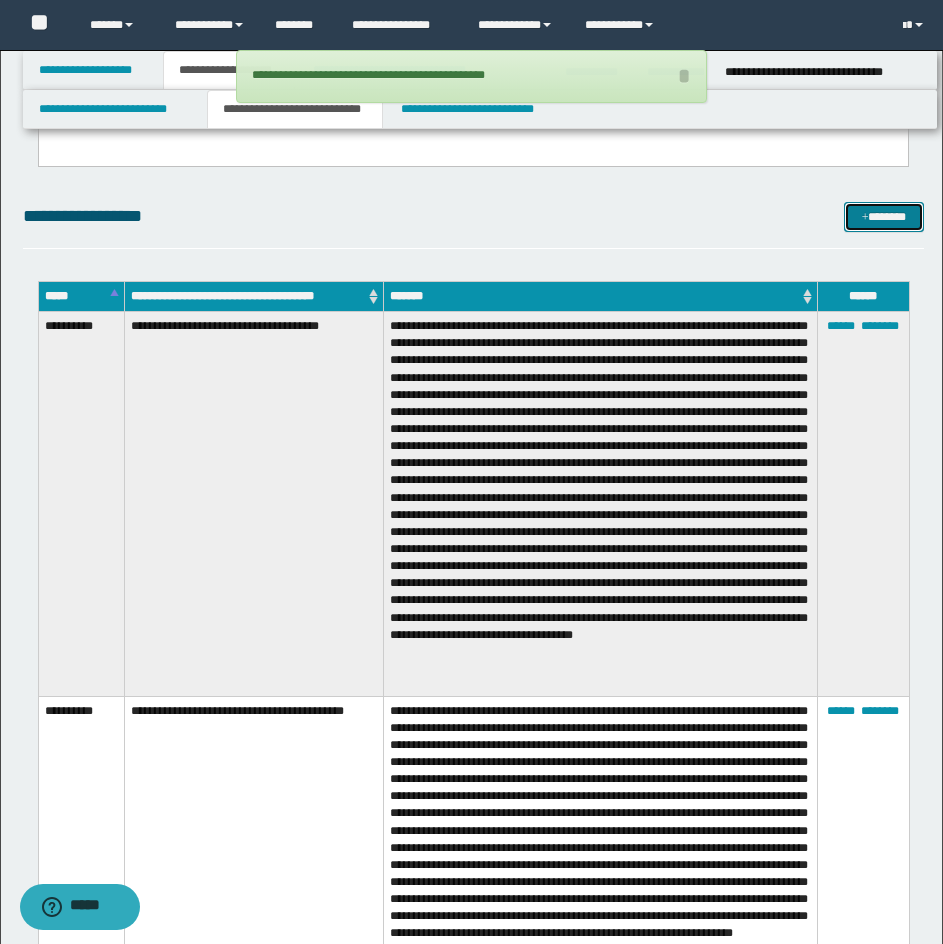 click on "*******" at bounding box center (884, 217) 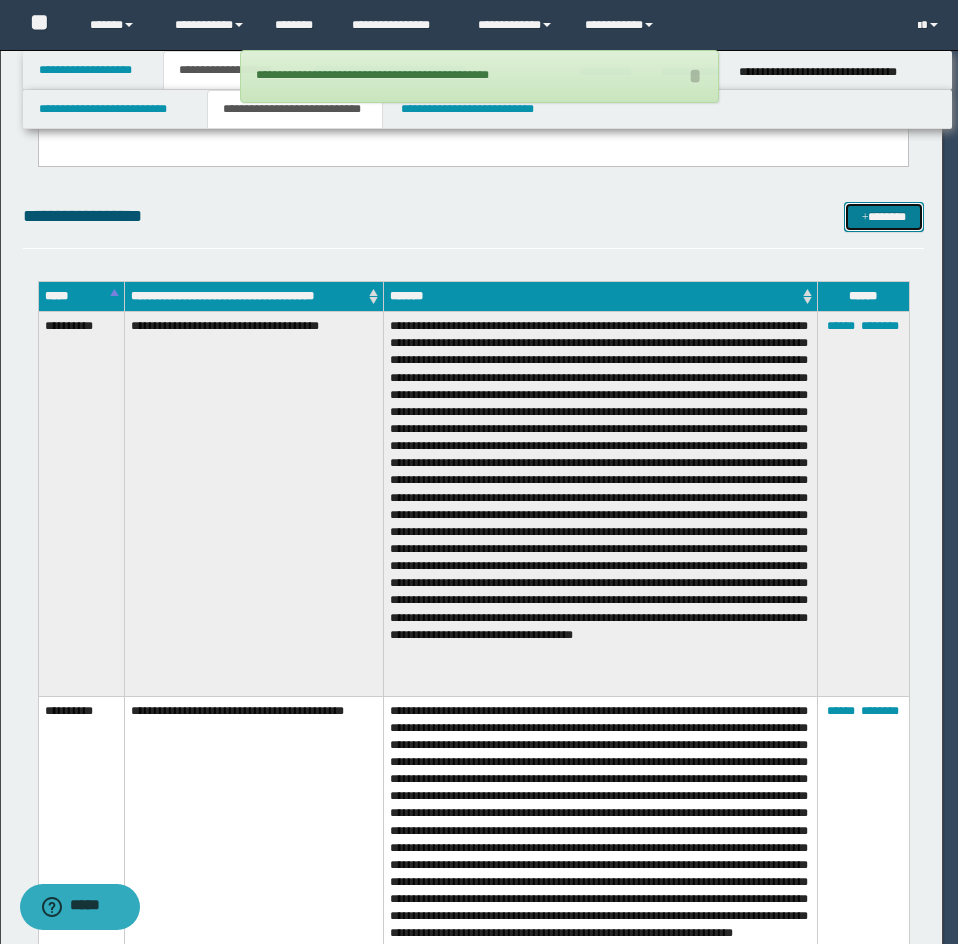 scroll, scrollTop: 0, scrollLeft: 0, axis: both 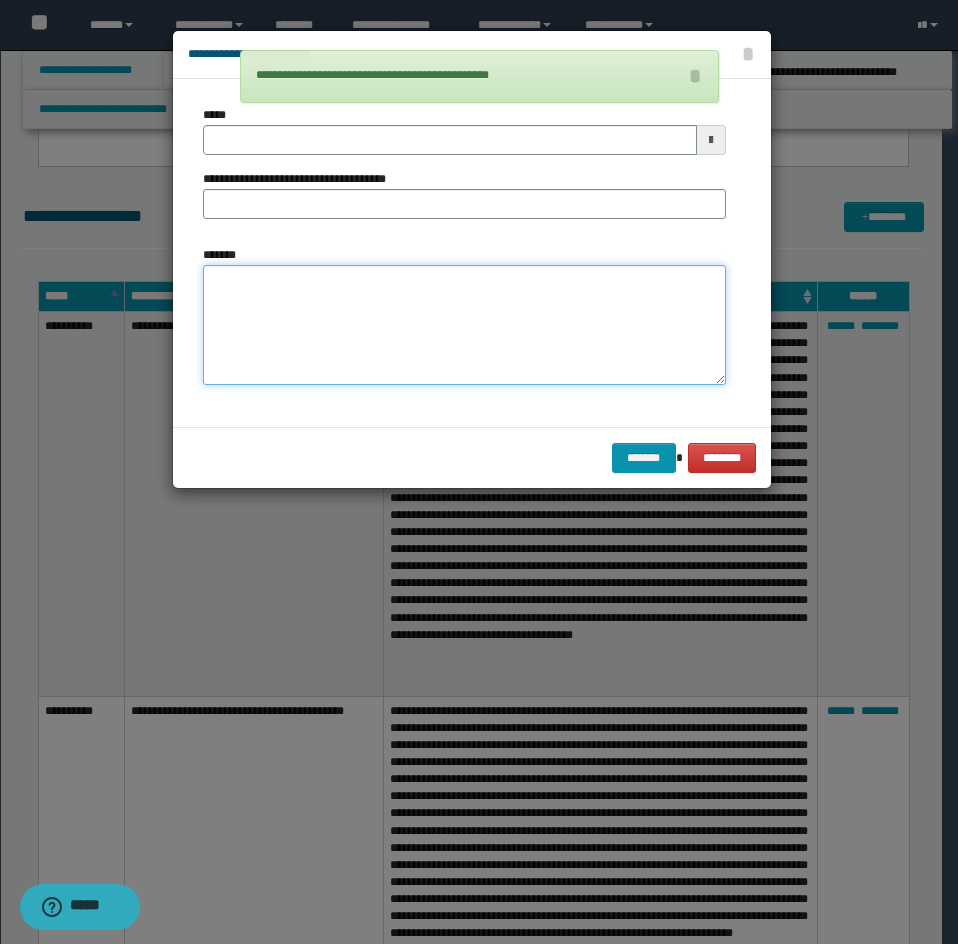 click on "*******" at bounding box center [464, 325] 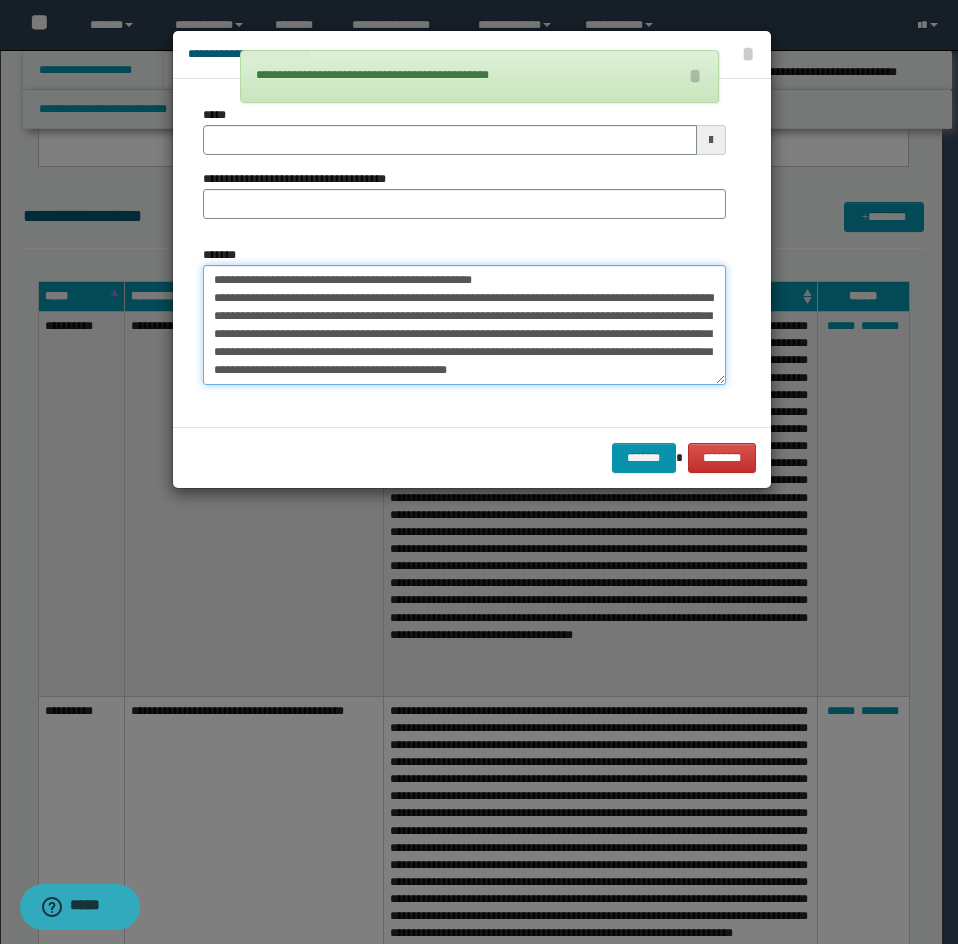 scroll, scrollTop: 0, scrollLeft: 0, axis: both 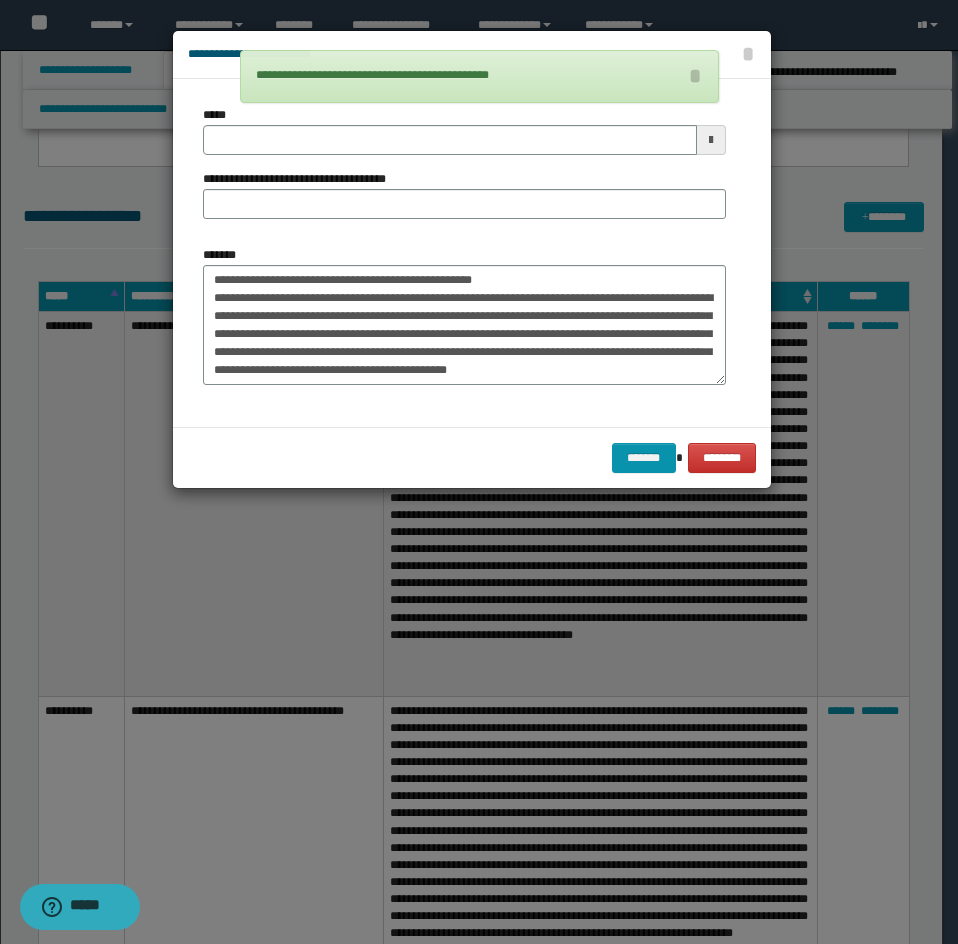 drag, startPoint x: 287, startPoint y: 243, endPoint x: 303, endPoint y: 260, distance: 23.345236 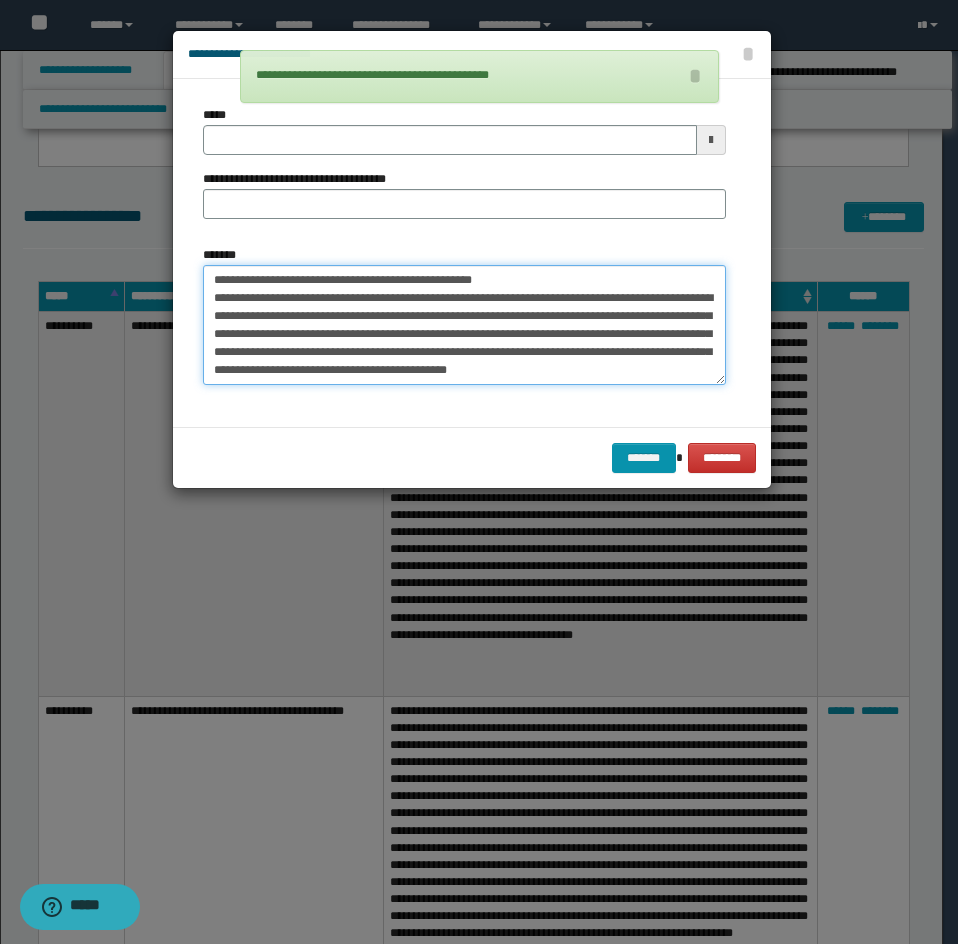 click on "**********" at bounding box center [464, 325] 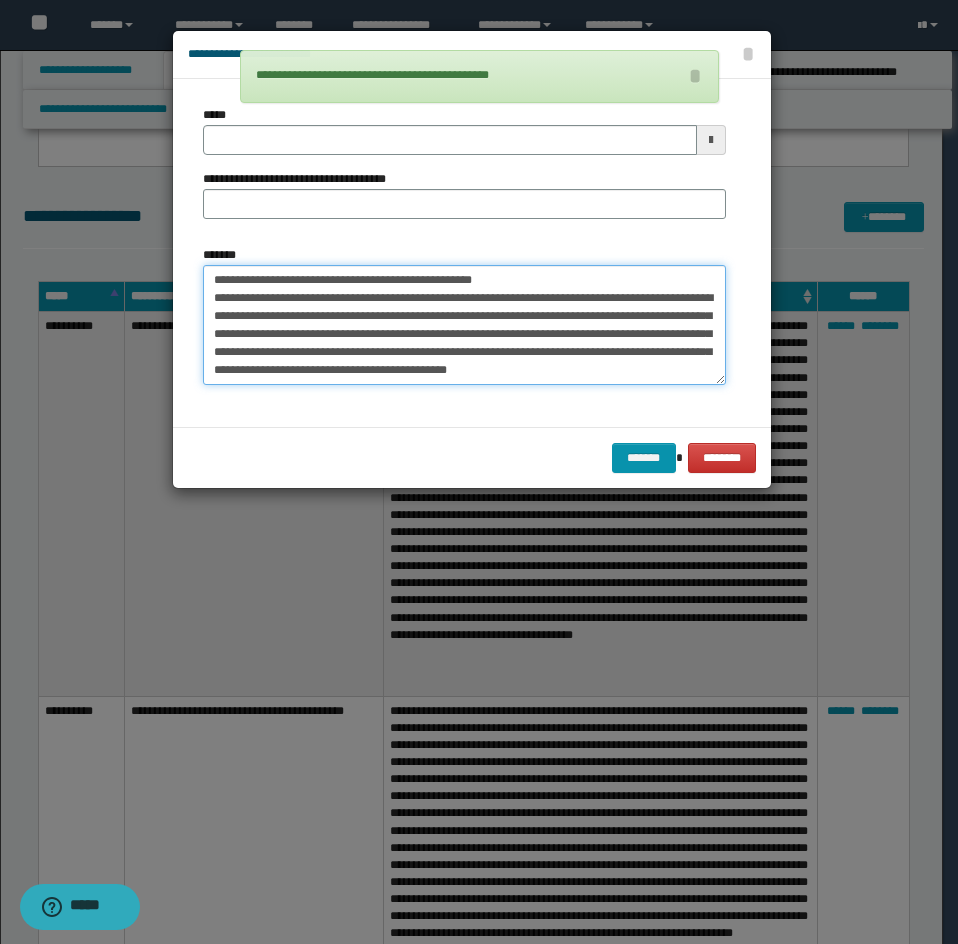 click on "**********" at bounding box center (464, 325) 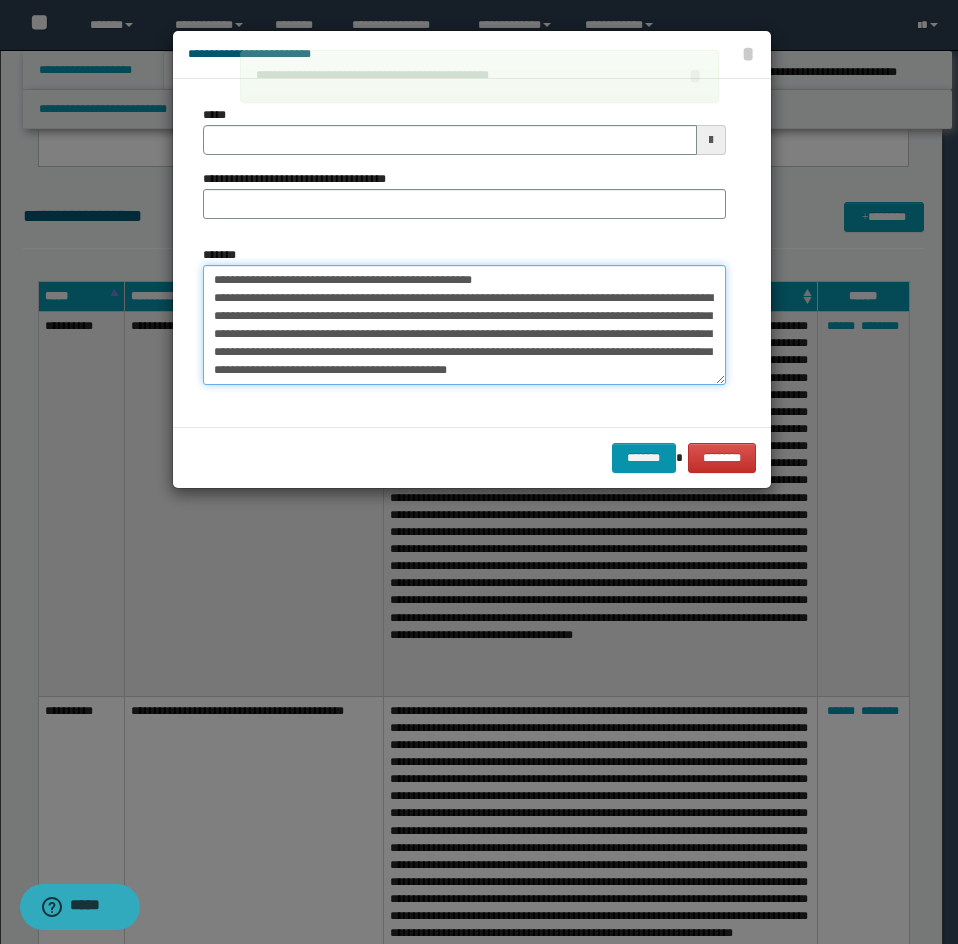 click on "**********" at bounding box center [464, 325] 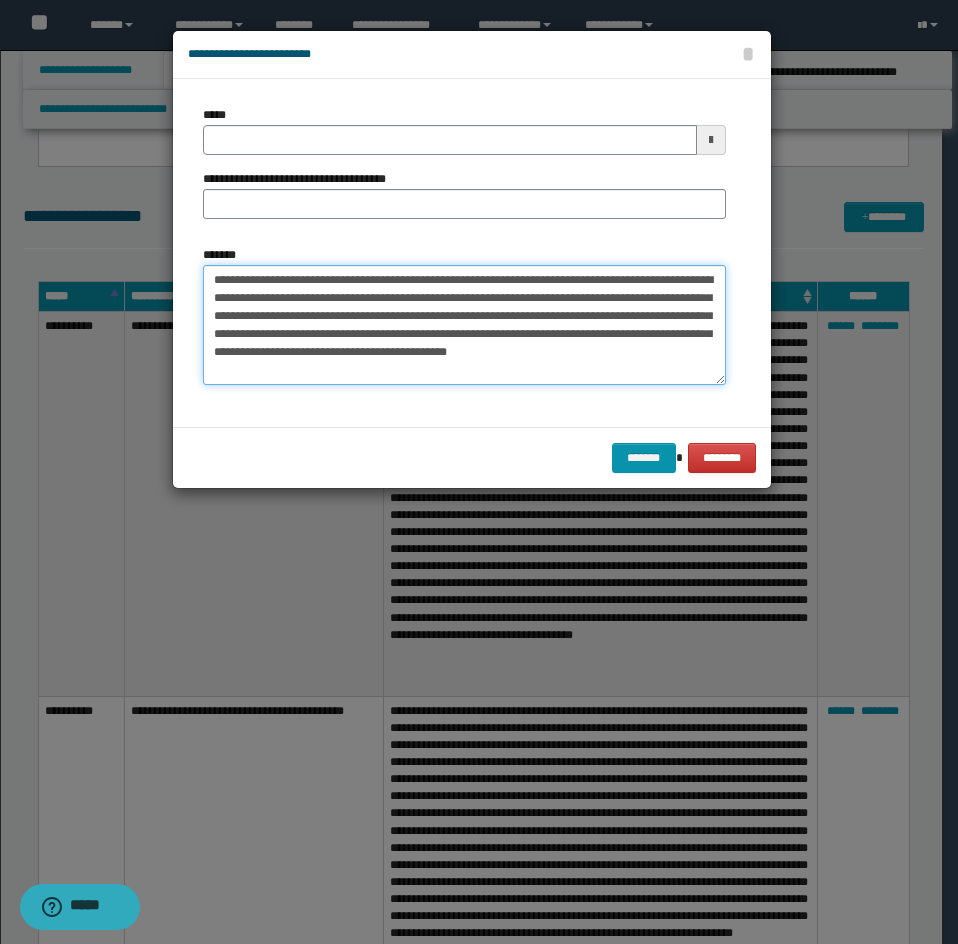type on "**********" 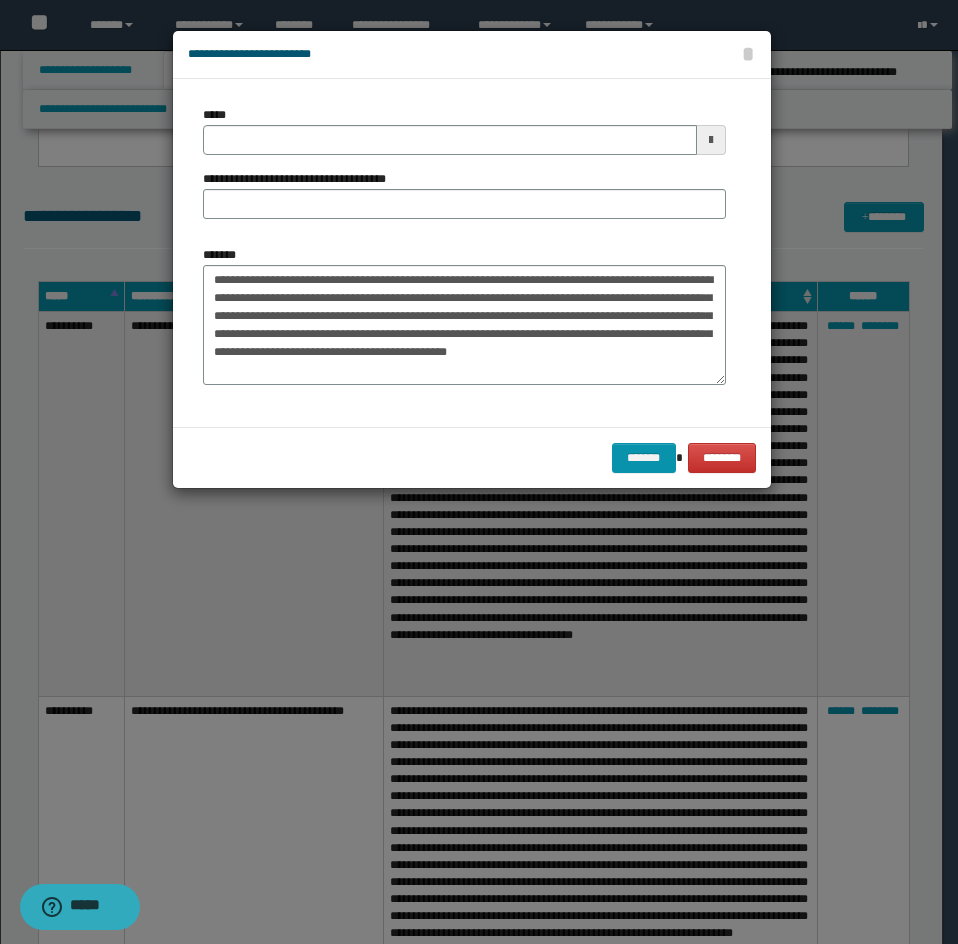 click on "**********" at bounding box center [464, 170] 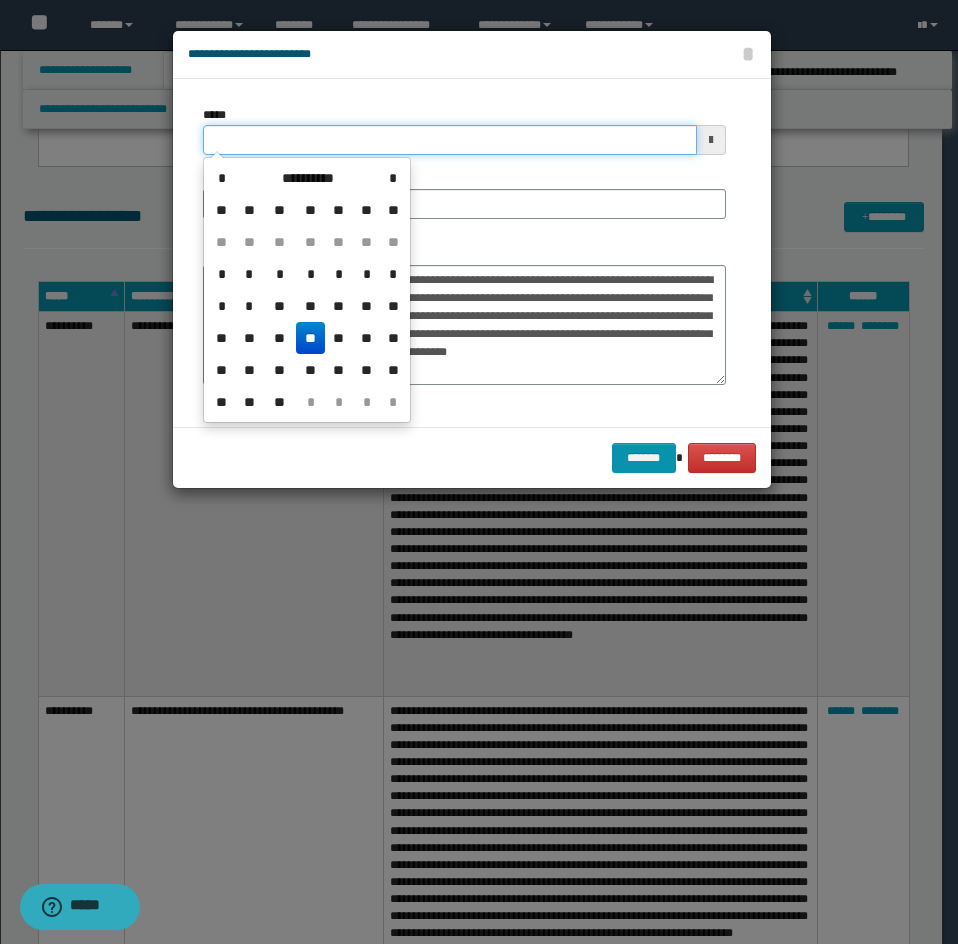 click on "*****" at bounding box center (450, 140) 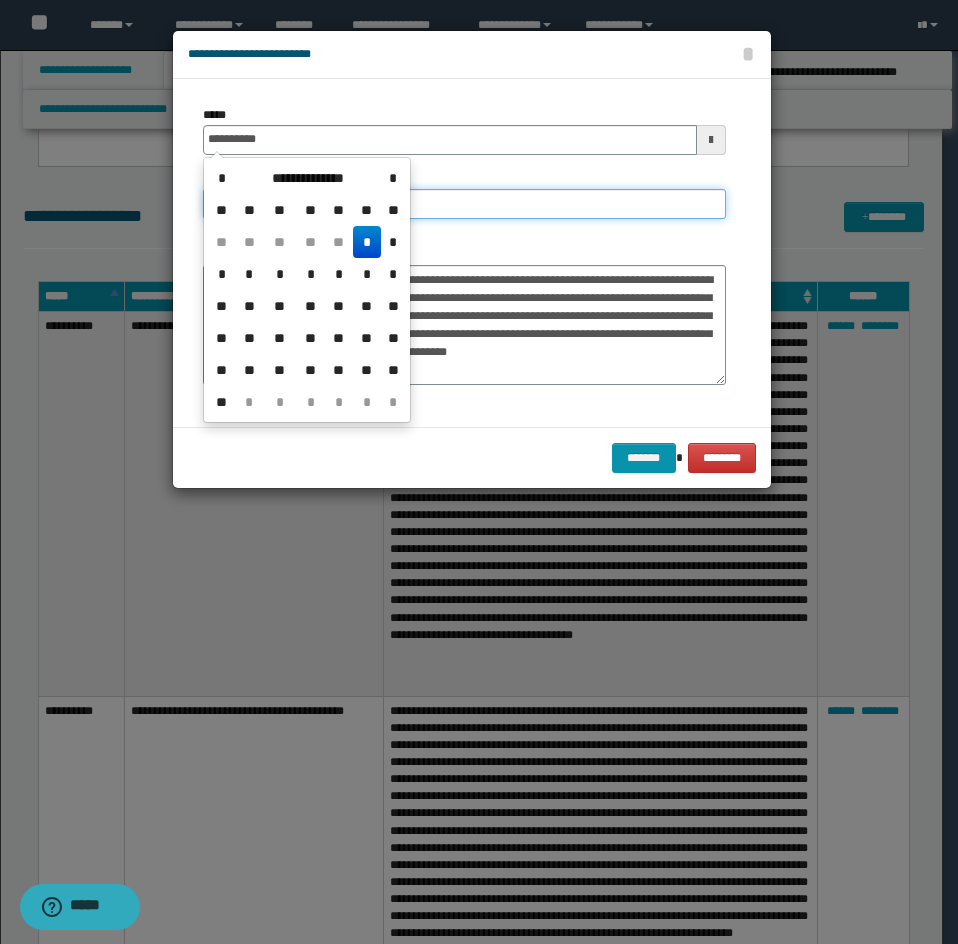 type on "**********" 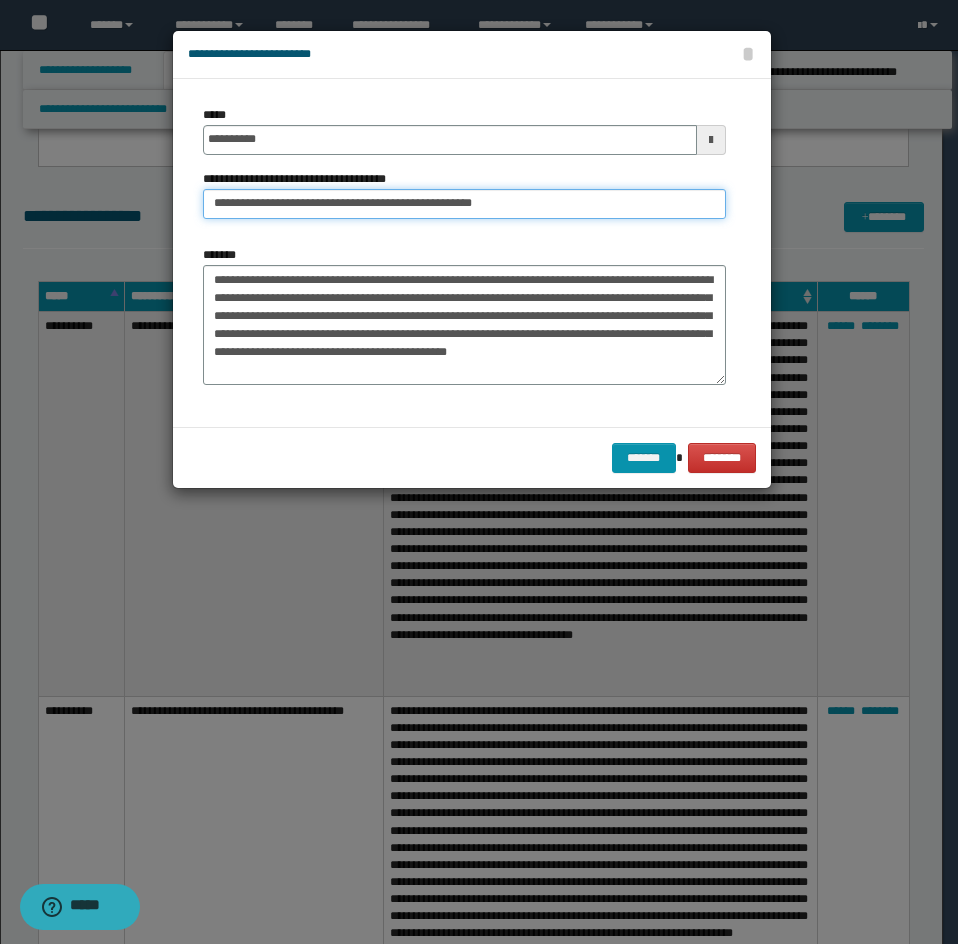 drag, startPoint x: 274, startPoint y: 207, endPoint x: 153, endPoint y: 223, distance: 122.05327 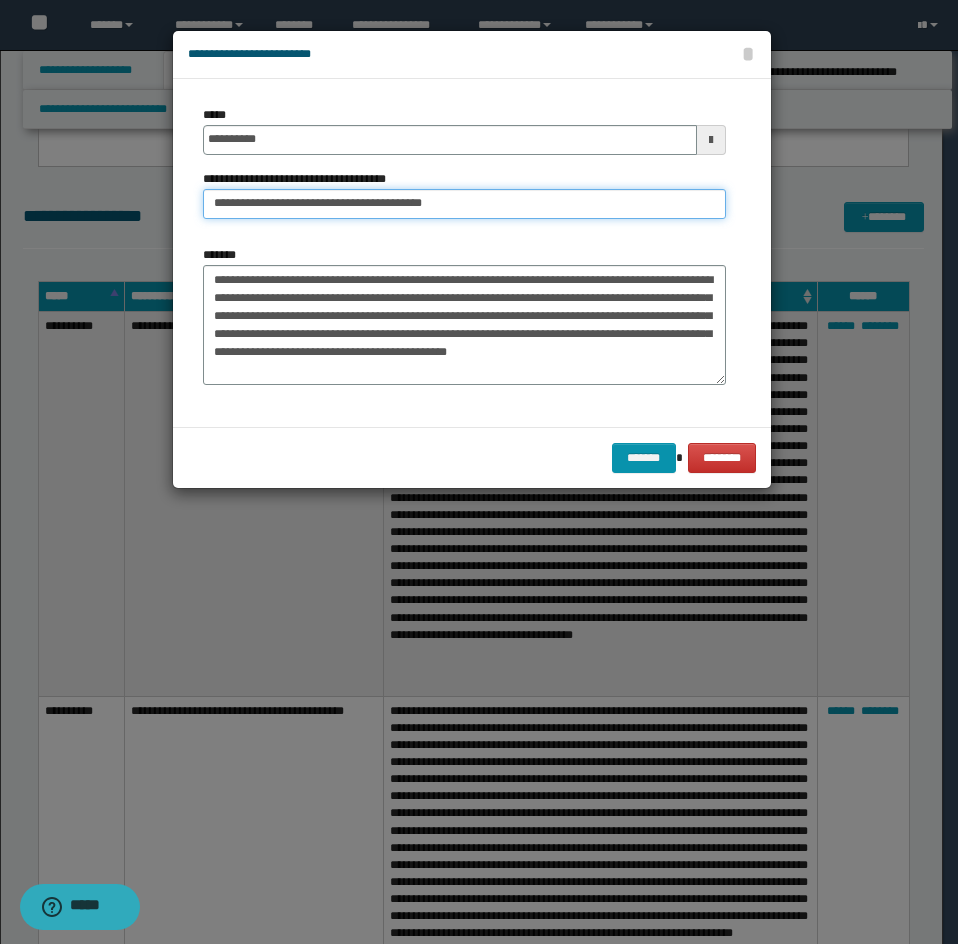type on "**********" 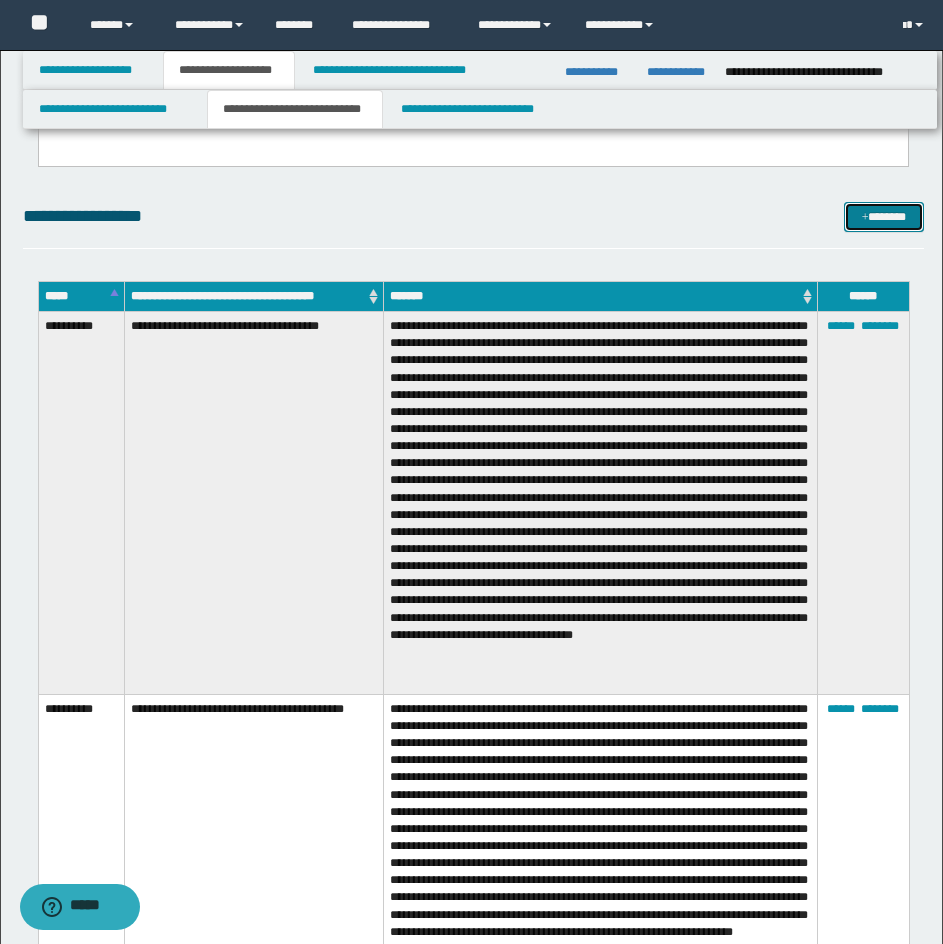 drag, startPoint x: 885, startPoint y: 209, endPoint x: 881, endPoint y: 250, distance: 41.19466 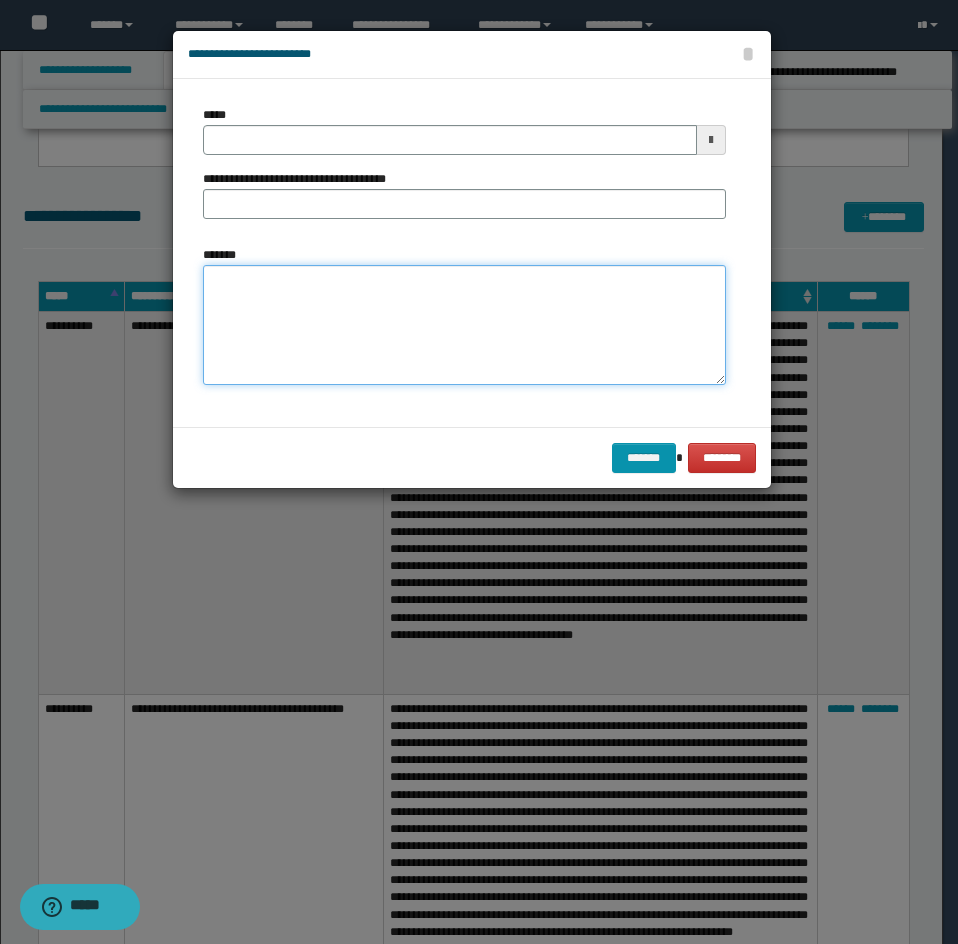 drag, startPoint x: 614, startPoint y: 271, endPoint x: 579, endPoint y: 290, distance: 39.824615 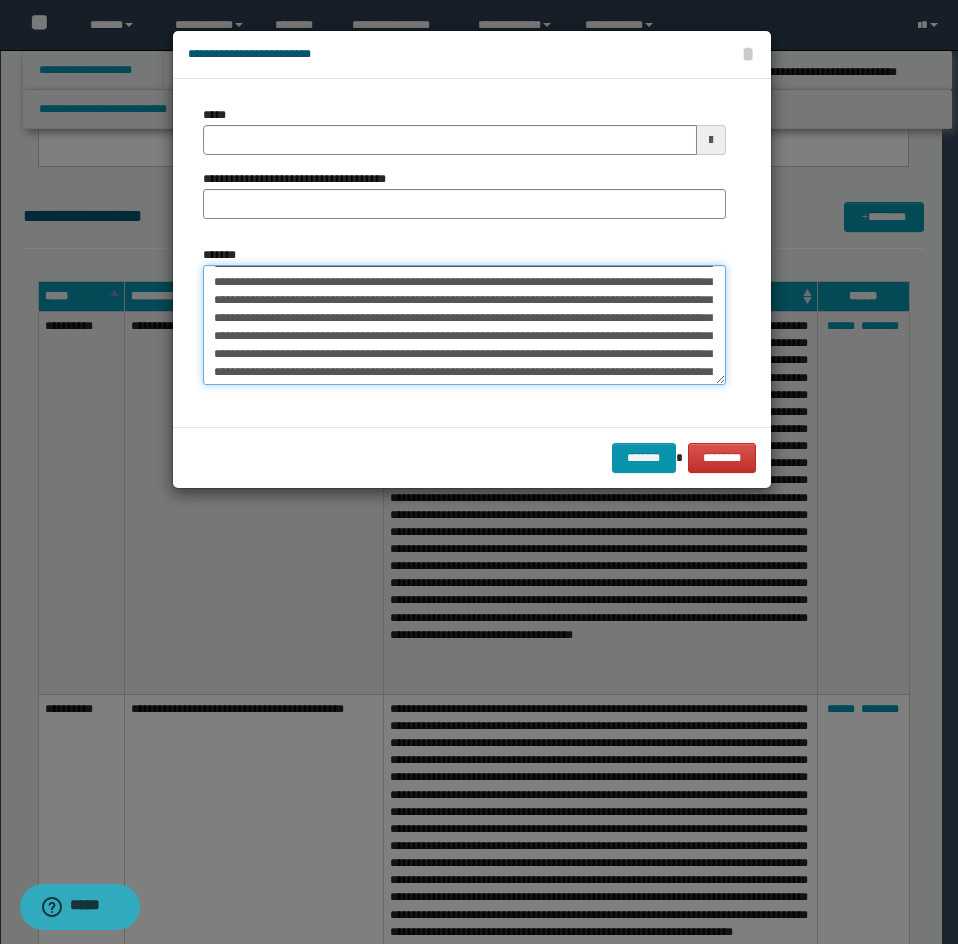 scroll, scrollTop: 0, scrollLeft: 0, axis: both 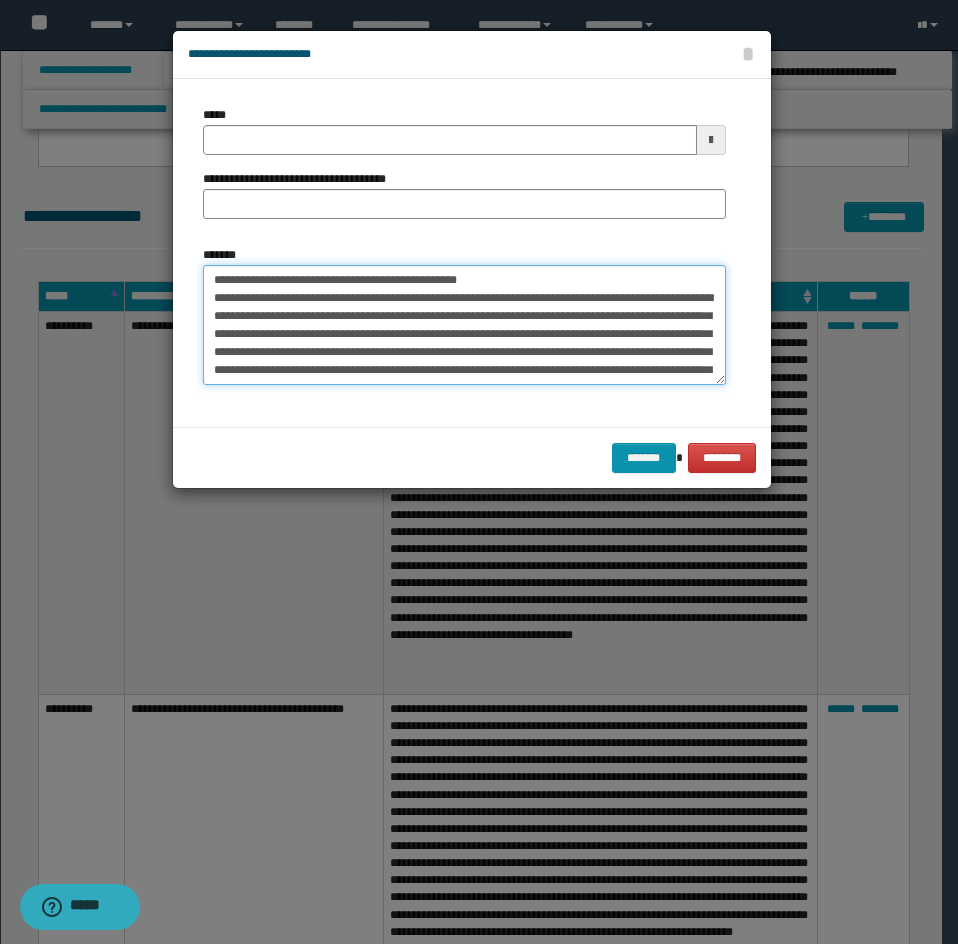 click on "*******" at bounding box center [464, 325] 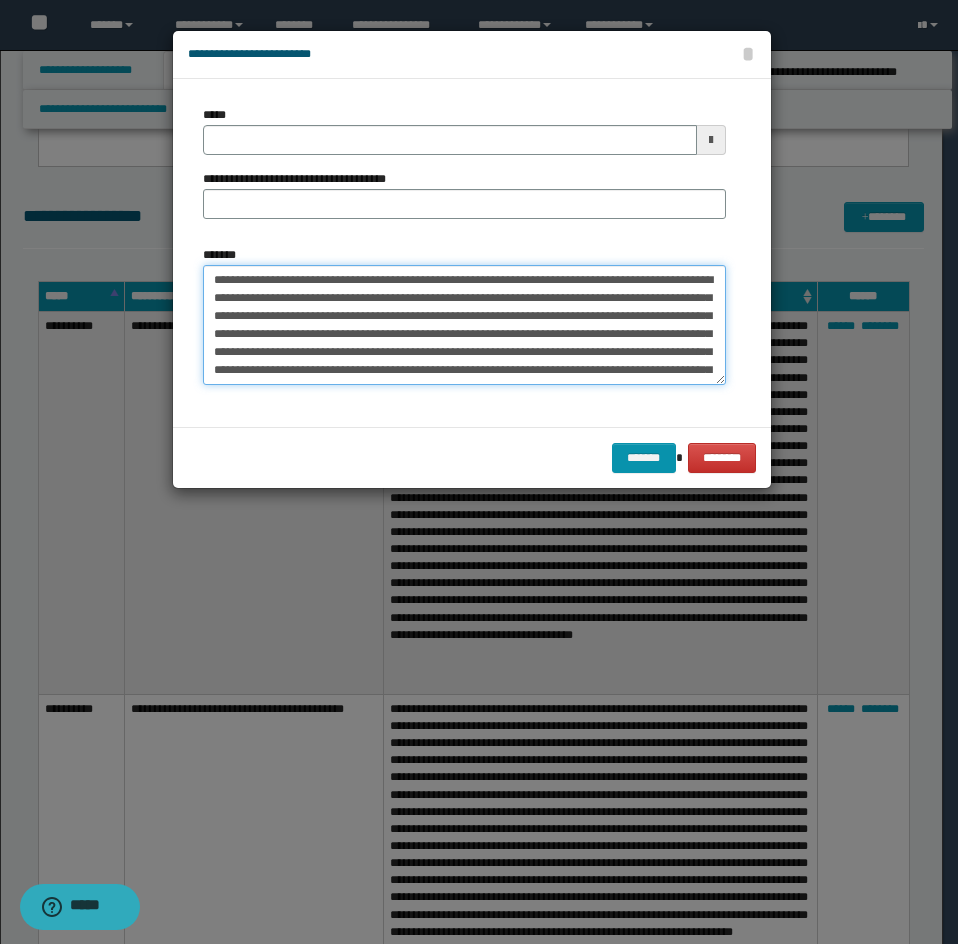 type 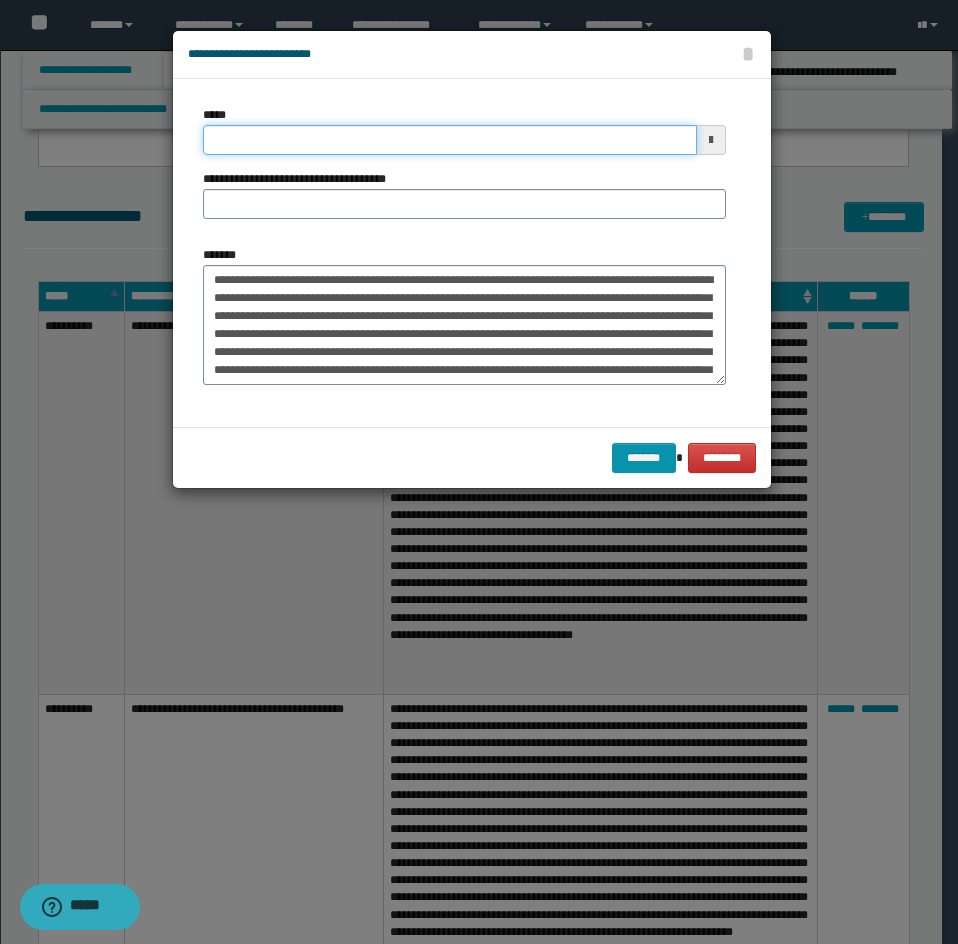 click on "*****" at bounding box center [450, 140] 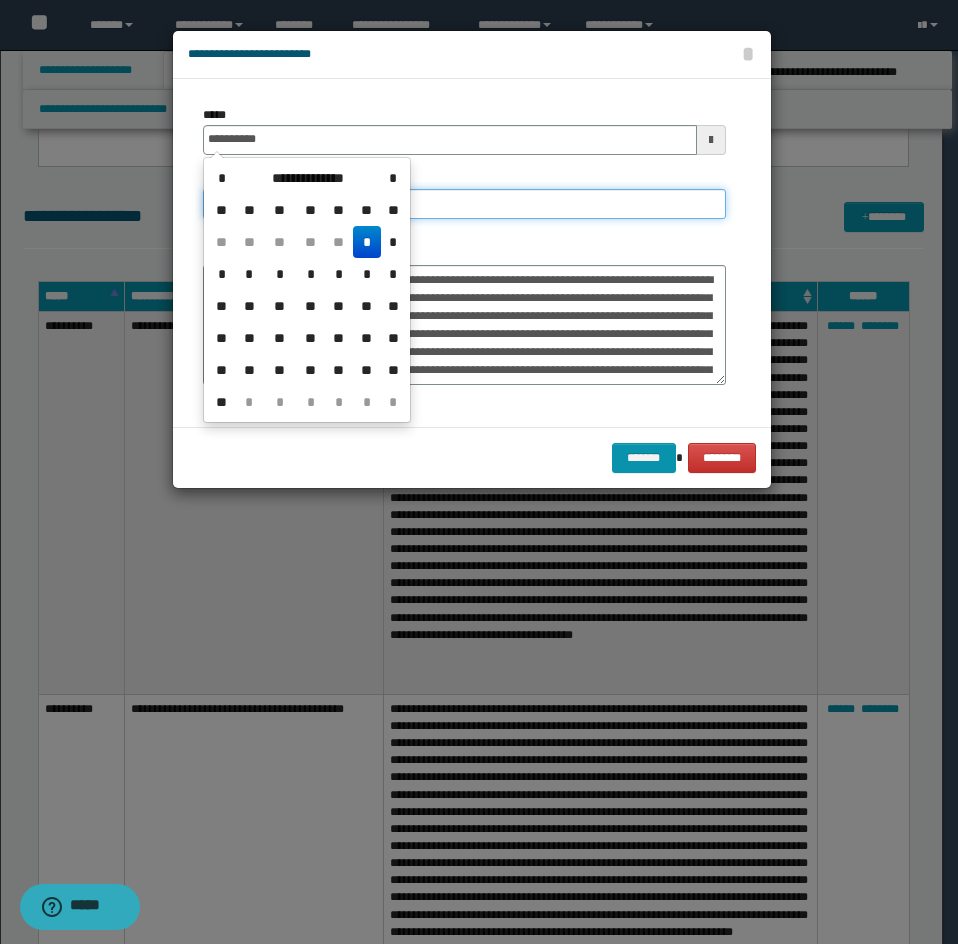 type on "**********" 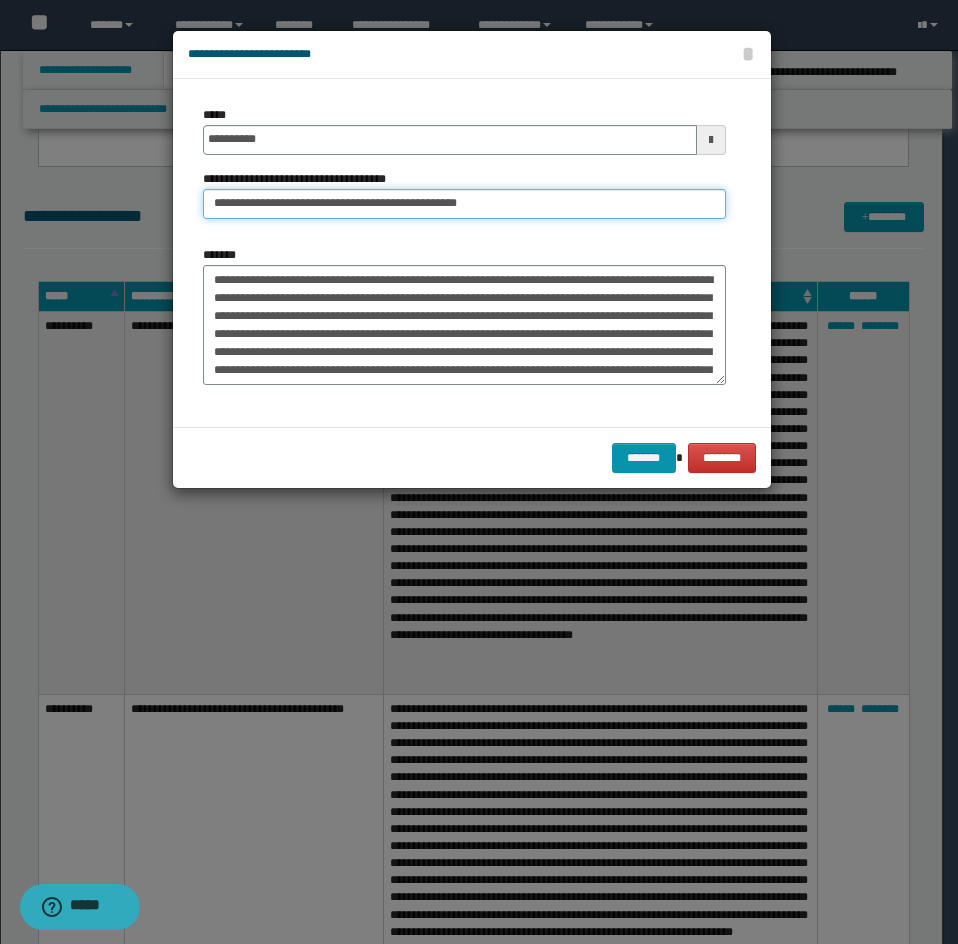 drag, startPoint x: 275, startPoint y: 204, endPoint x: 125, endPoint y: 235, distance: 153.16985 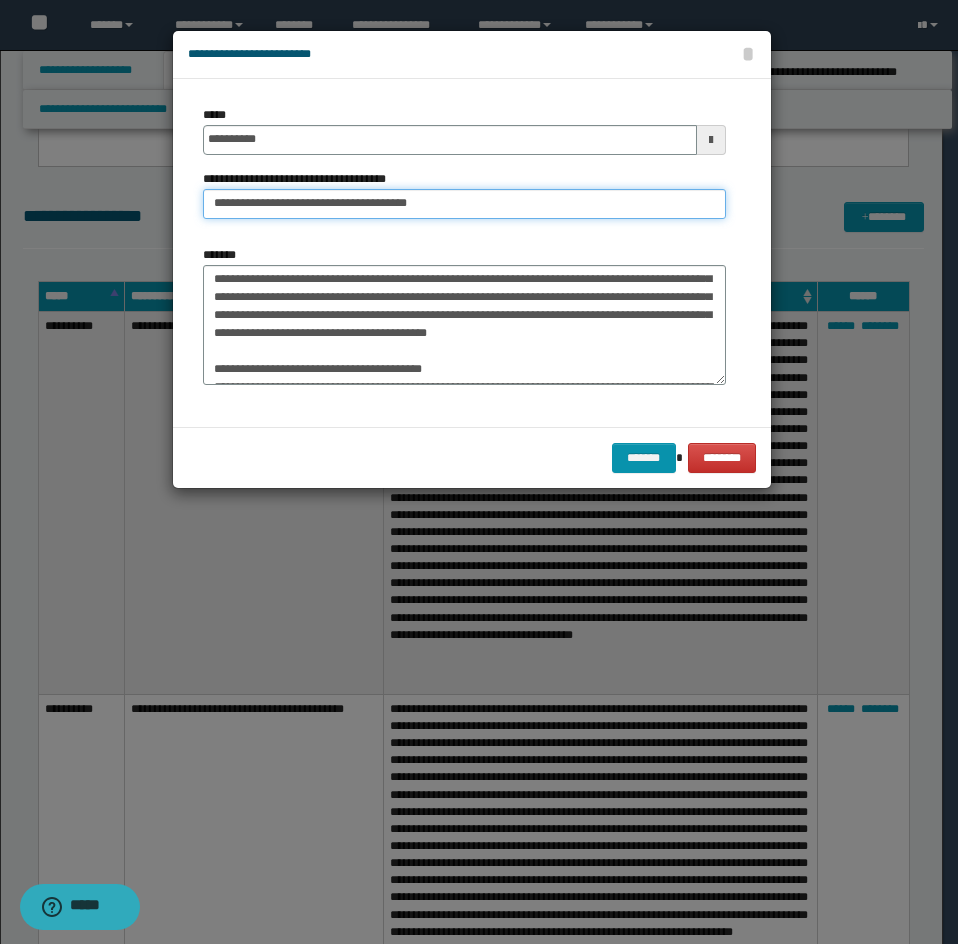 scroll, scrollTop: 300, scrollLeft: 0, axis: vertical 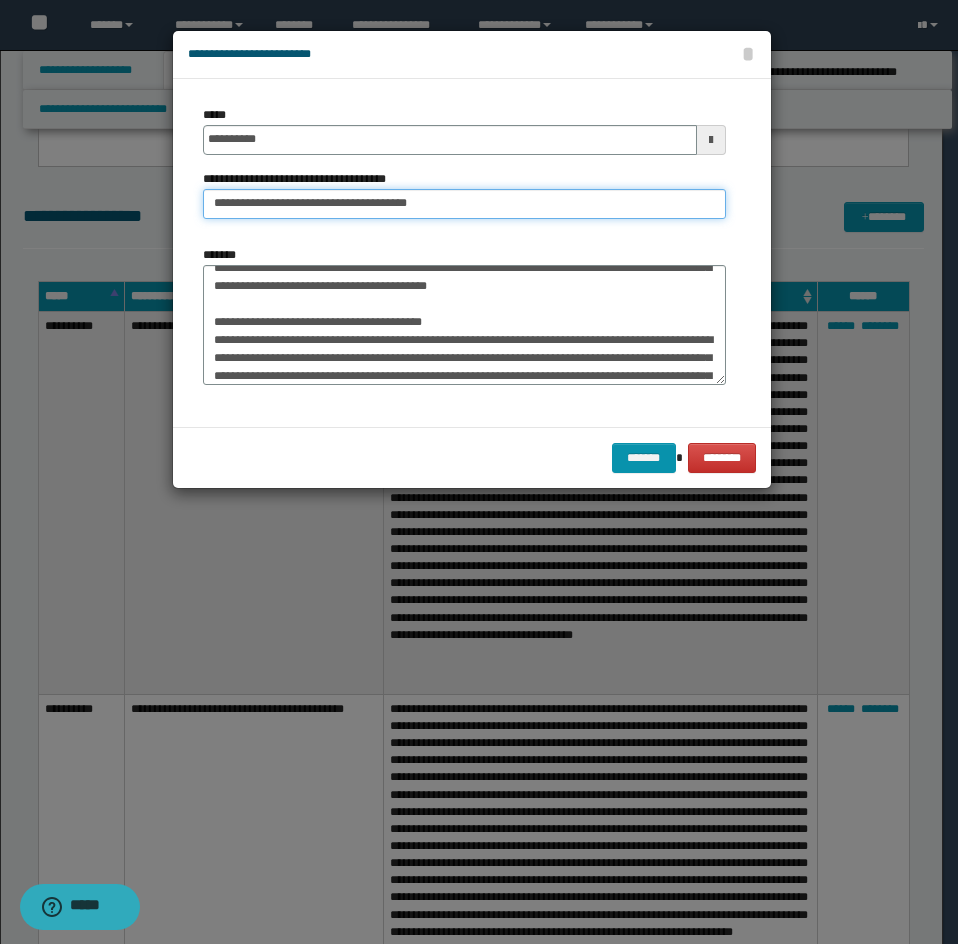 type on "**********" 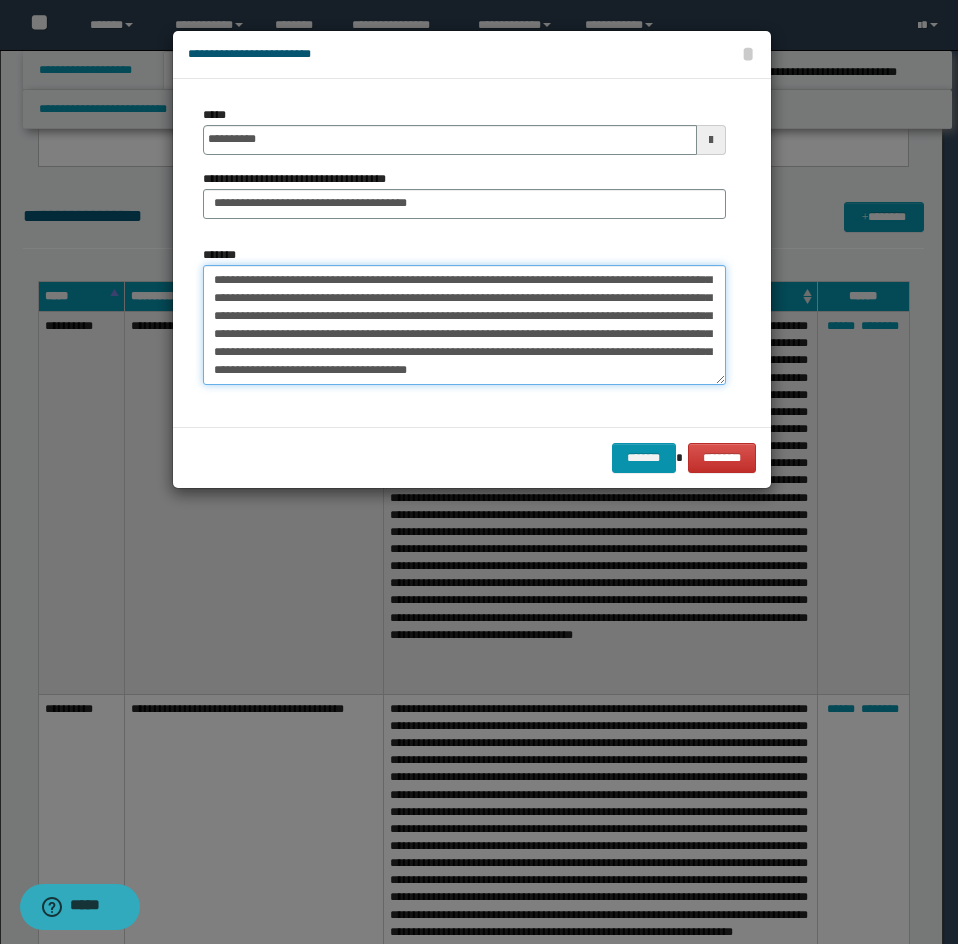 drag, startPoint x: 207, startPoint y: 353, endPoint x: 337, endPoint y: 393, distance: 136.01471 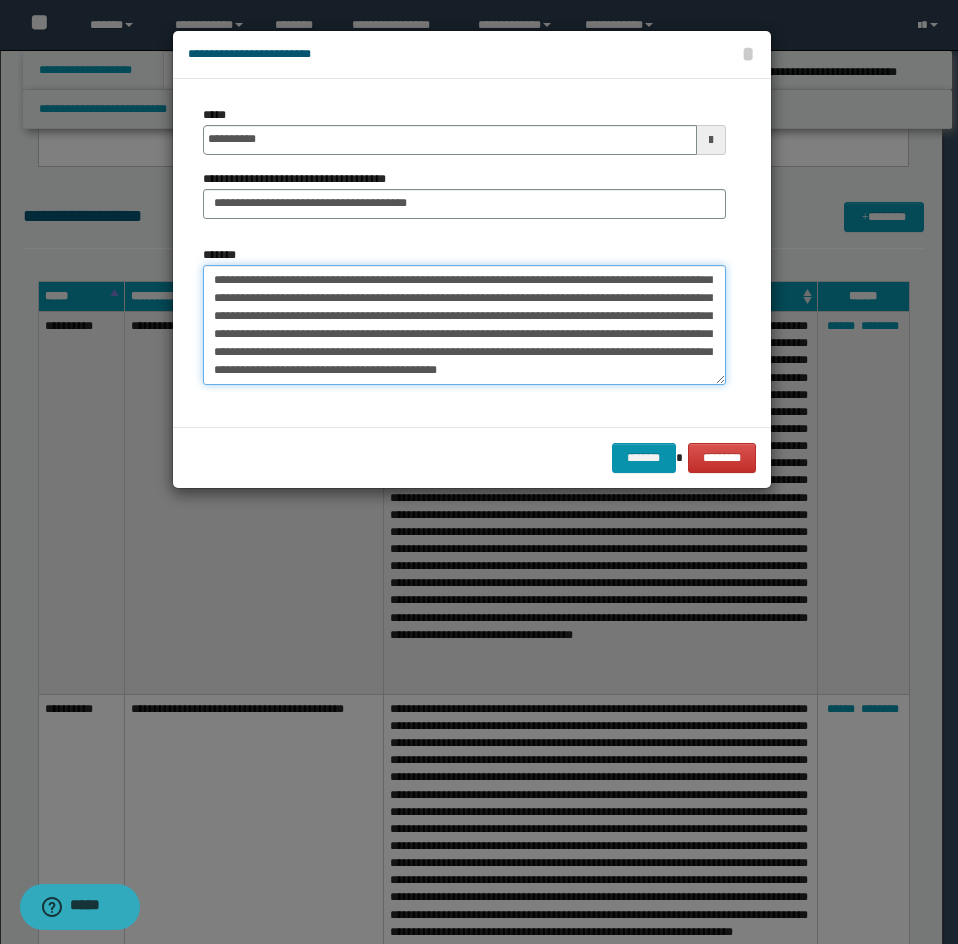 scroll, scrollTop: 288, scrollLeft: 0, axis: vertical 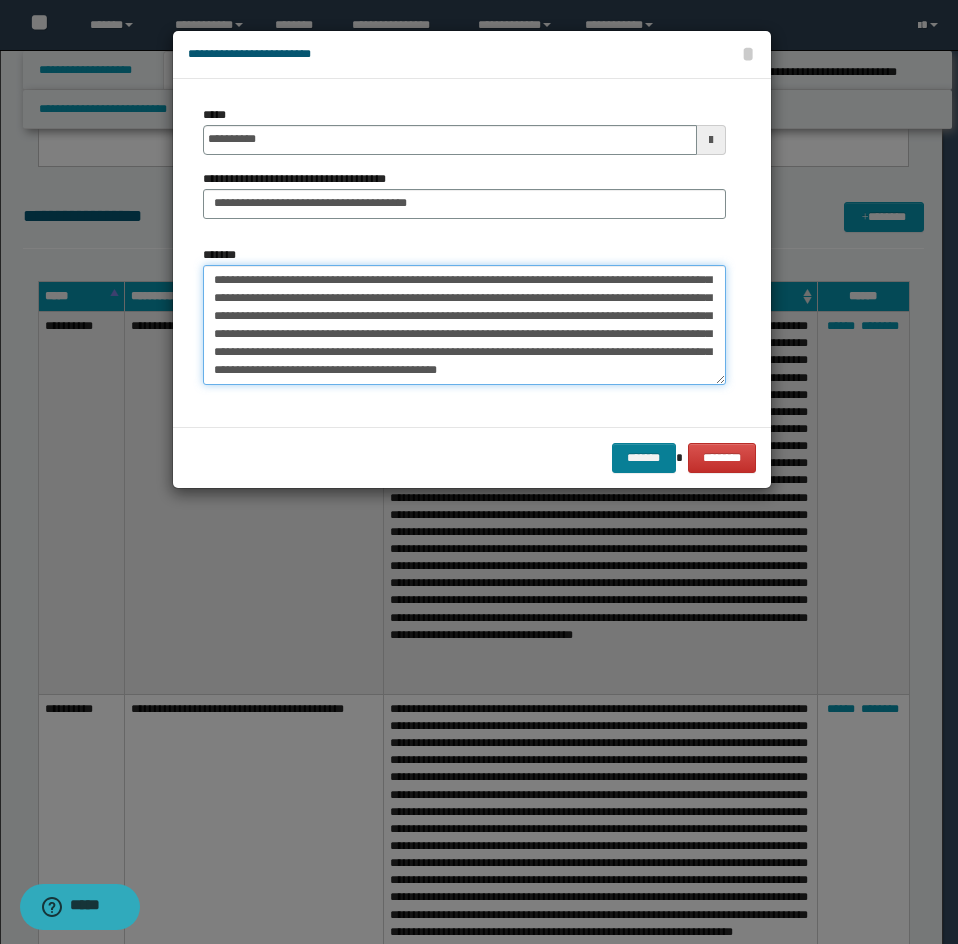 type on "**********" 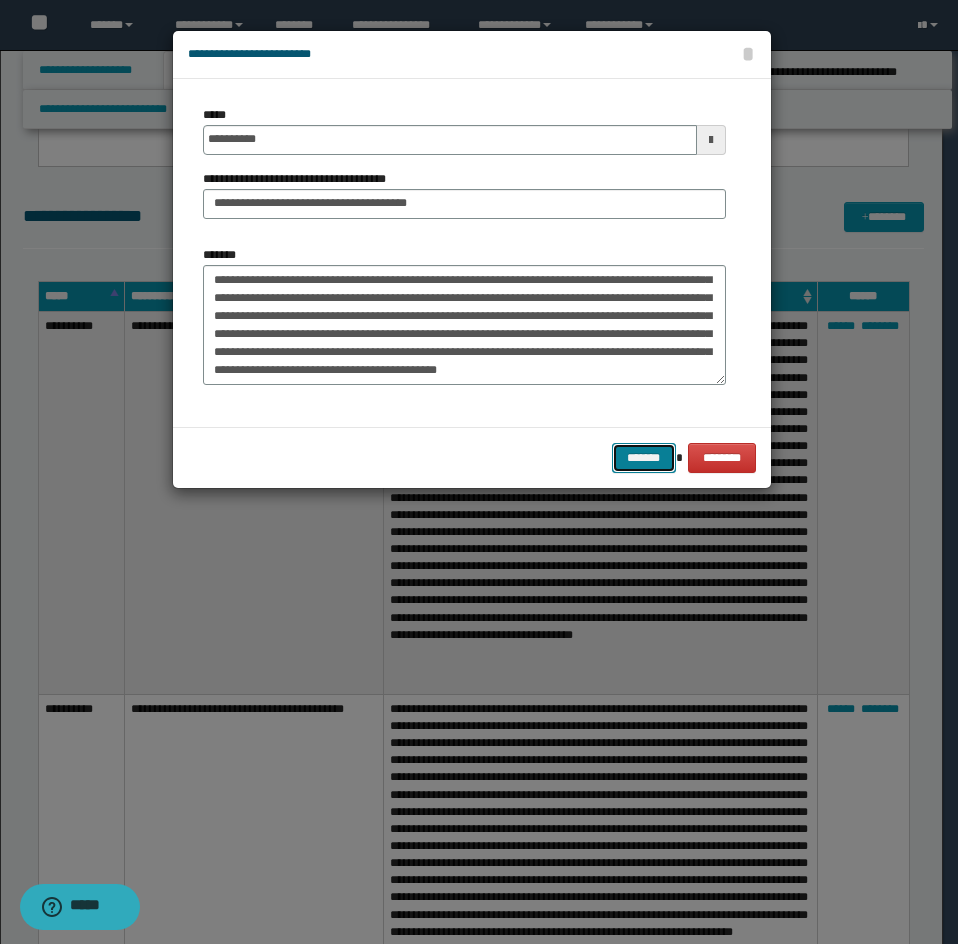 click on "*******" at bounding box center (644, 458) 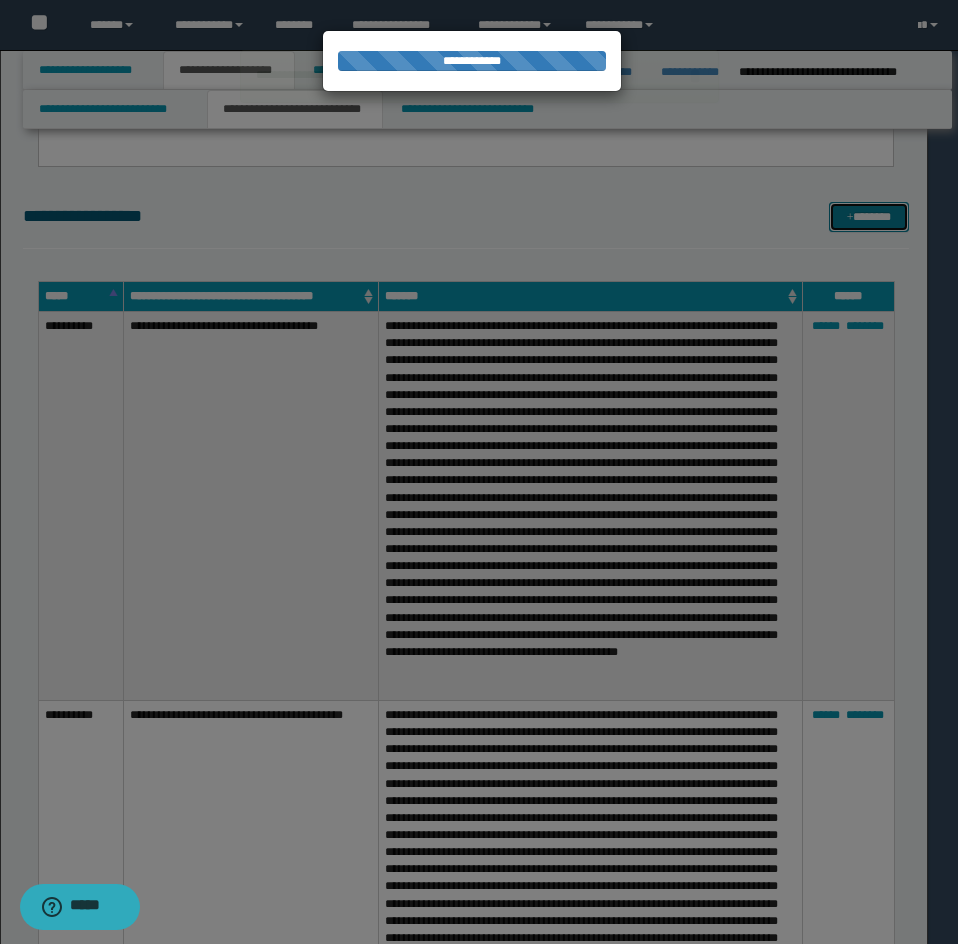 type 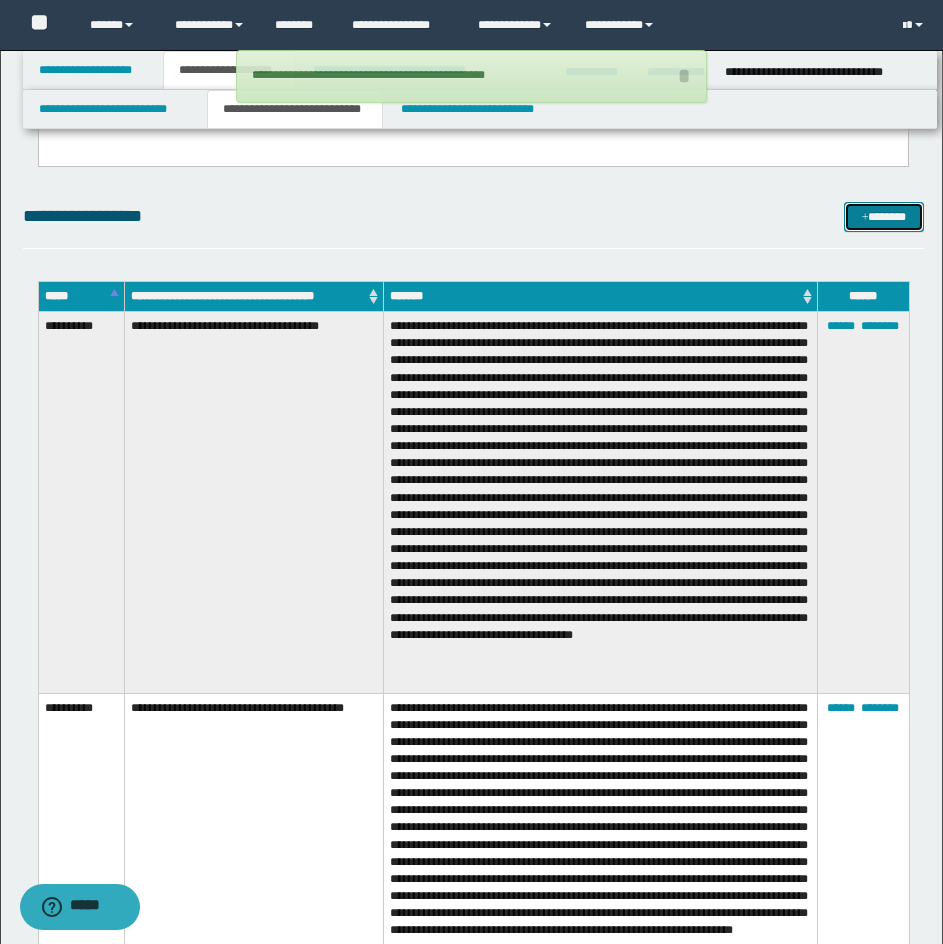 click on "*******" at bounding box center [884, 217] 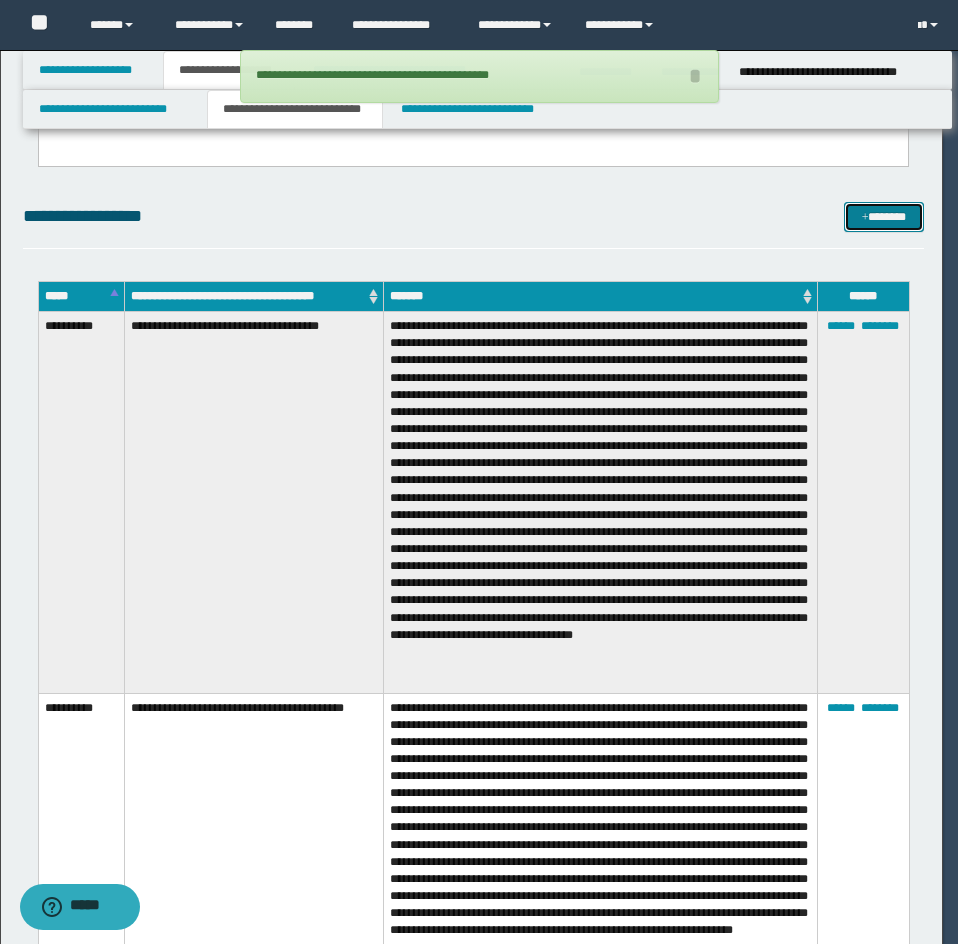 scroll, scrollTop: 0, scrollLeft: 0, axis: both 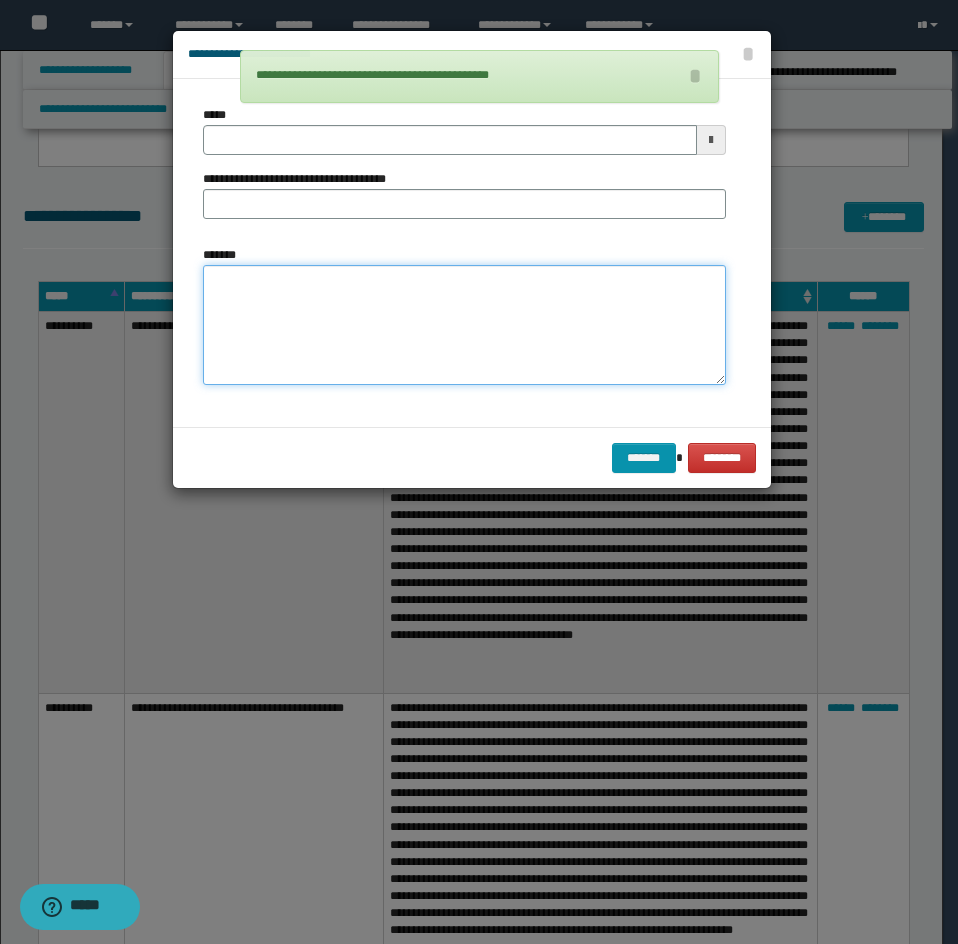 drag, startPoint x: 279, startPoint y: 334, endPoint x: 276, endPoint y: 300, distance: 34.132095 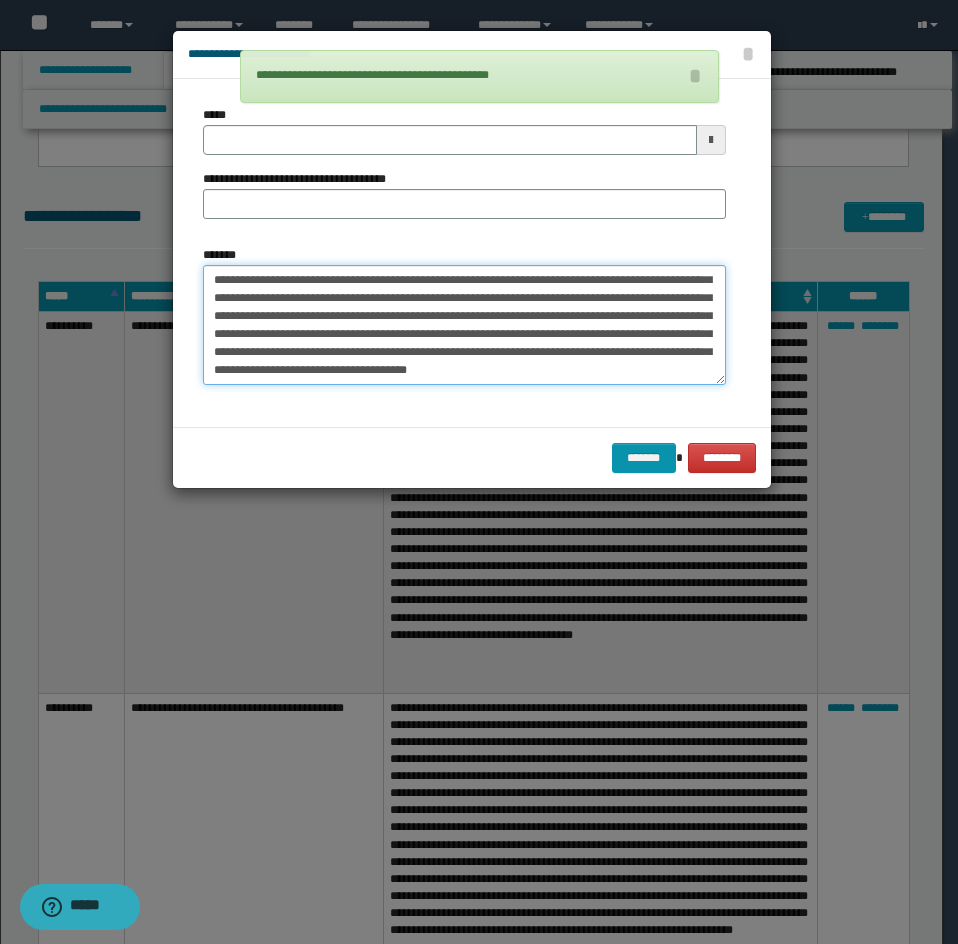 scroll, scrollTop: 0, scrollLeft: 0, axis: both 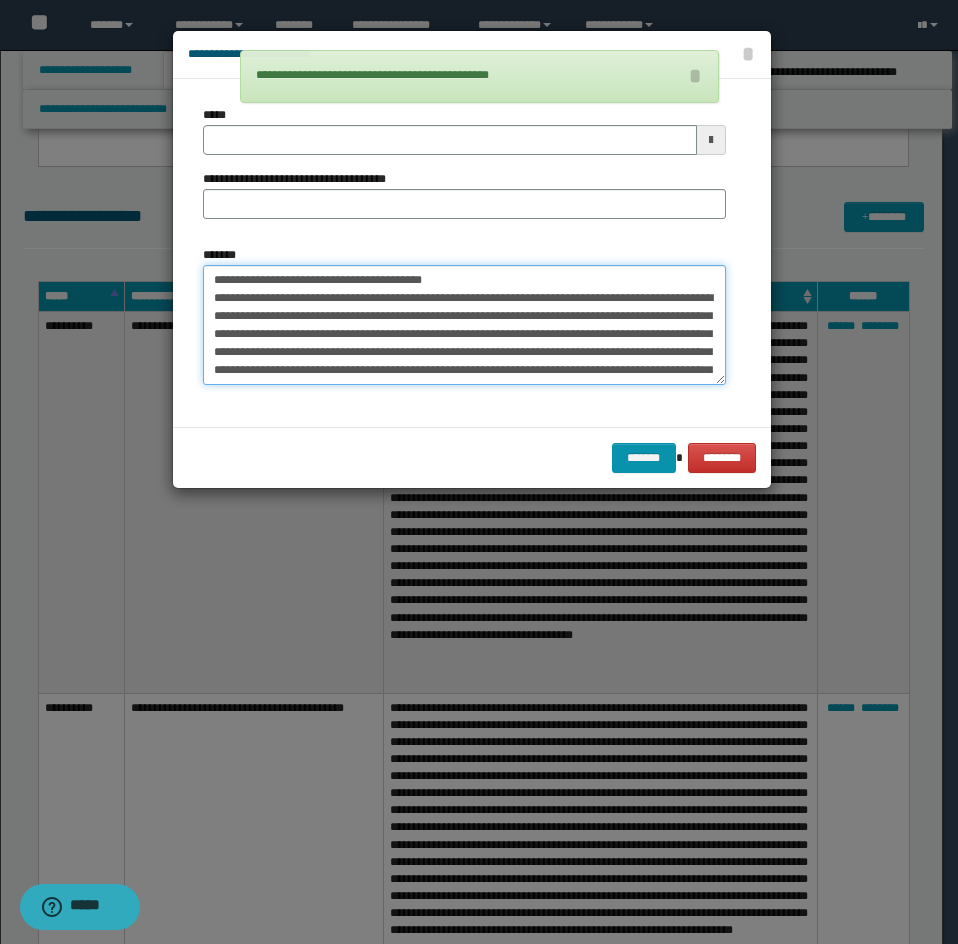 click on "*******" at bounding box center (464, 325) 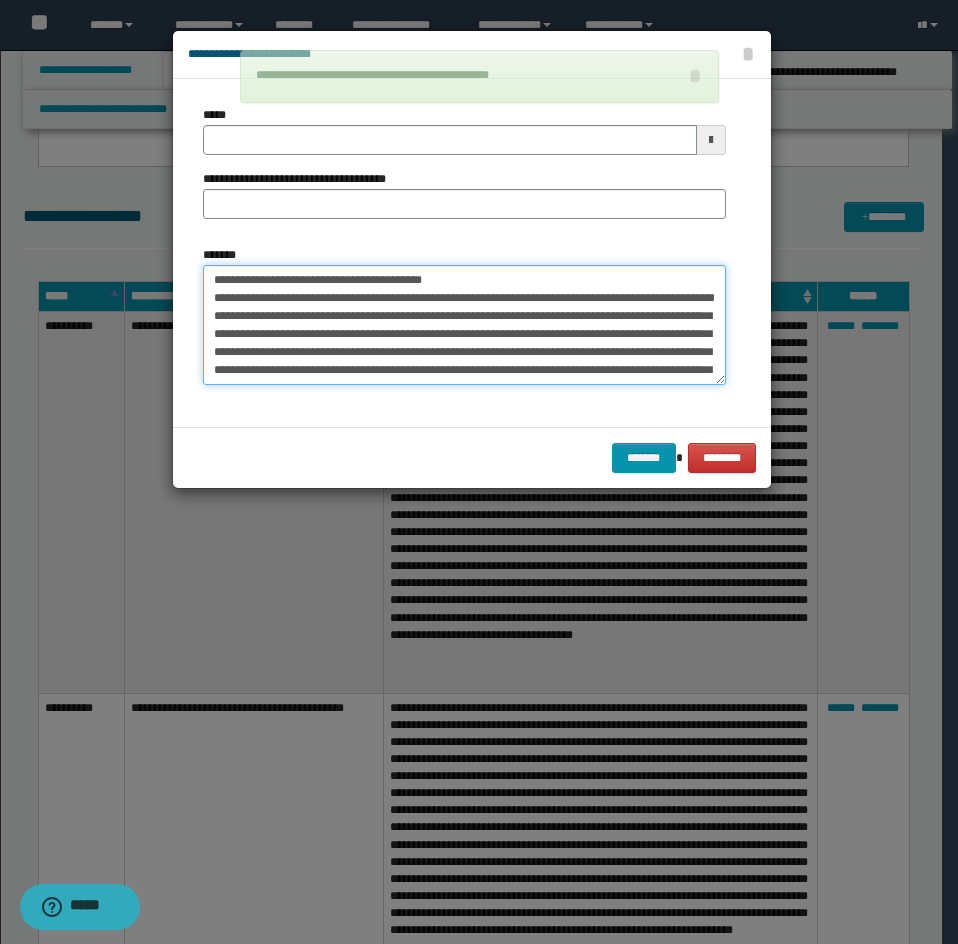 type on "**********" 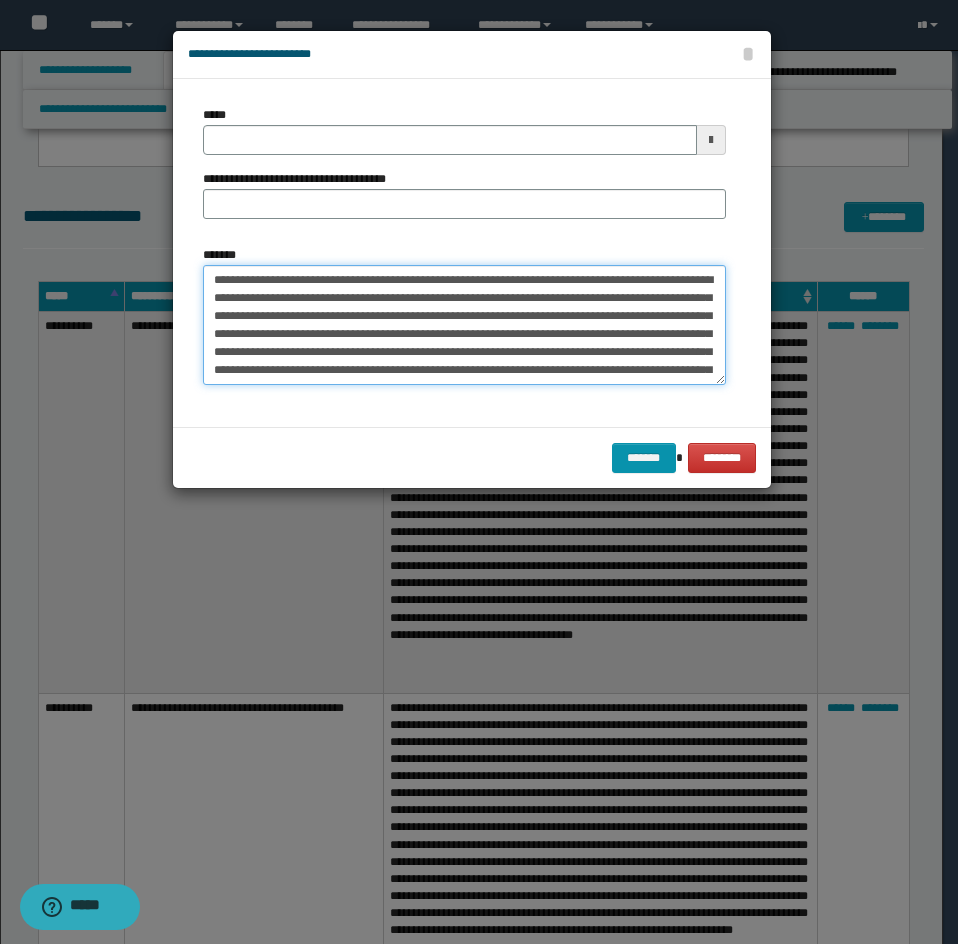 type 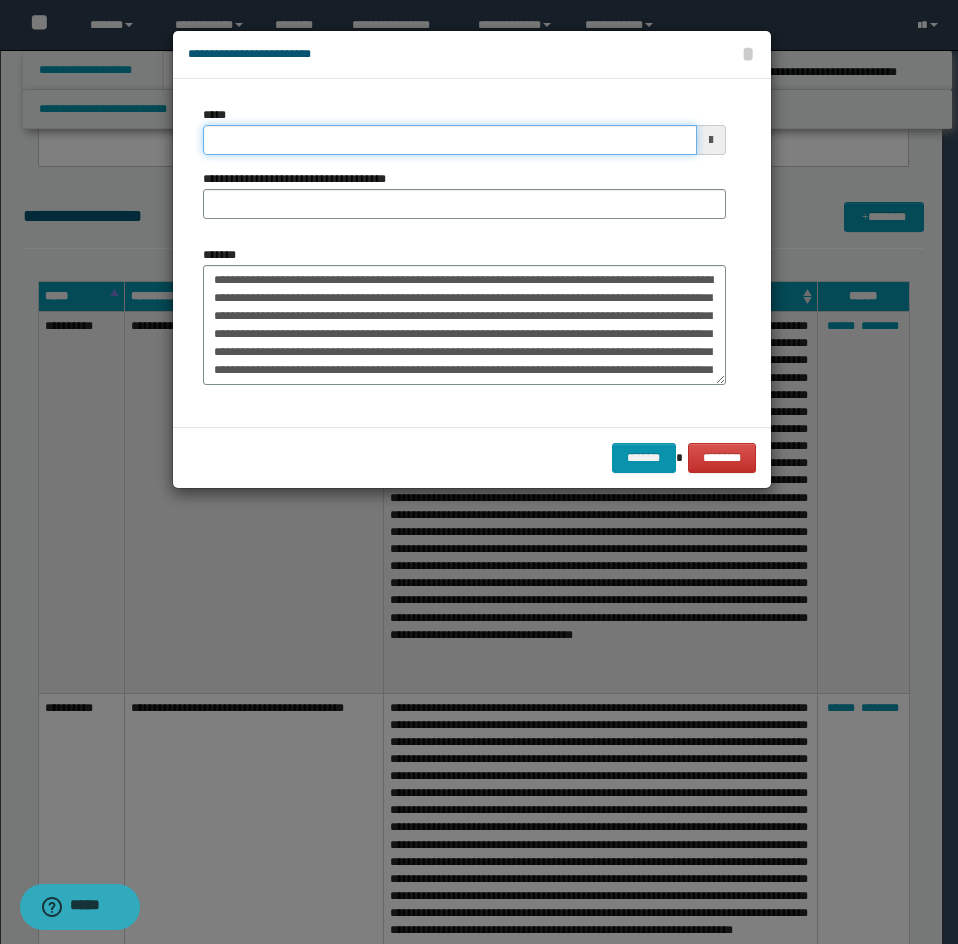 click on "*****" at bounding box center (450, 140) 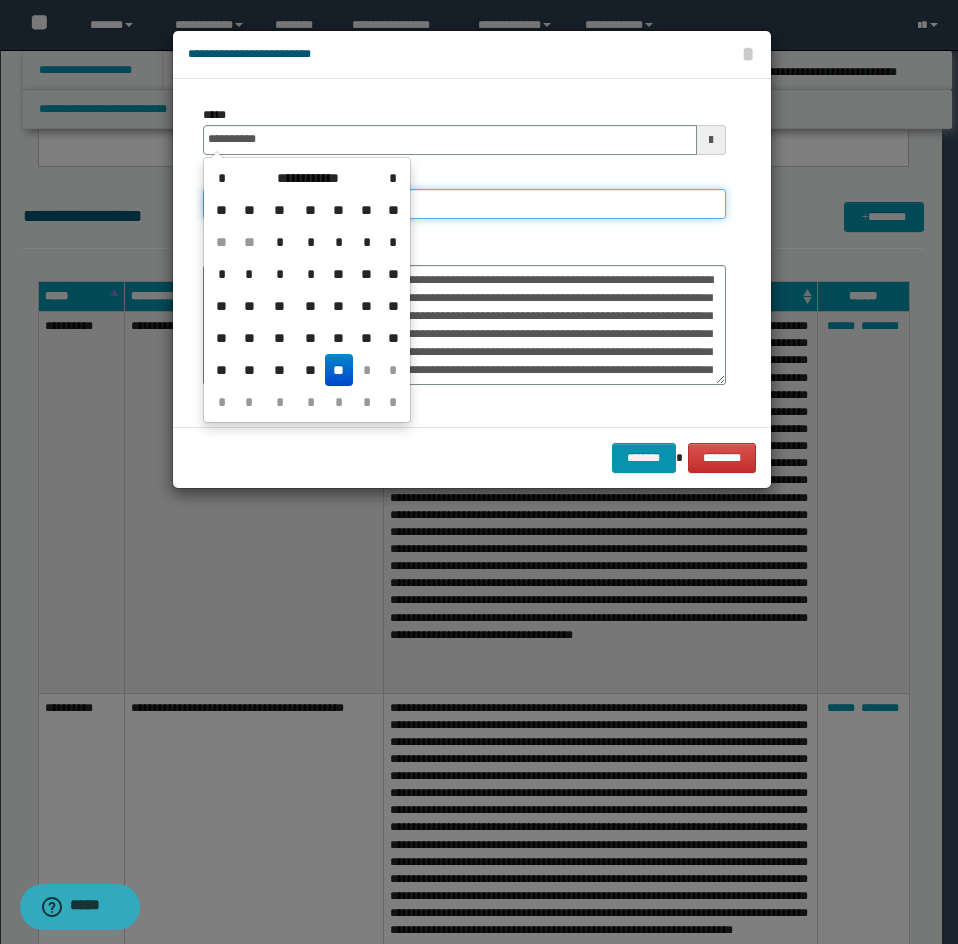 type on "**********" 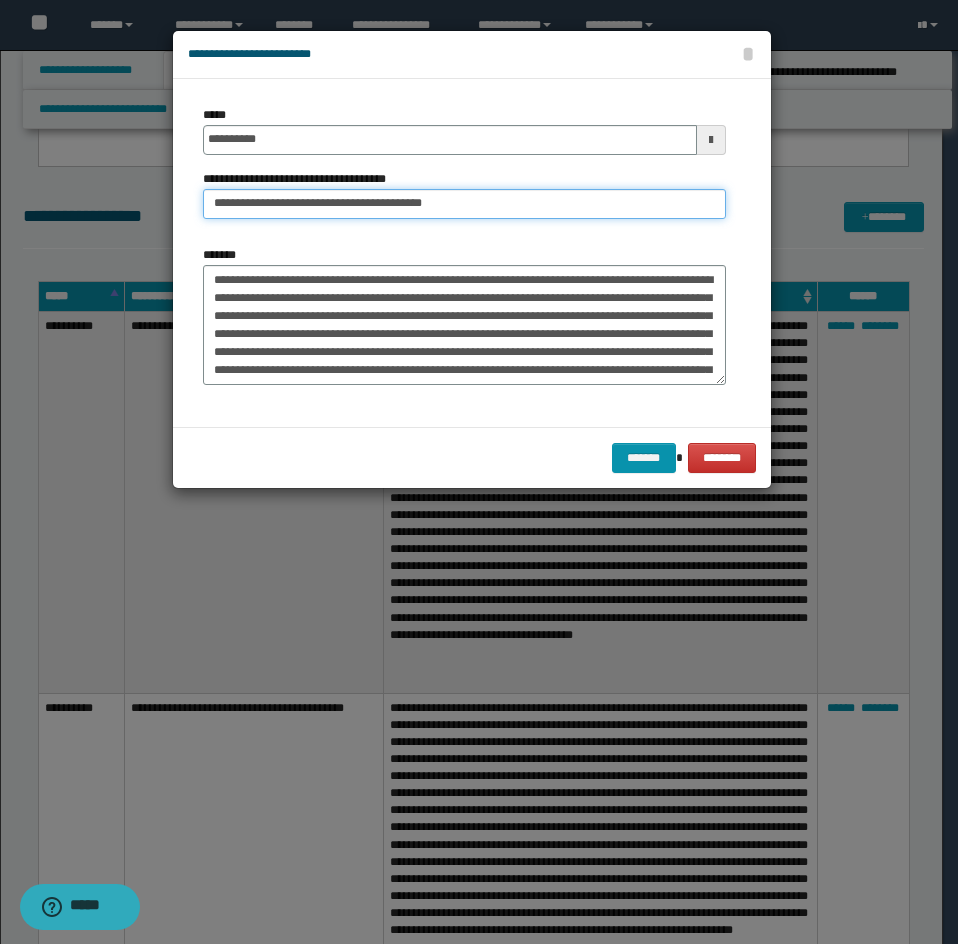 drag, startPoint x: 283, startPoint y: 205, endPoint x: 147, endPoint y: 212, distance: 136.18002 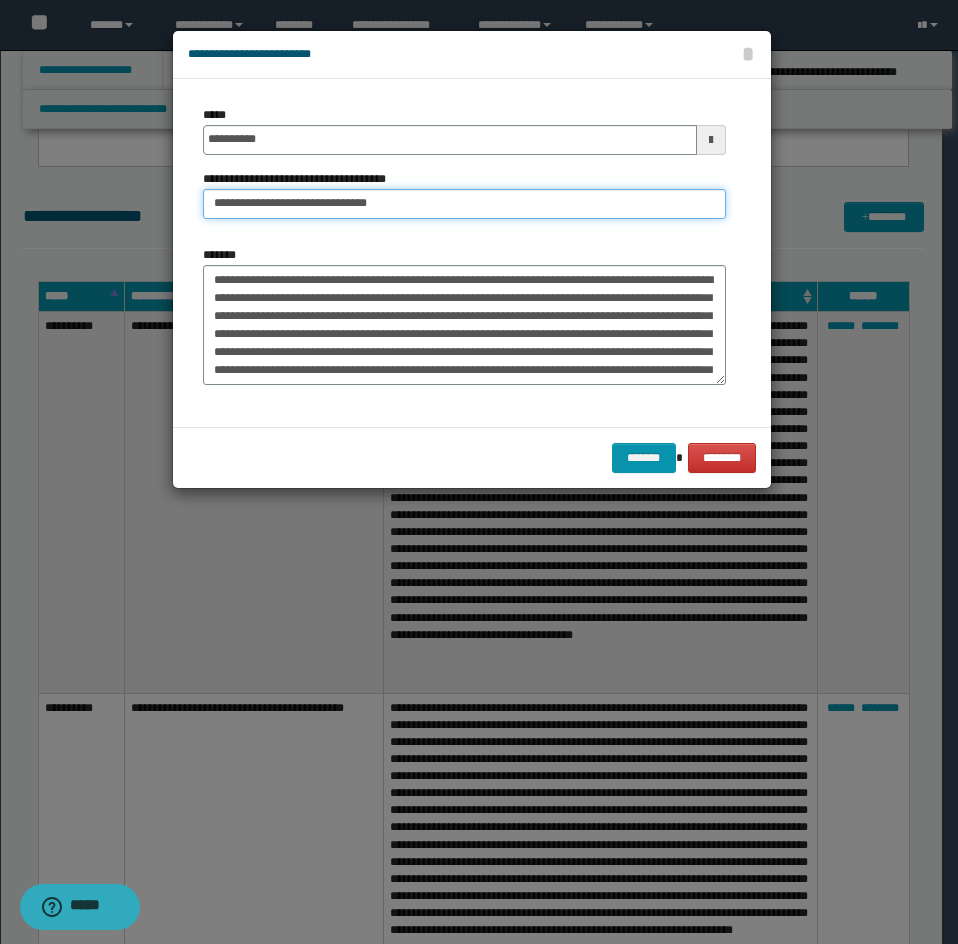 type on "**********" 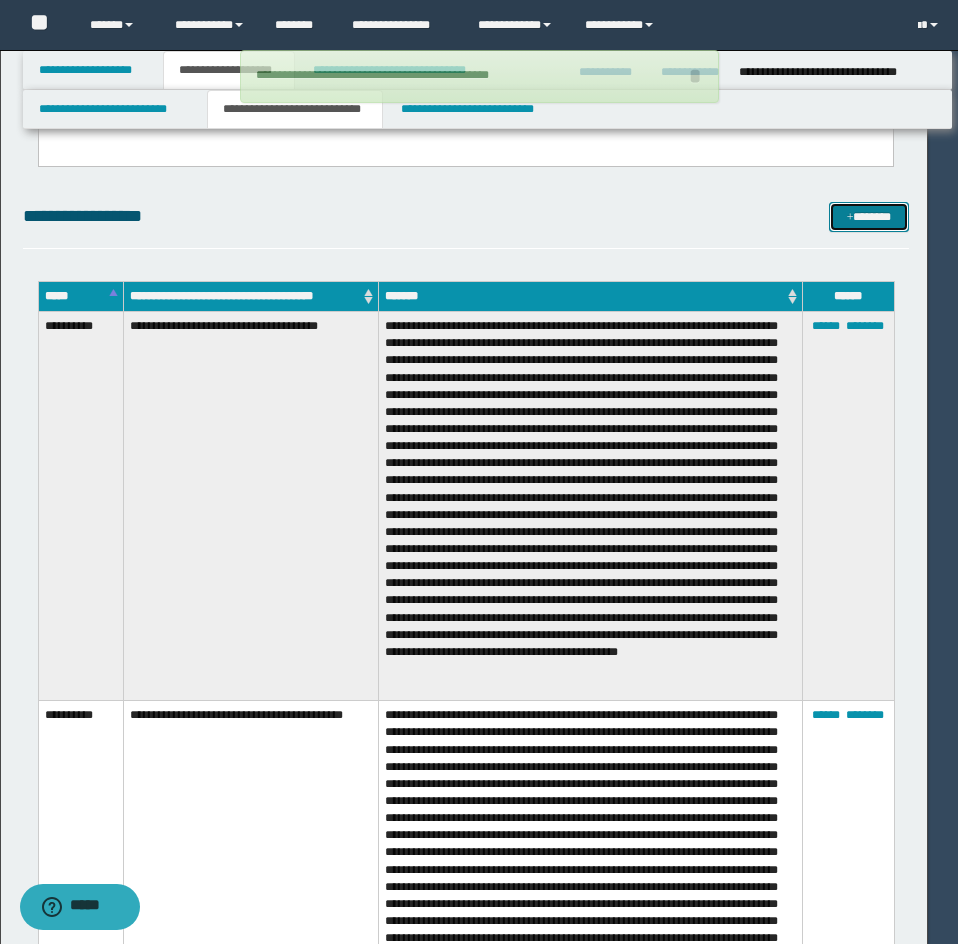 type 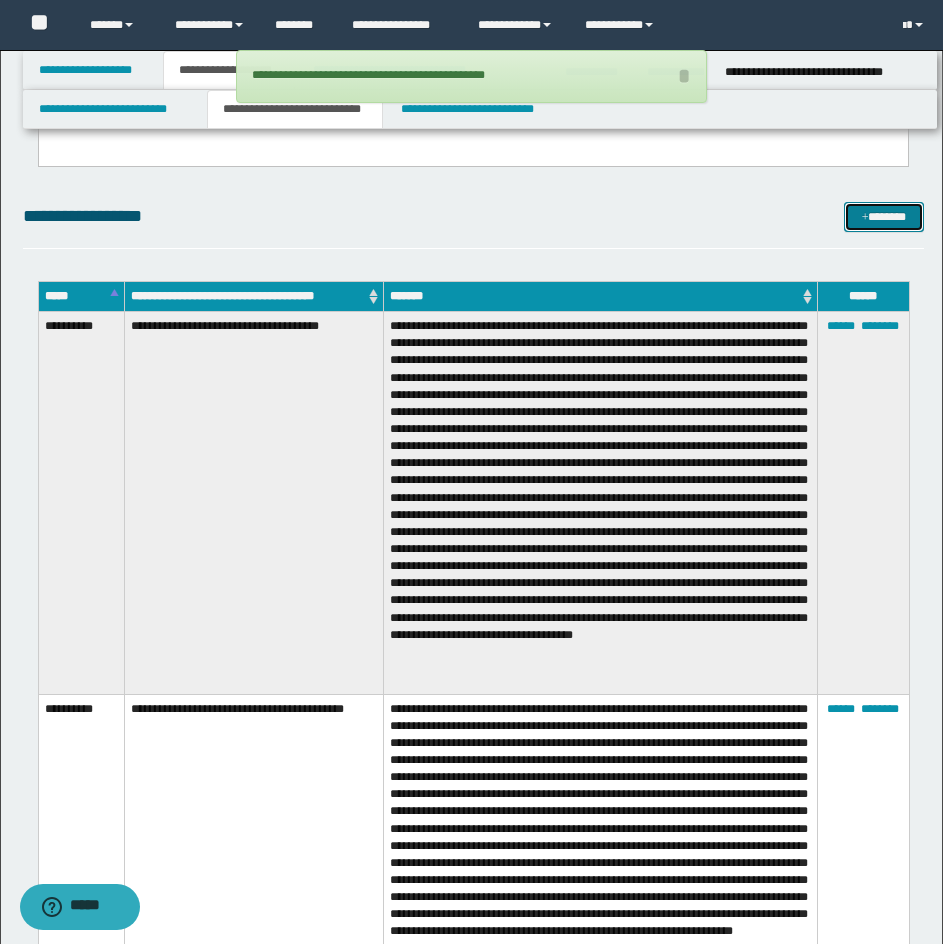 click on "*******" at bounding box center (884, 217) 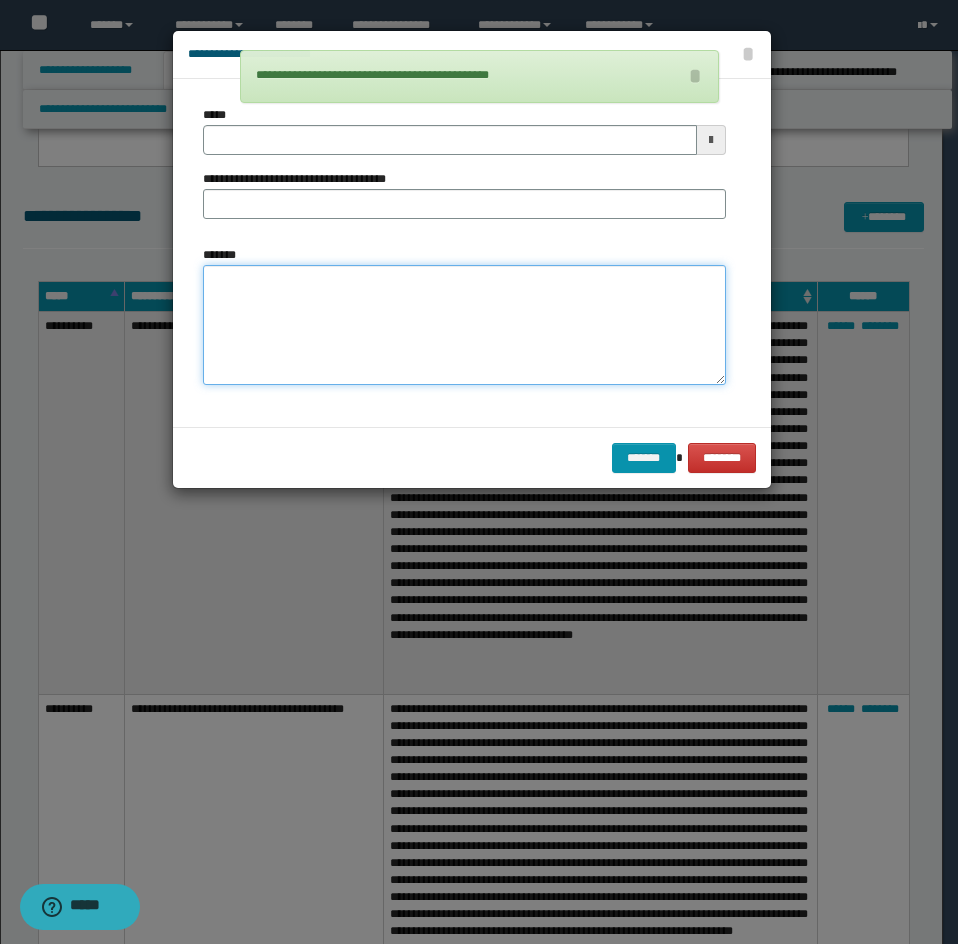 click on "*******" at bounding box center [464, 325] 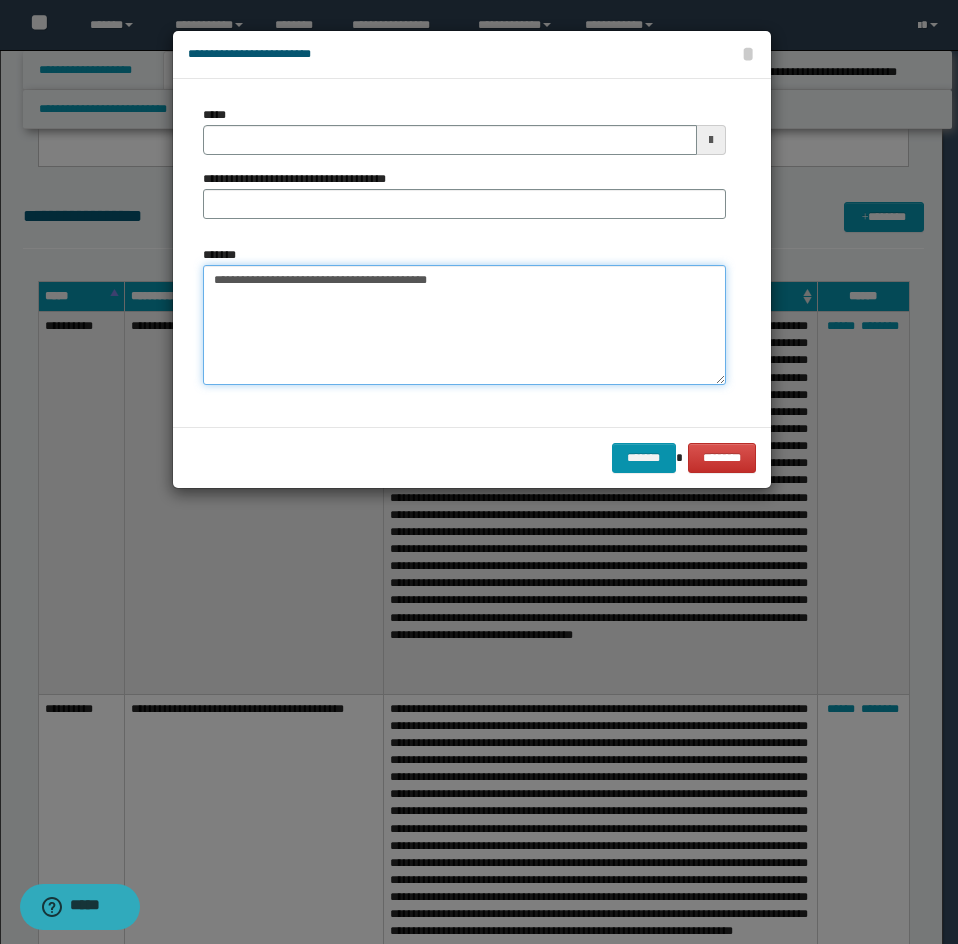 click on "**********" at bounding box center [464, 325] 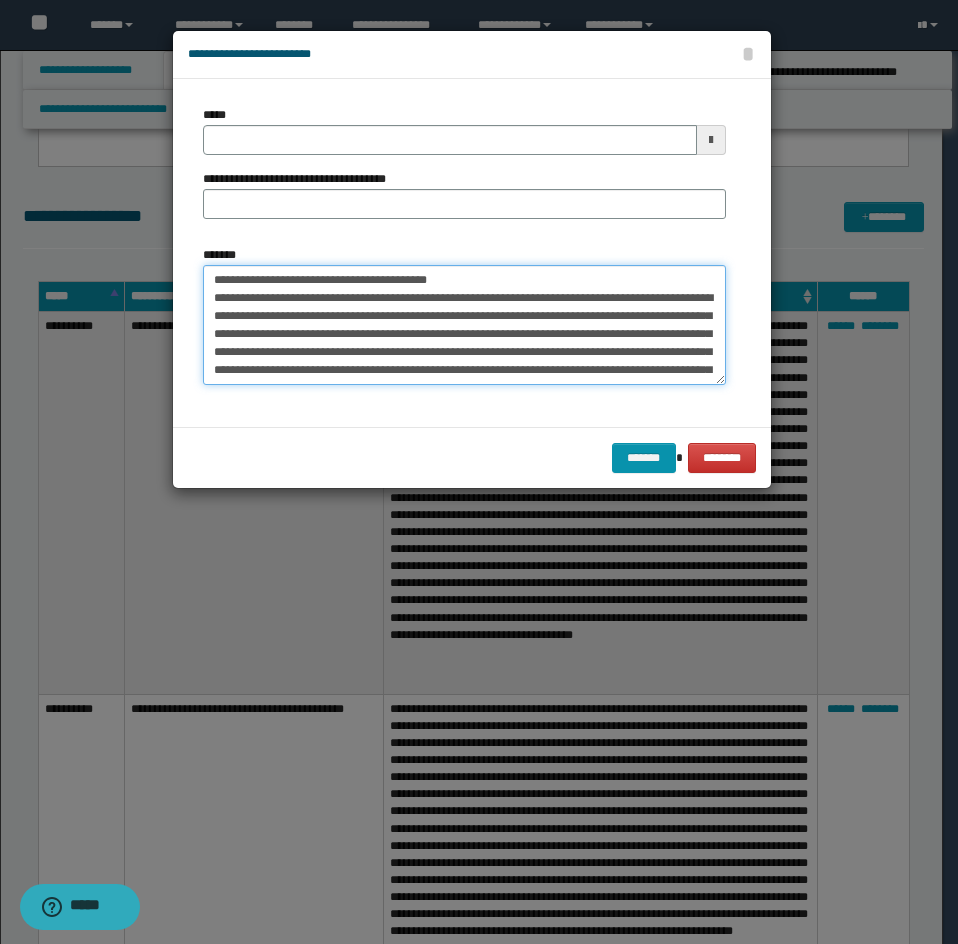 click on "*******" at bounding box center (464, 325) 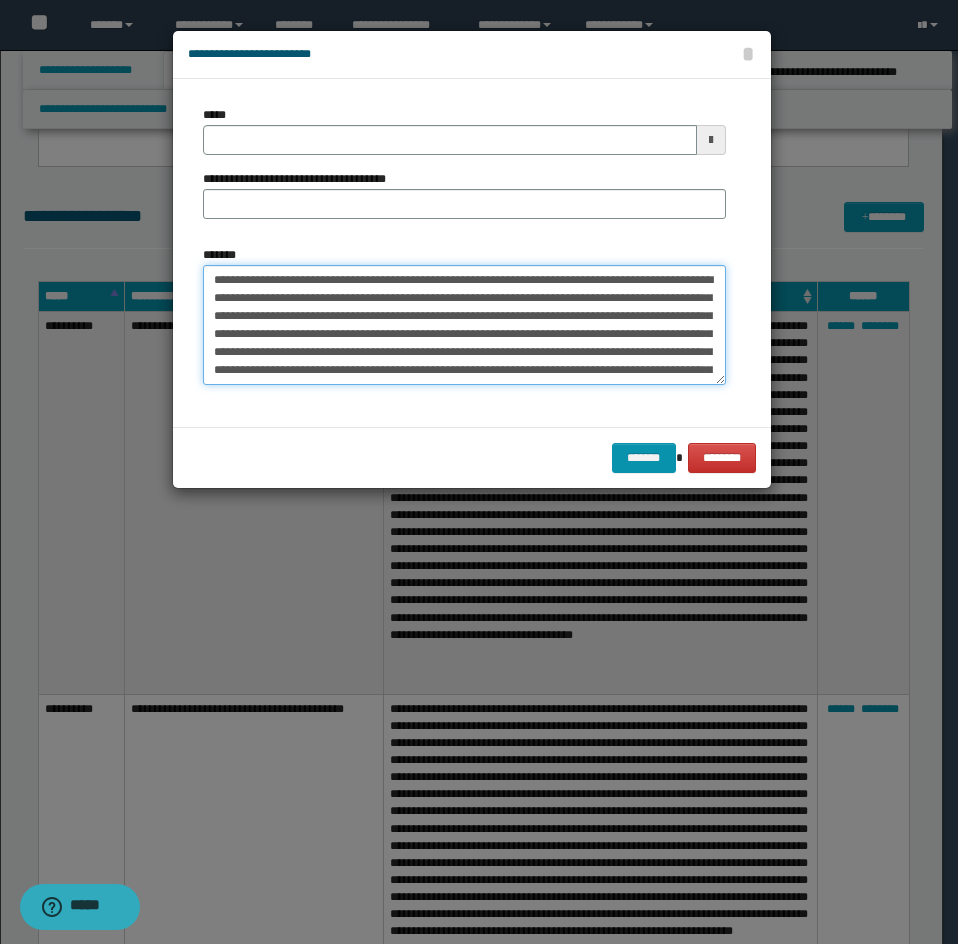 type 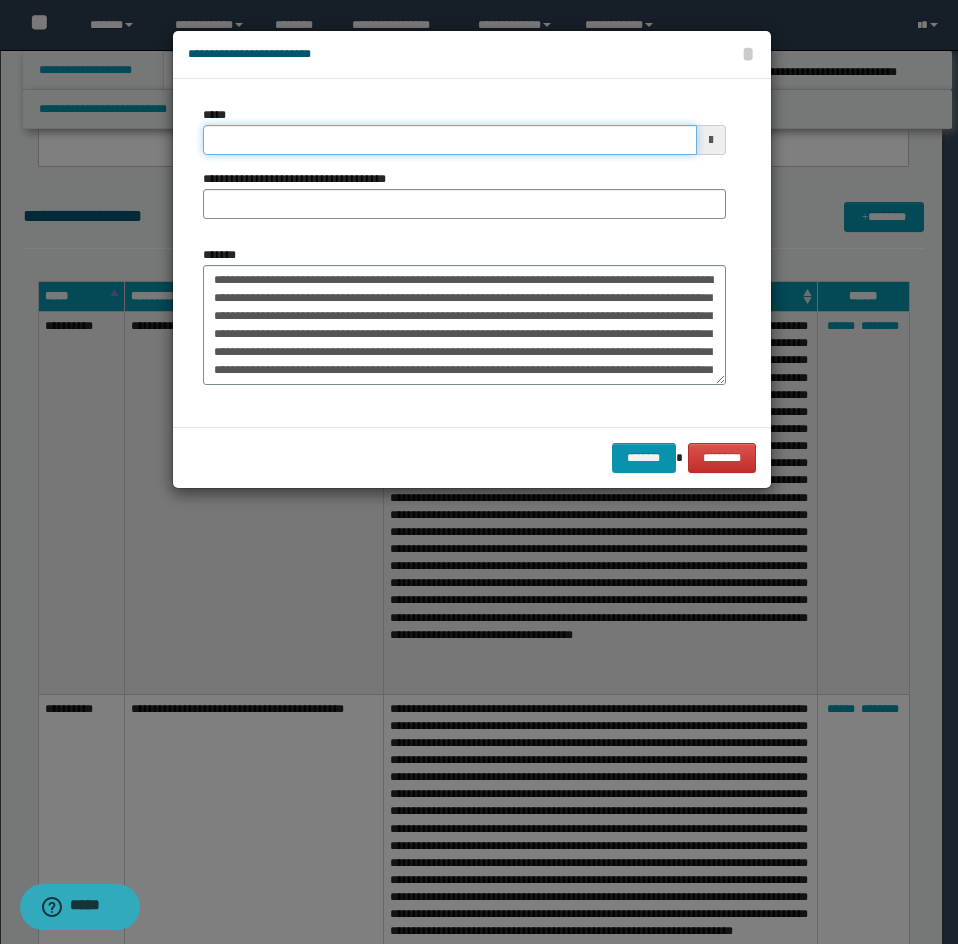 click on "*****" at bounding box center [450, 140] 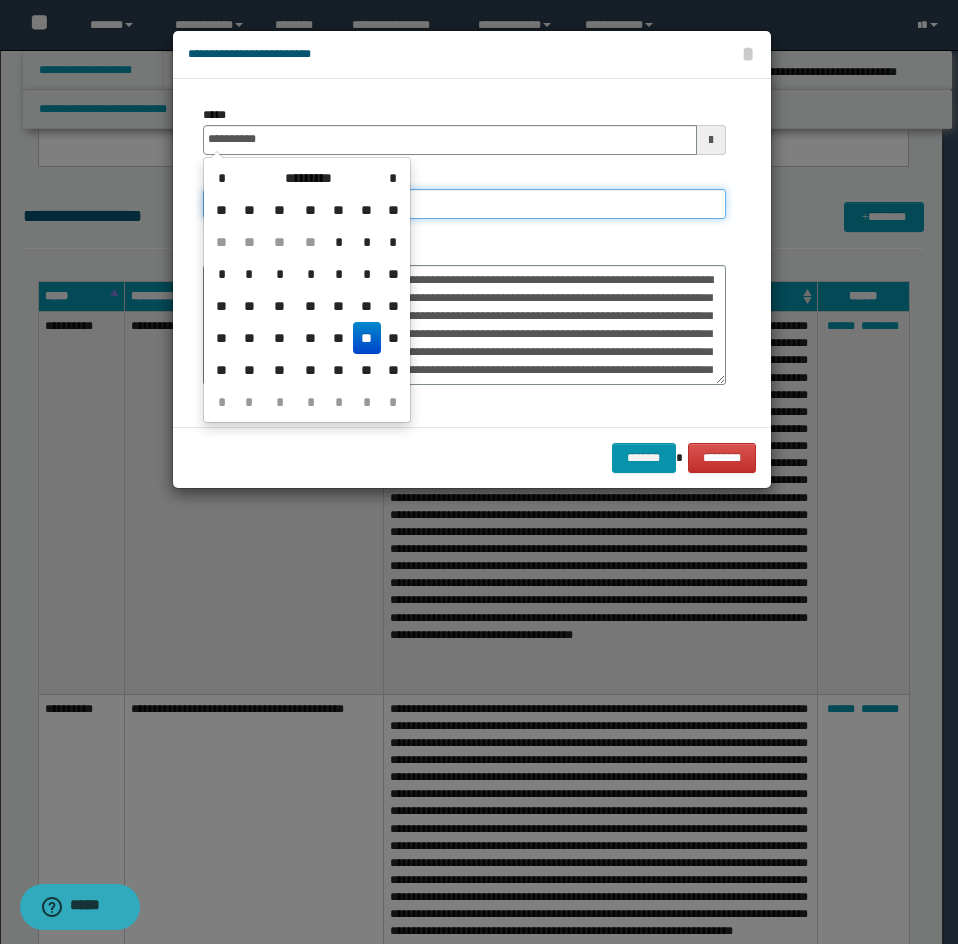type on "**********" 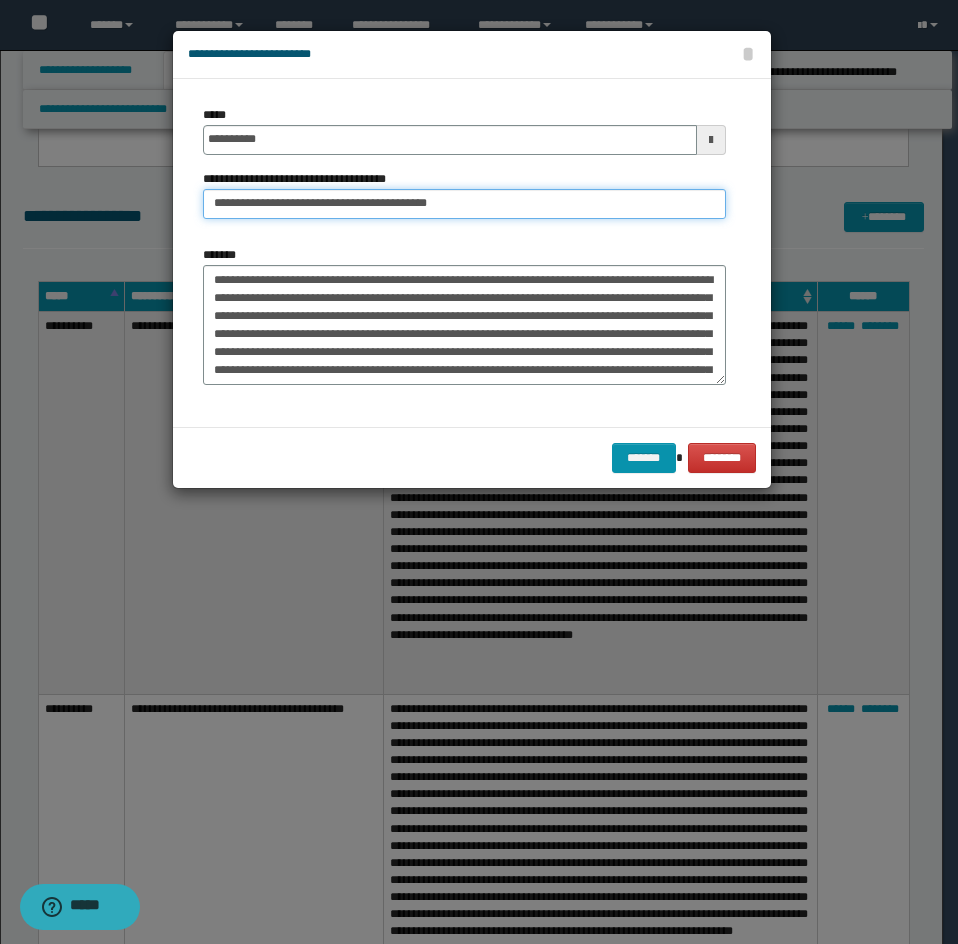 drag, startPoint x: 274, startPoint y: 208, endPoint x: 104, endPoint y: 213, distance: 170.07352 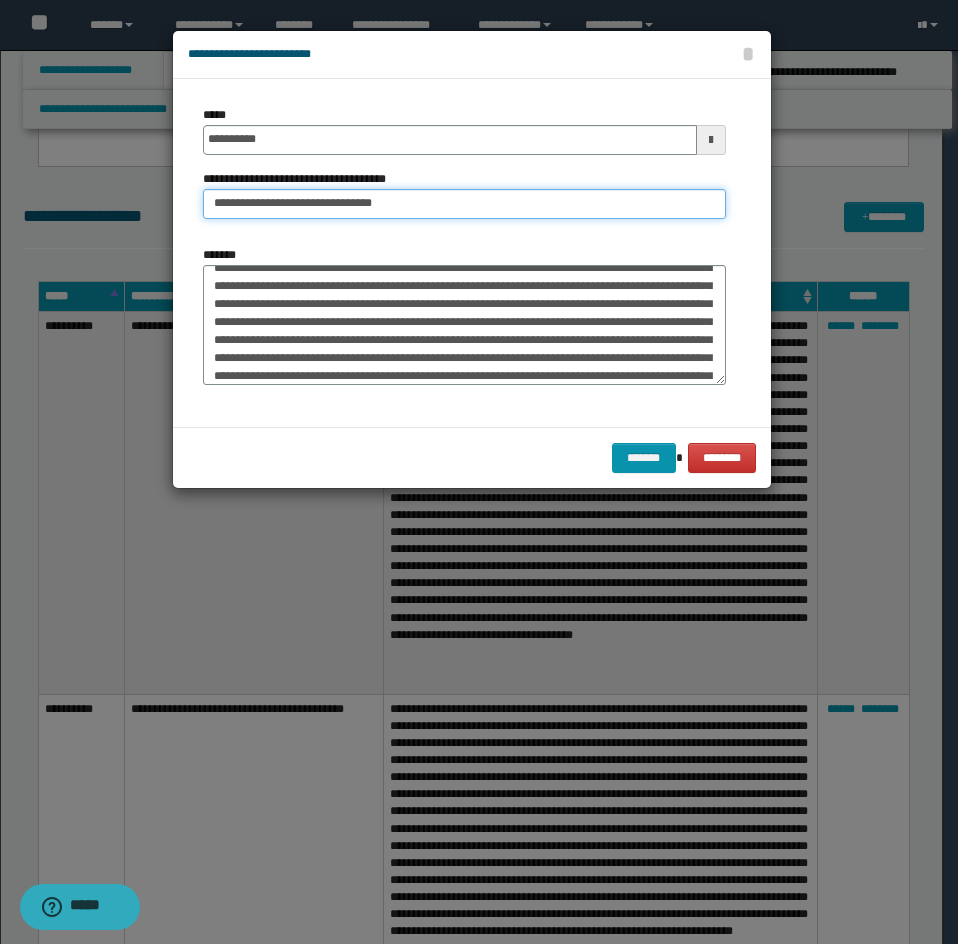 scroll, scrollTop: 392, scrollLeft: 0, axis: vertical 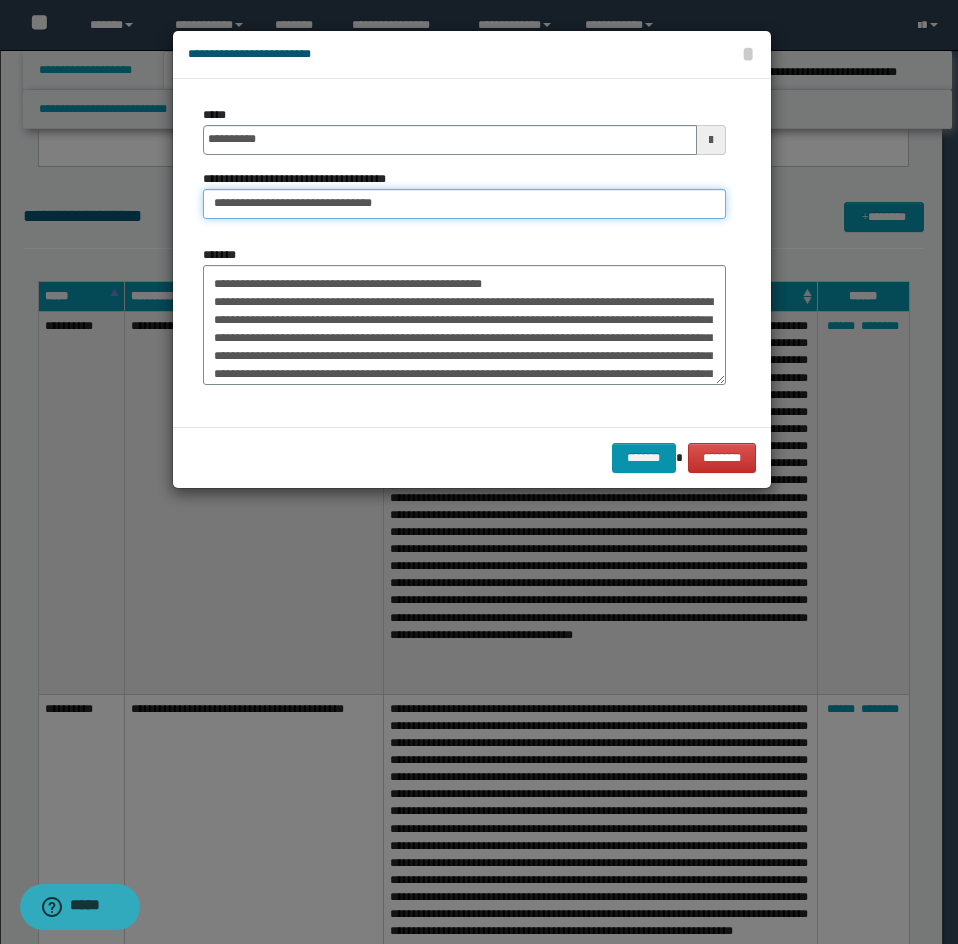 type on "**********" 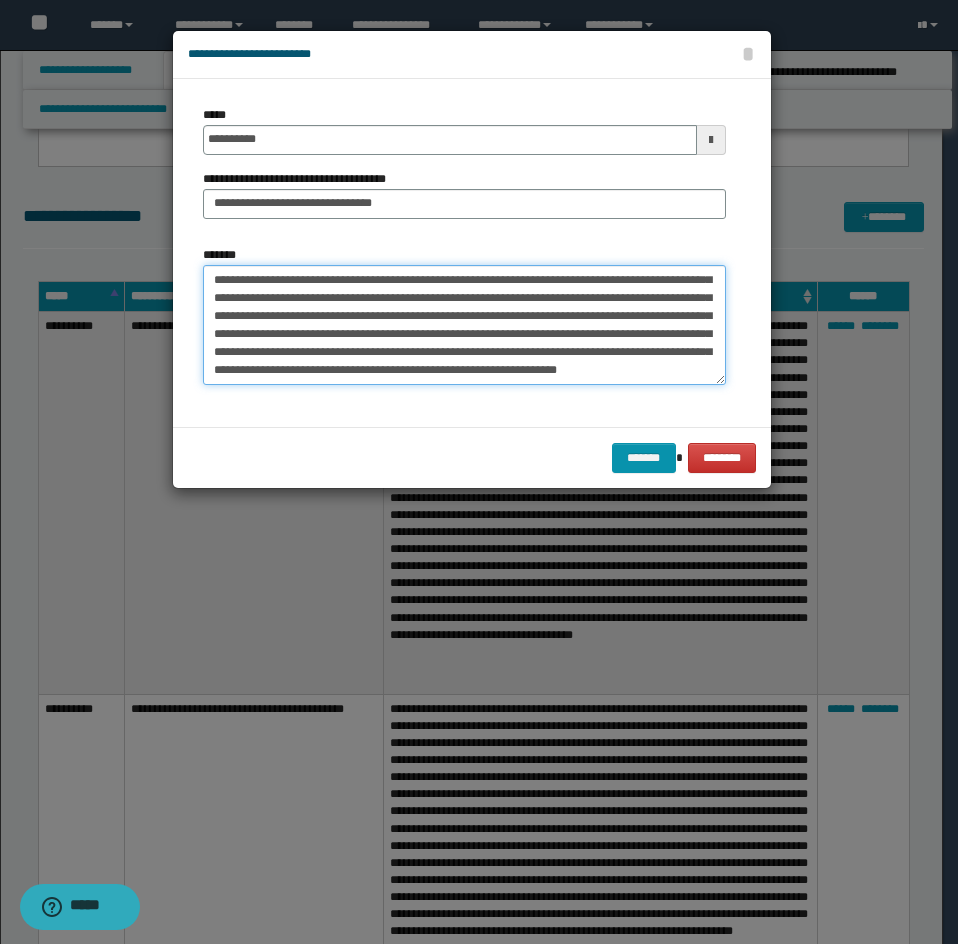 drag, startPoint x: 210, startPoint y: 337, endPoint x: 335, endPoint y: 395, distance: 137.80058 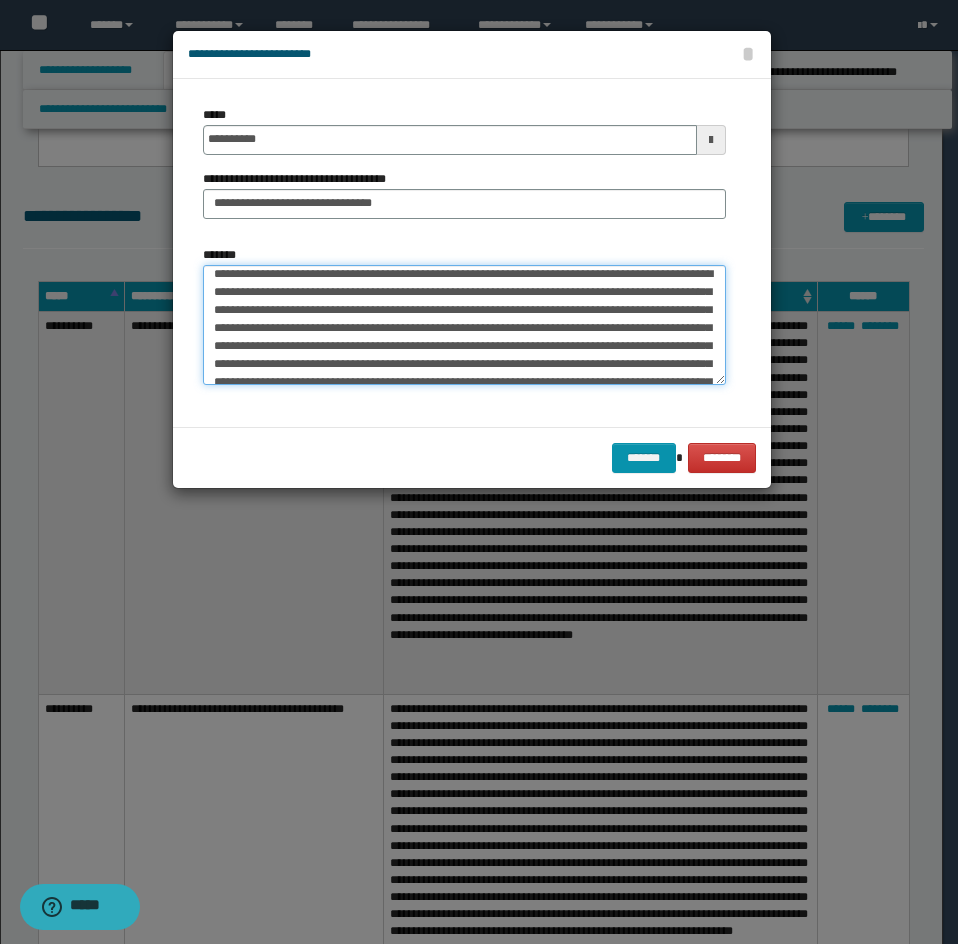 scroll, scrollTop: 0, scrollLeft: 0, axis: both 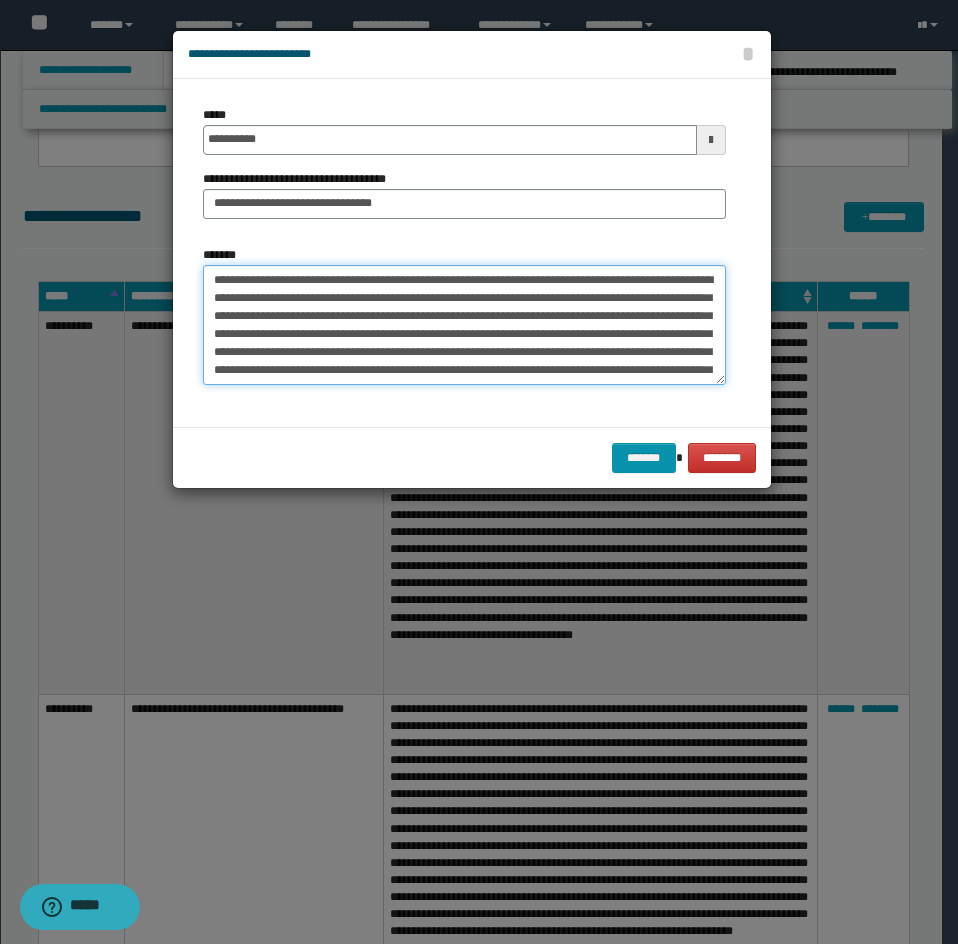 type on "**********" 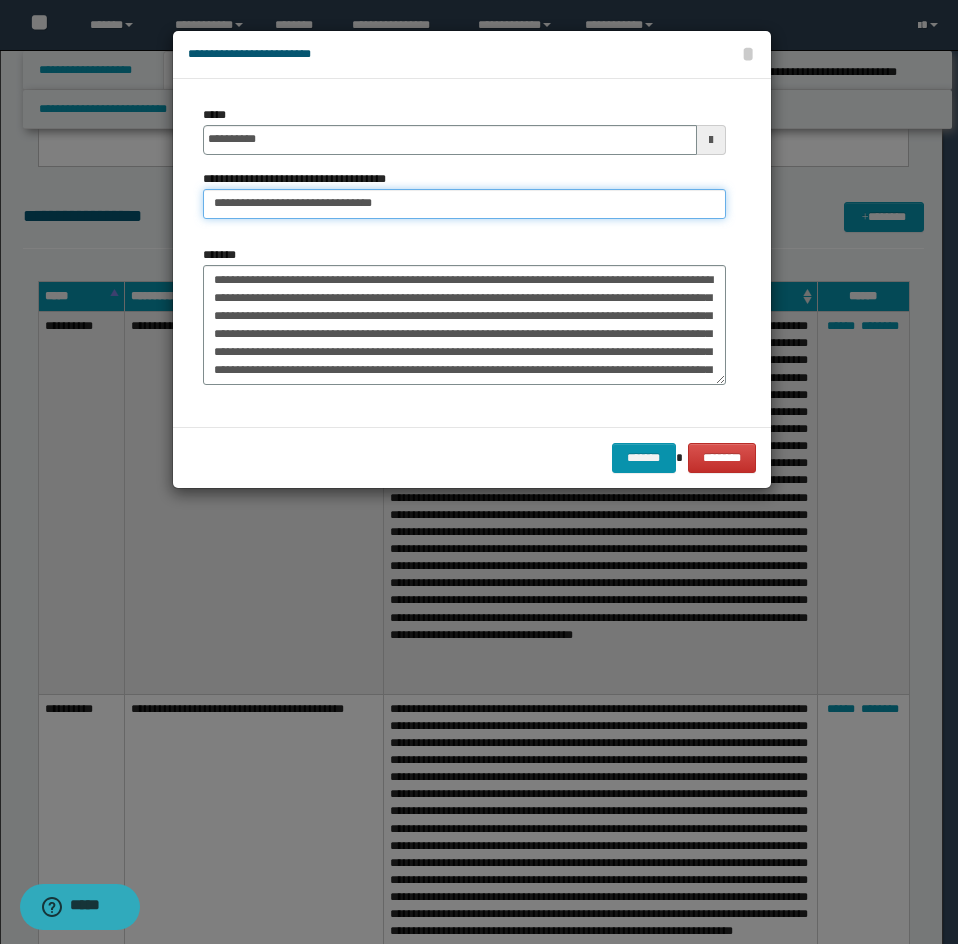 click on "**********" at bounding box center (464, 204) 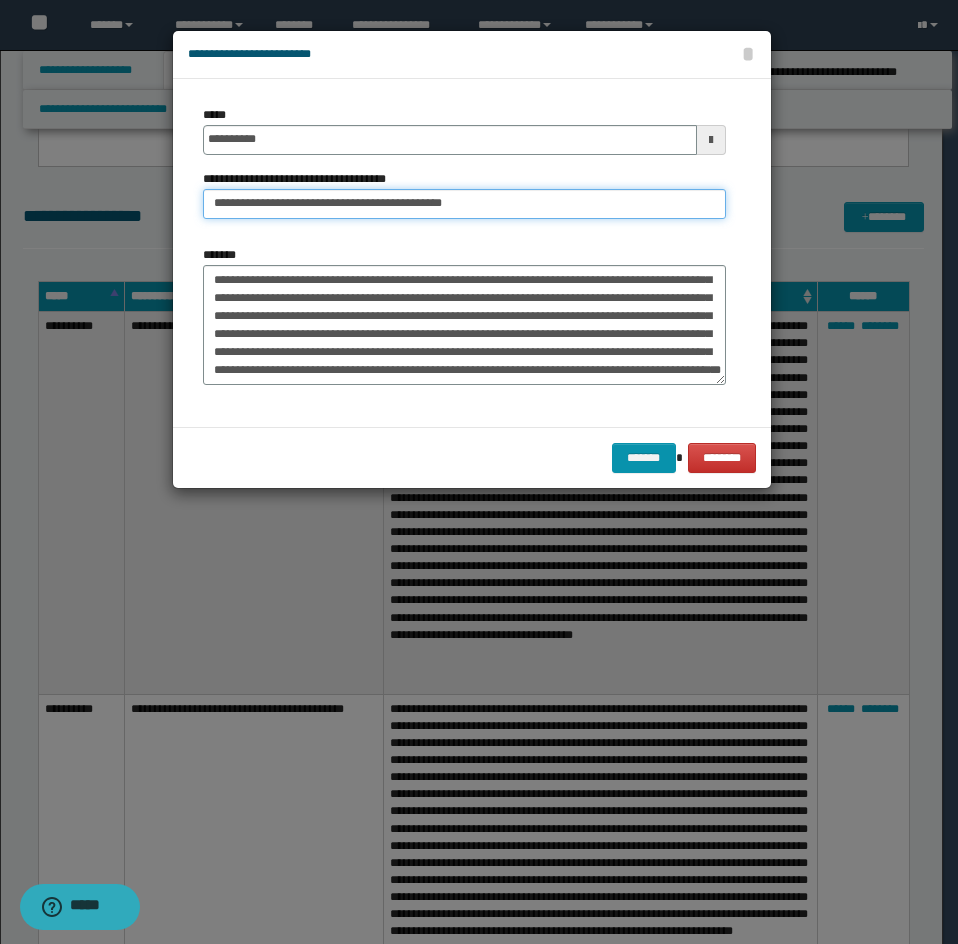scroll, scrollTop: 360, scrollLeft: 0, axis: vertical 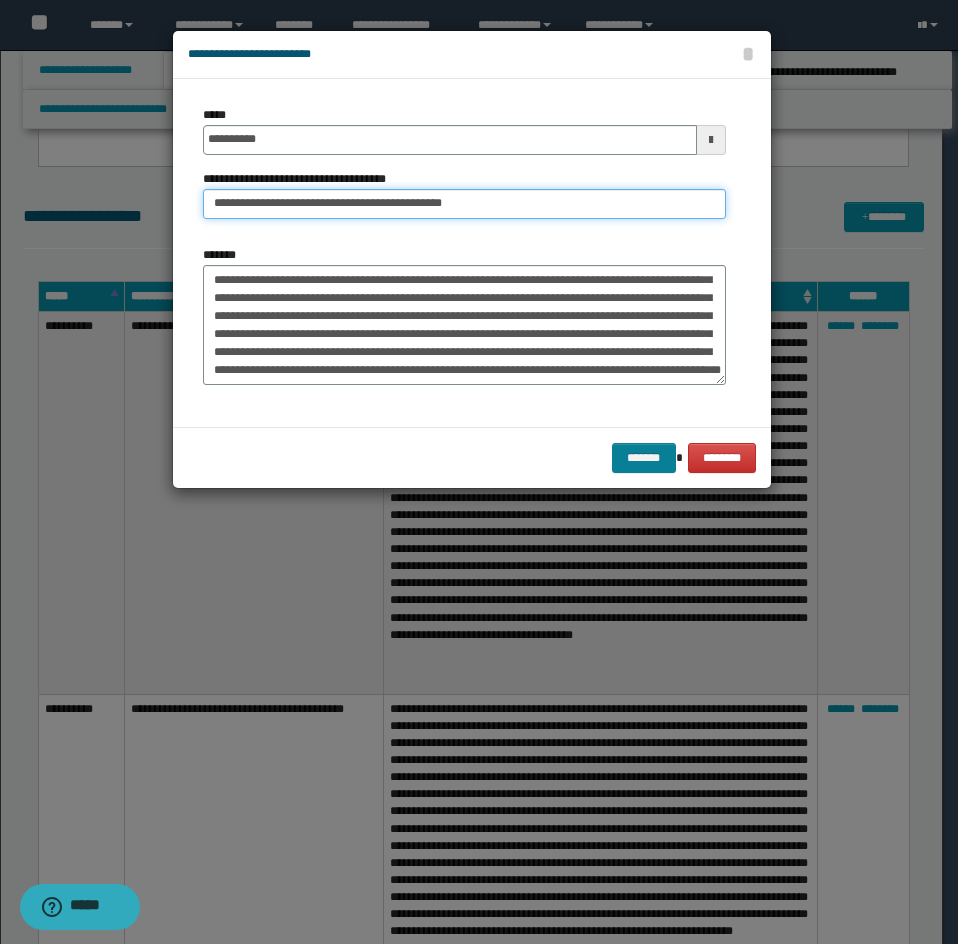 type on "**********" 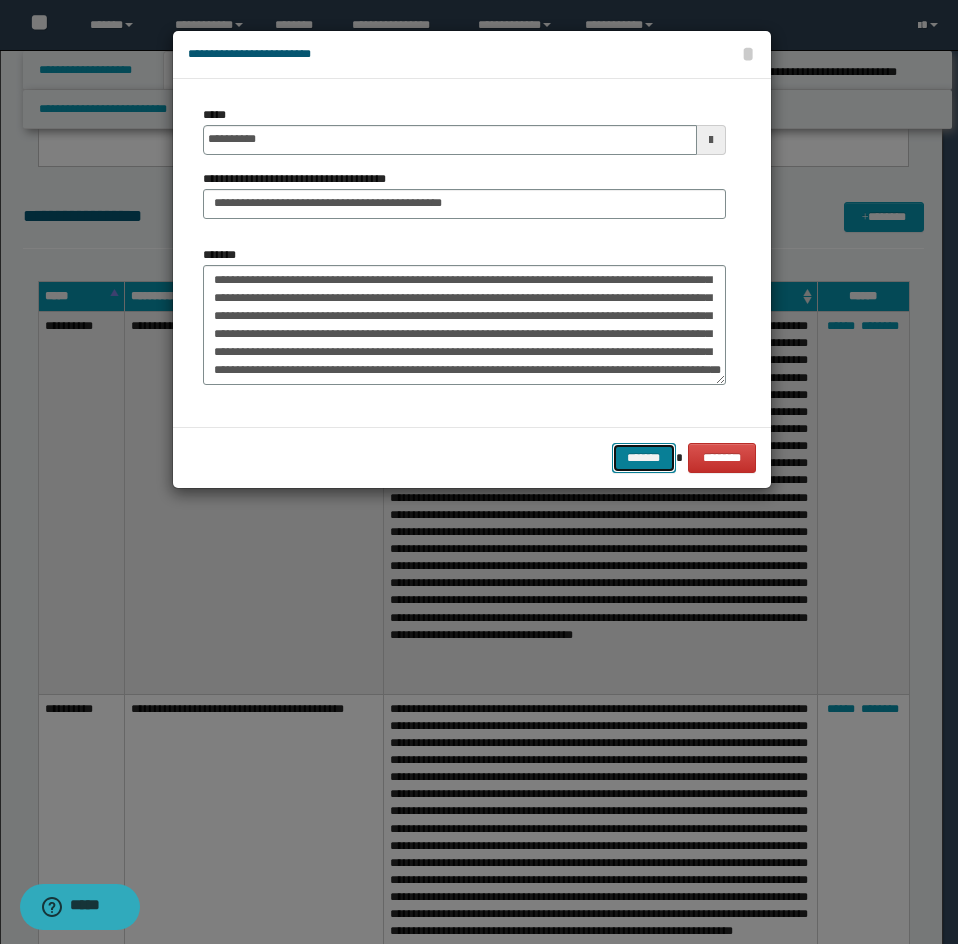 click on "*******" at bounding box center [644, 458] 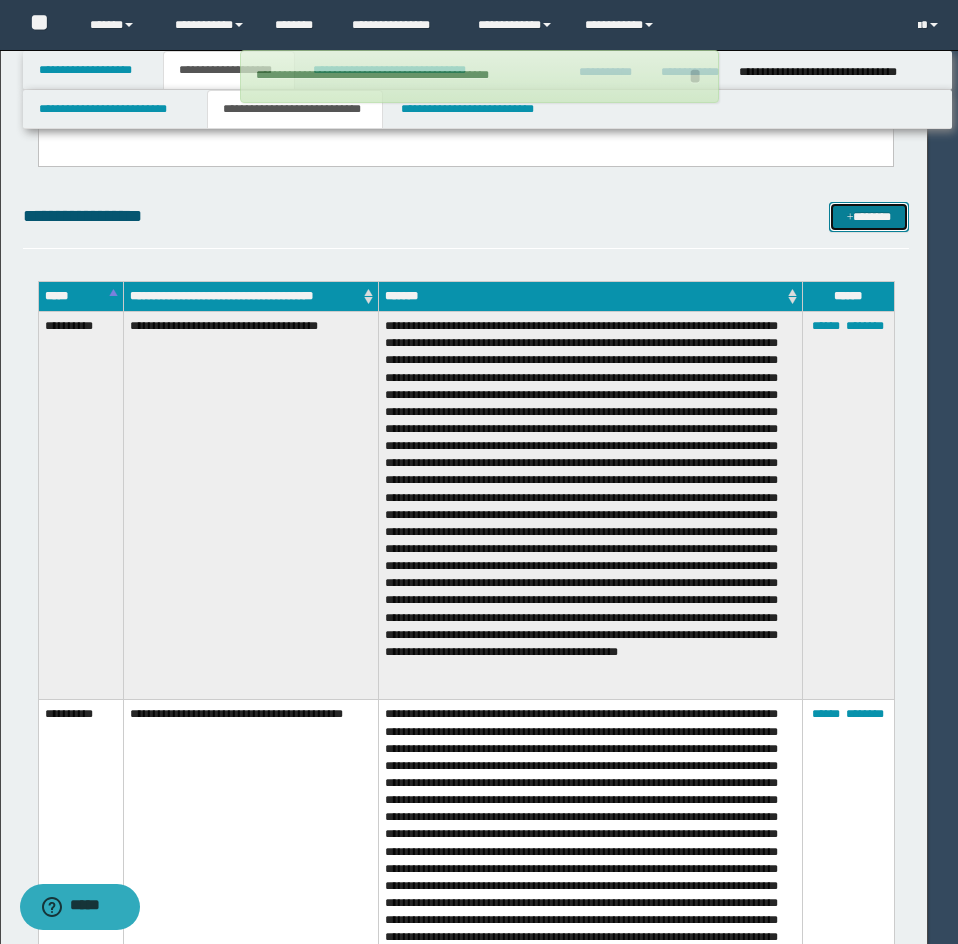 type 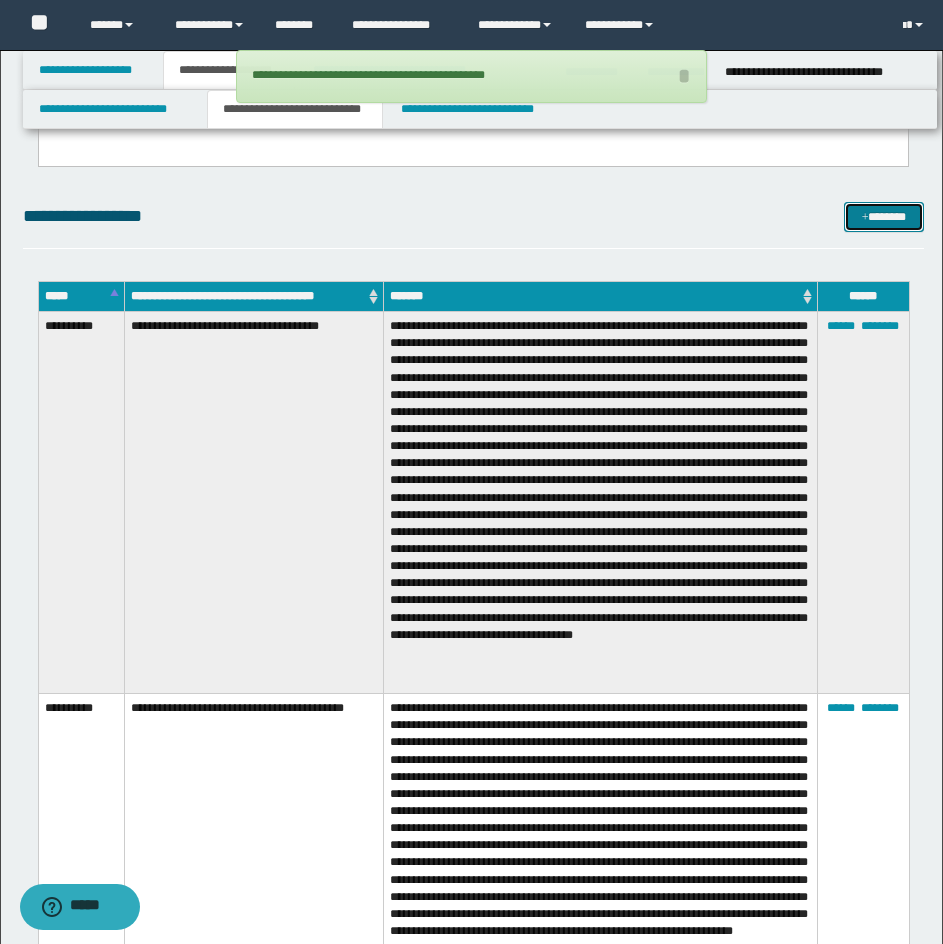 click on "*******" at bounding box center (884, 217) 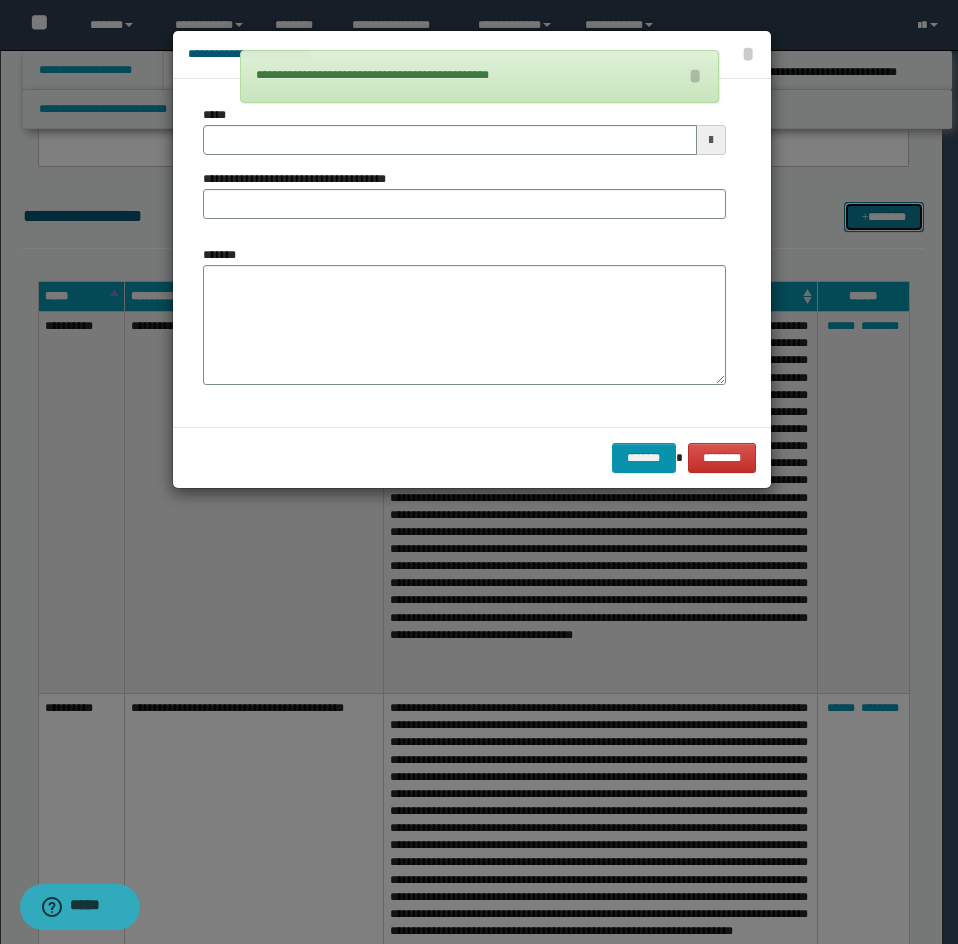 scroll, scrollTop: 0, scrollLeft: 0, axis: both 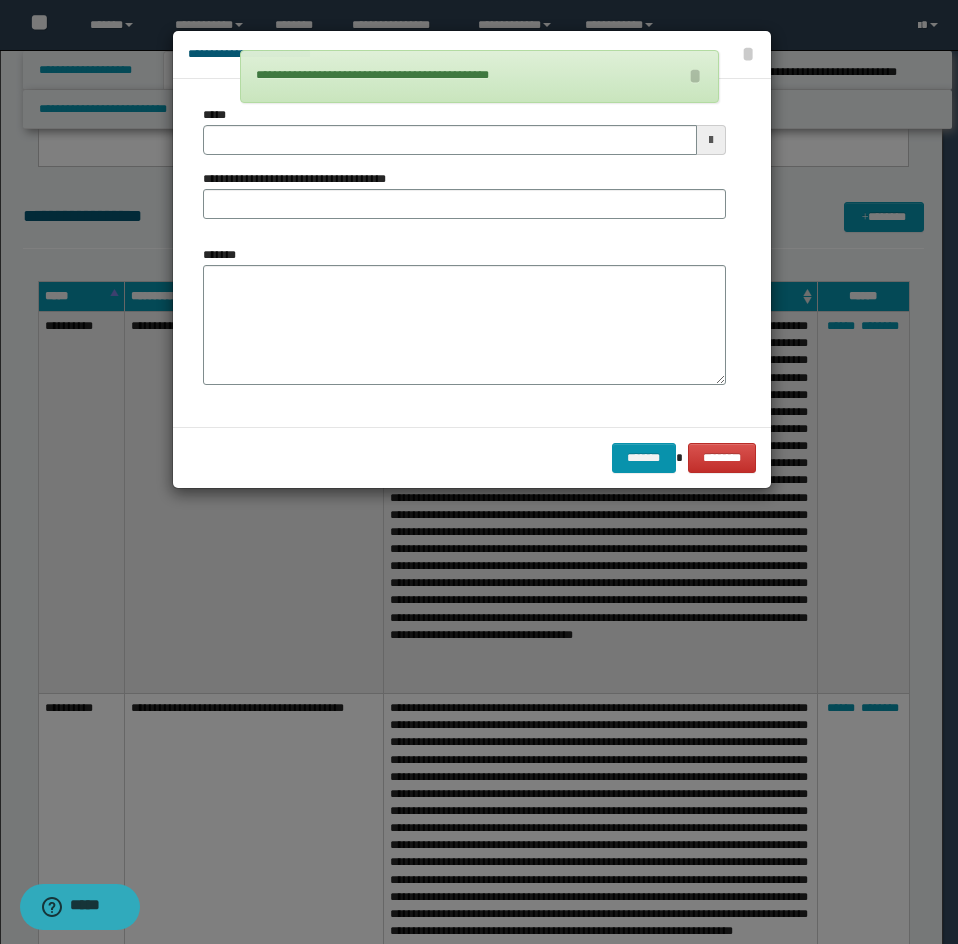 drag, startPoint x: 290, startPoint y: 228, endPoint x: 306, endPoint y: 315, distance: 88.45903 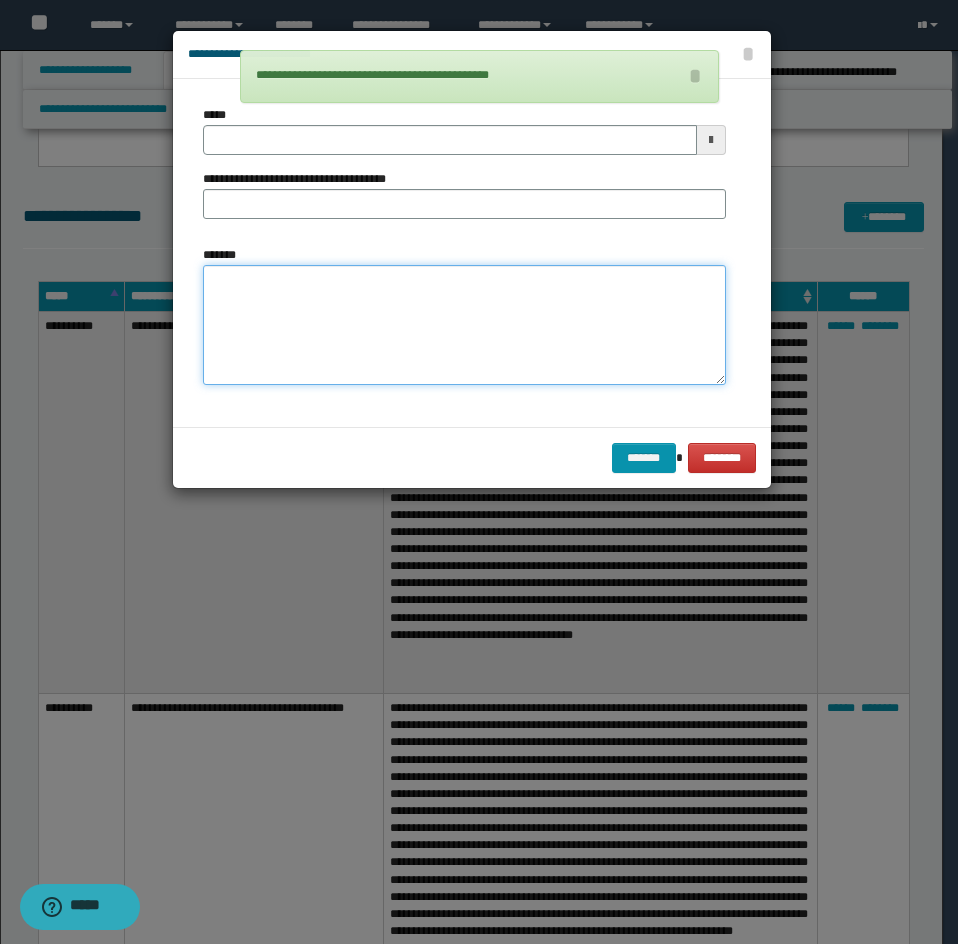 click on "*******" at bounding box center (464, 325) 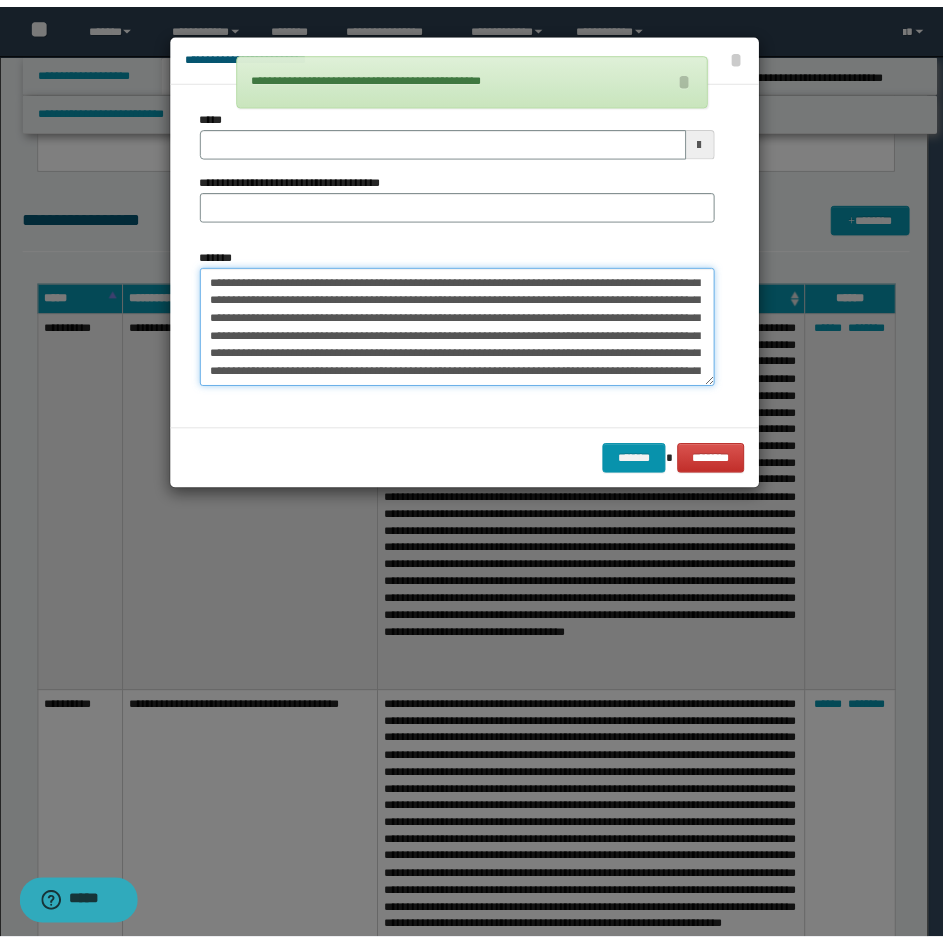 scroll, scrollTop: 0, scrollLeft: 0, axis: both 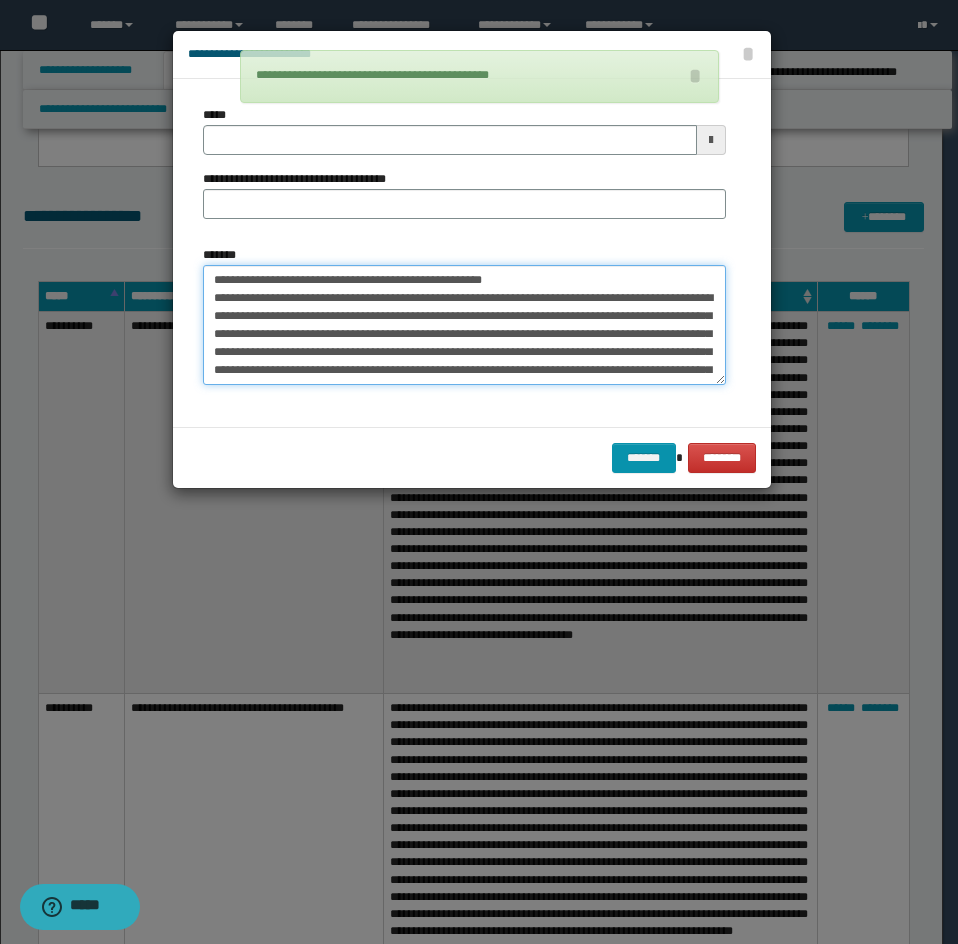 click on "*******" at bounding box center (464, 325) 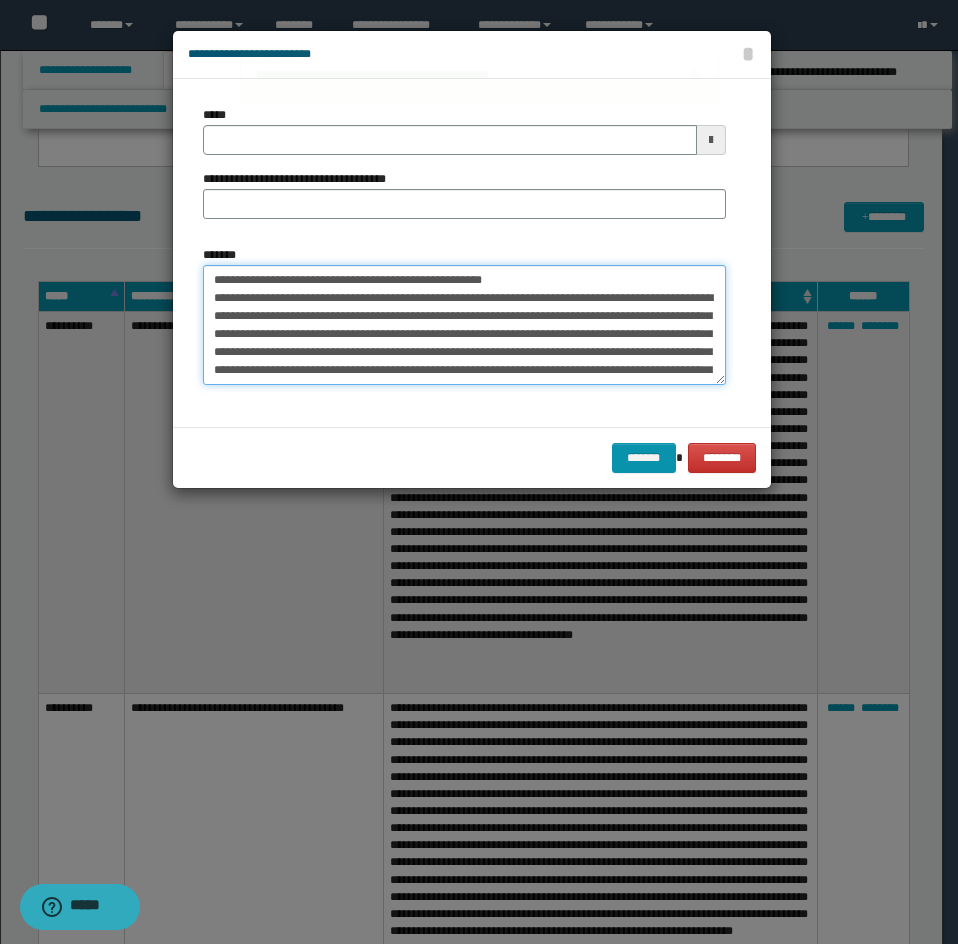 click on "*******" at bounding box center (464, 325) 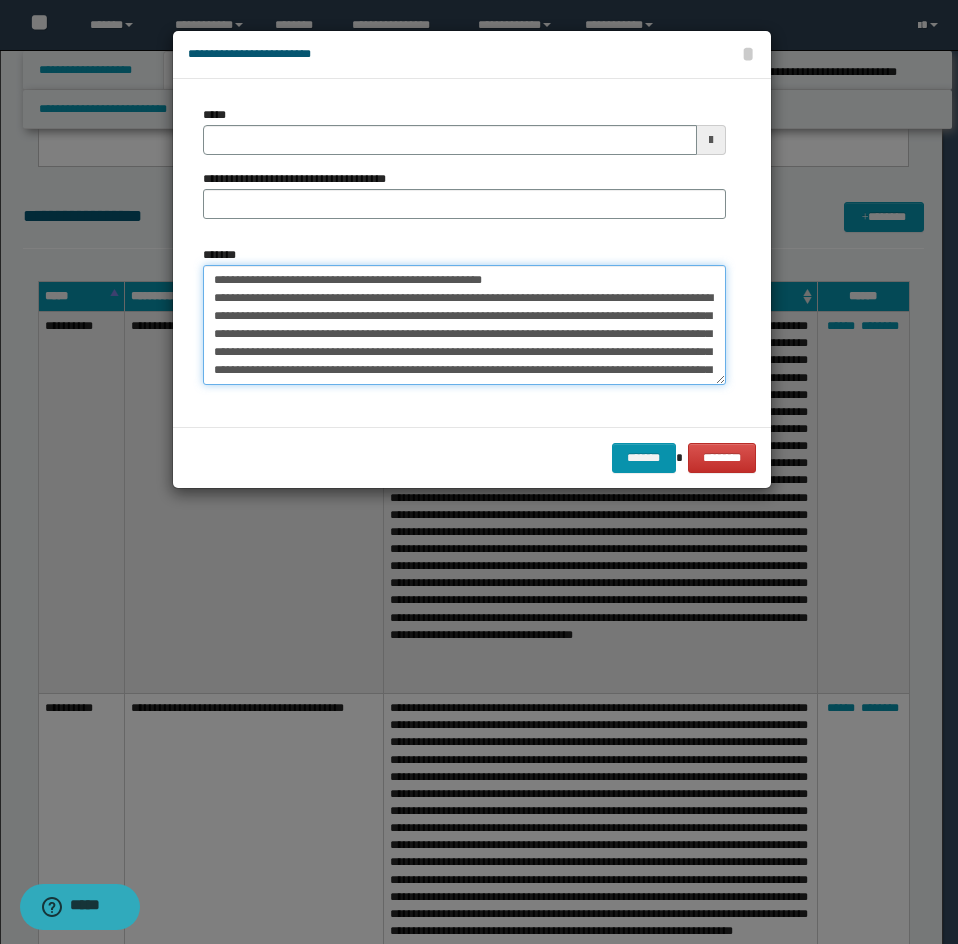 type on "**********" 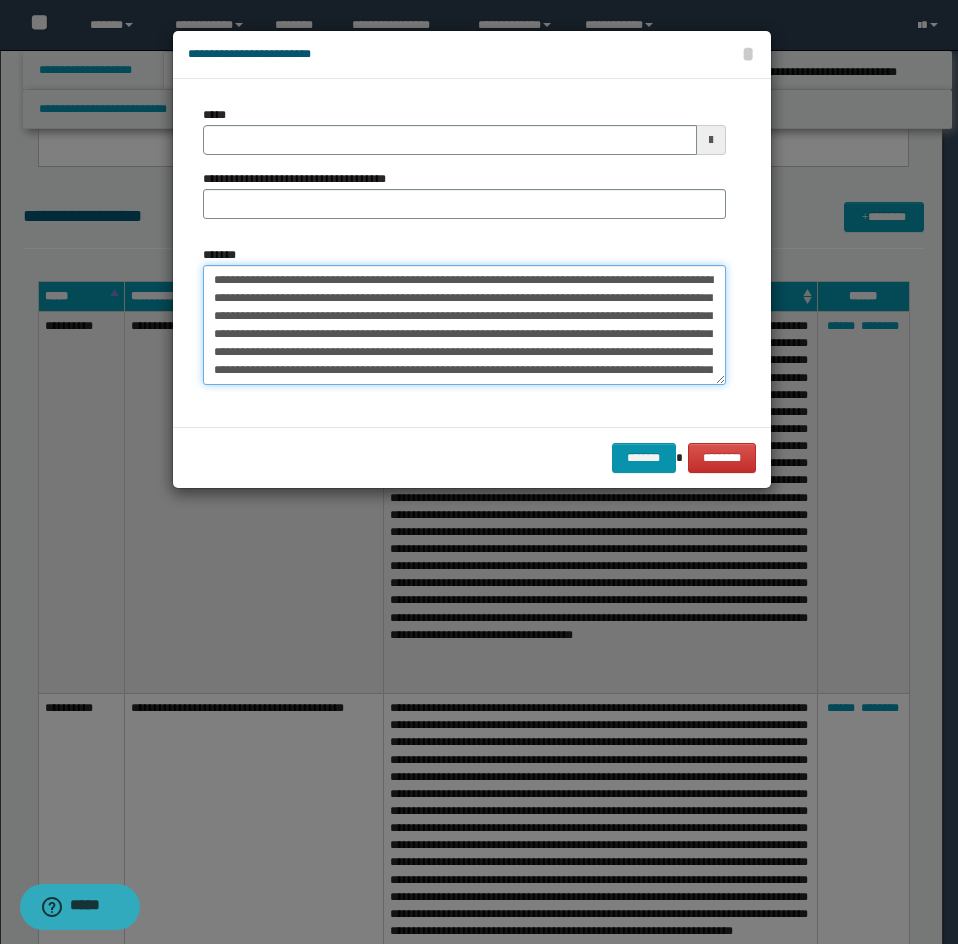 type 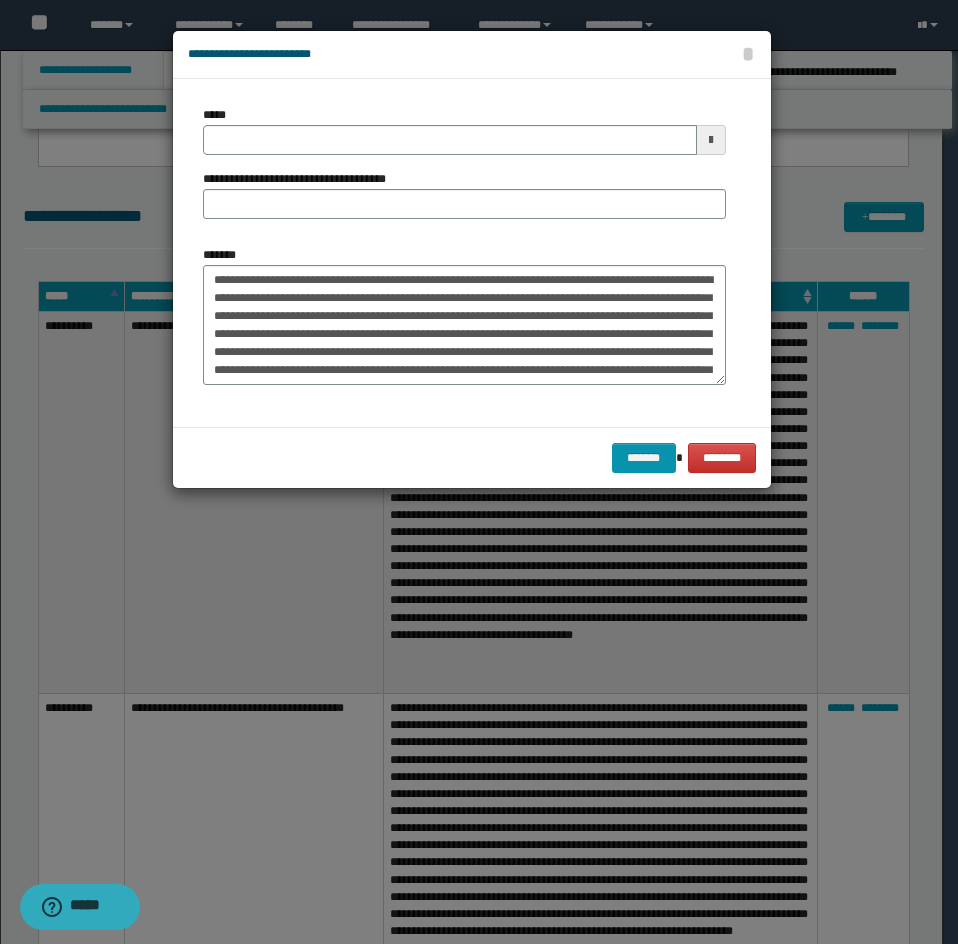click on "*****" at bounding box center [464, 130] 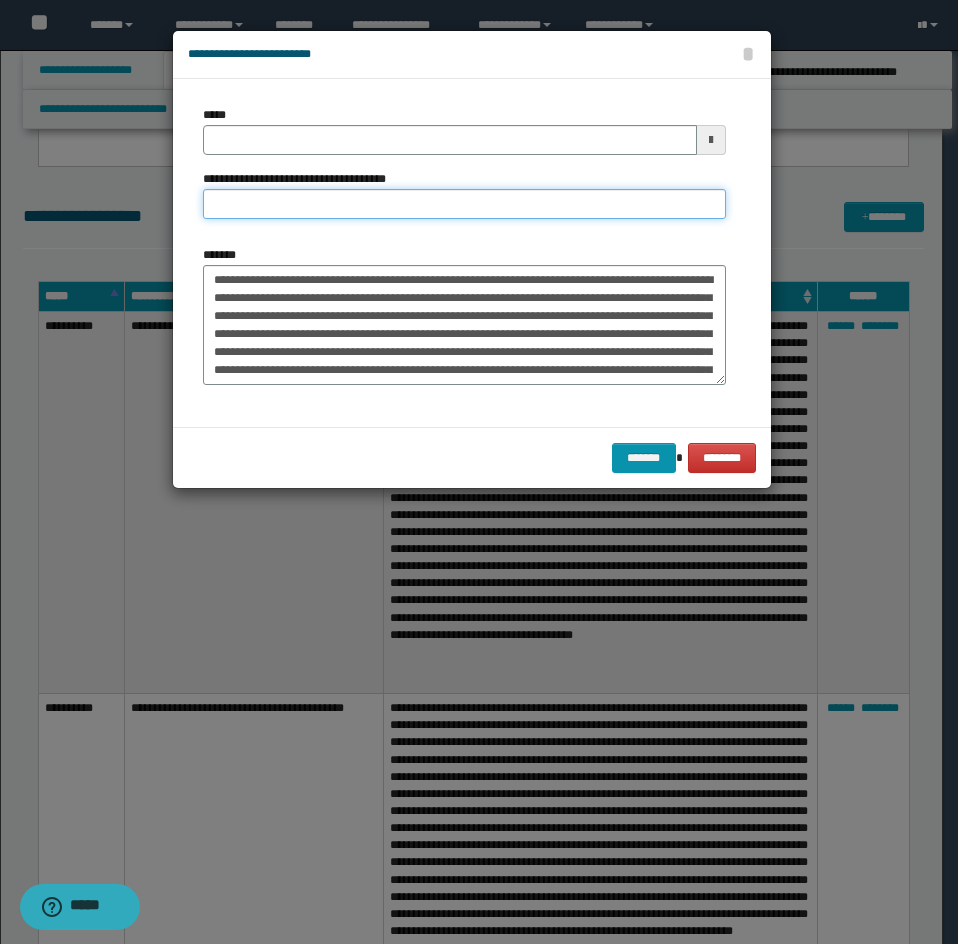 drag, startPoint x: 461, startPoint y: 194, endPoint x: 297, endPoint y: 141, distance: 172.35138 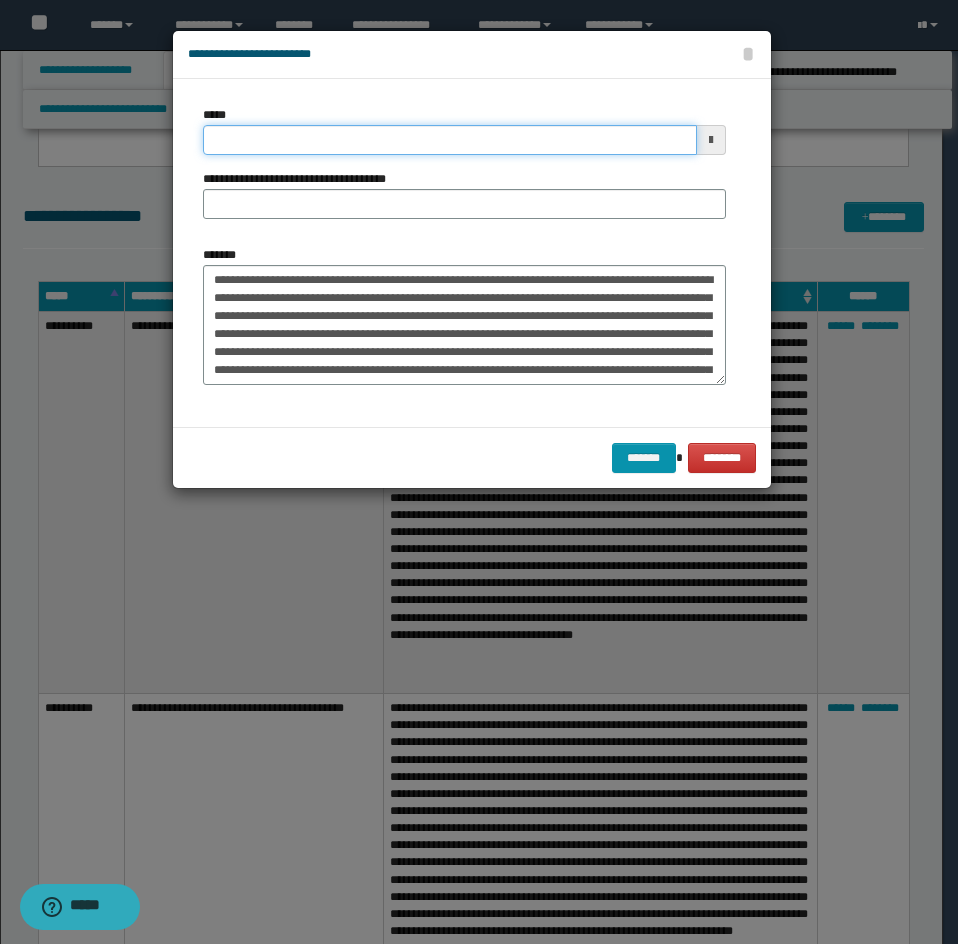 drag, startPoint x: 297, startPoint y: 141, endPoint x: 312, endPoint y: 145, distance: 15.524175 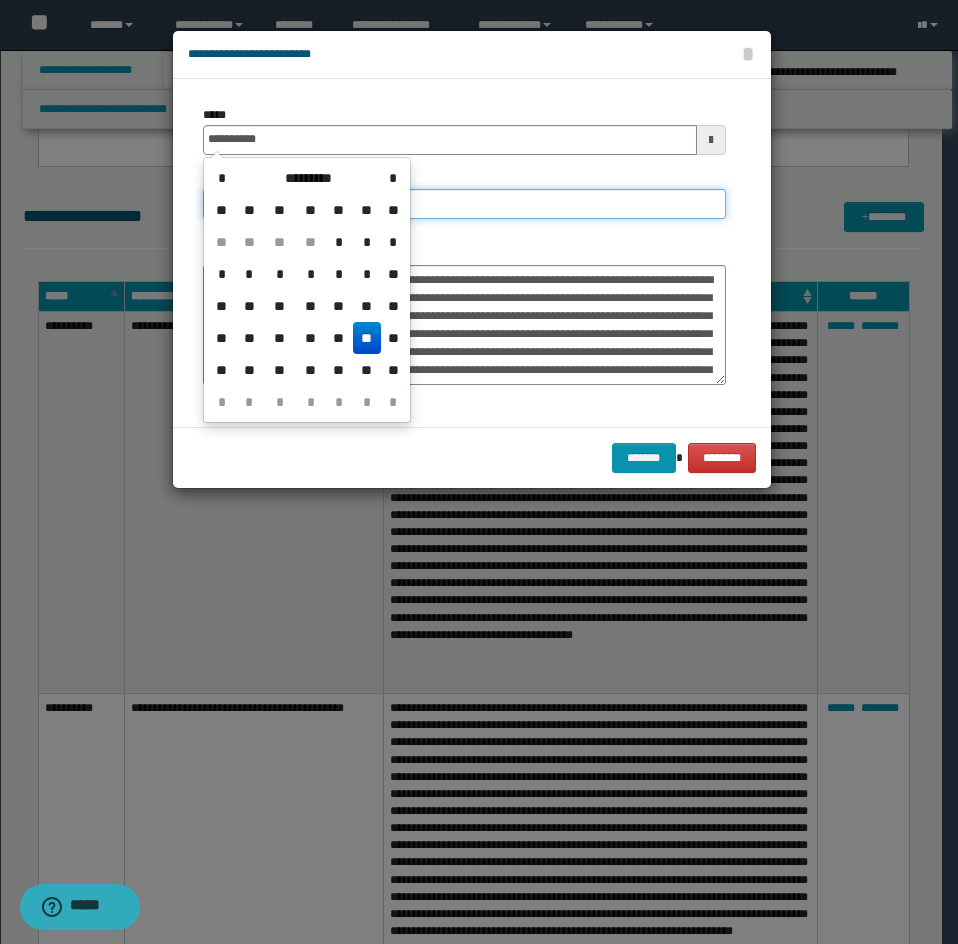 type on "**********" 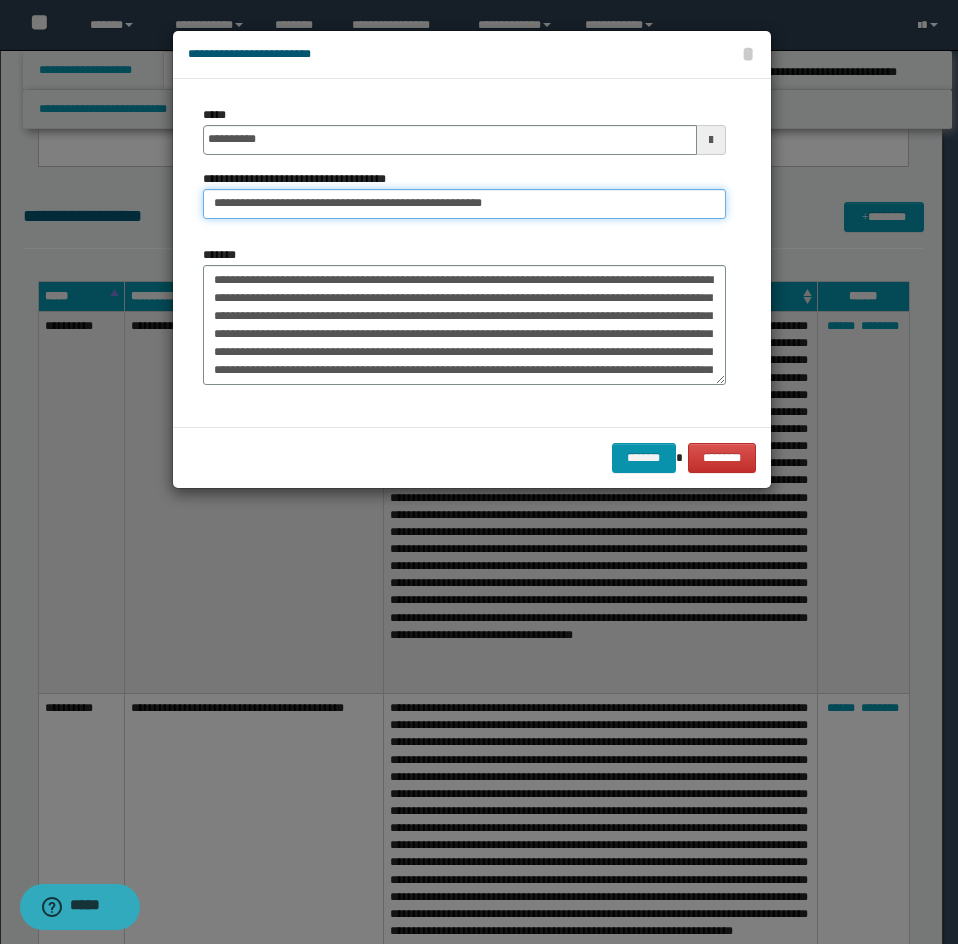 drag, startPoint x: 281, startPoint y: 196, endPoint x: 97, endPoint y: 237, distance: 188.5126 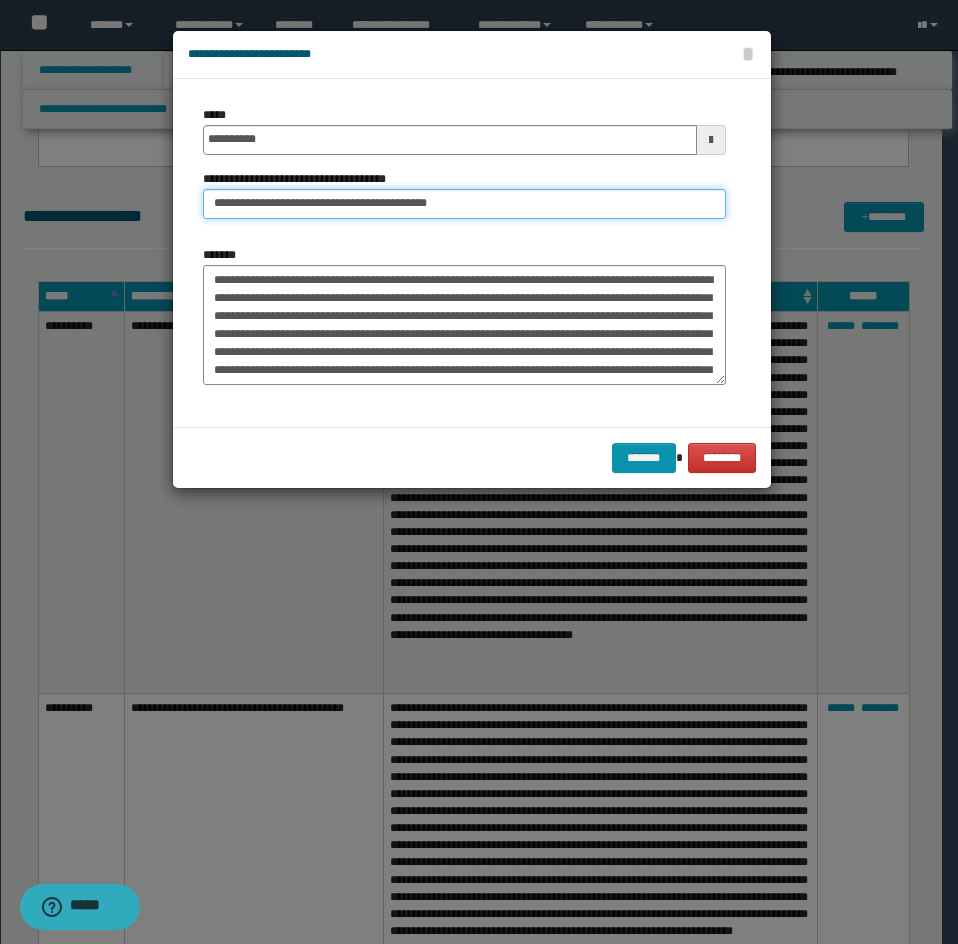type on "**********" 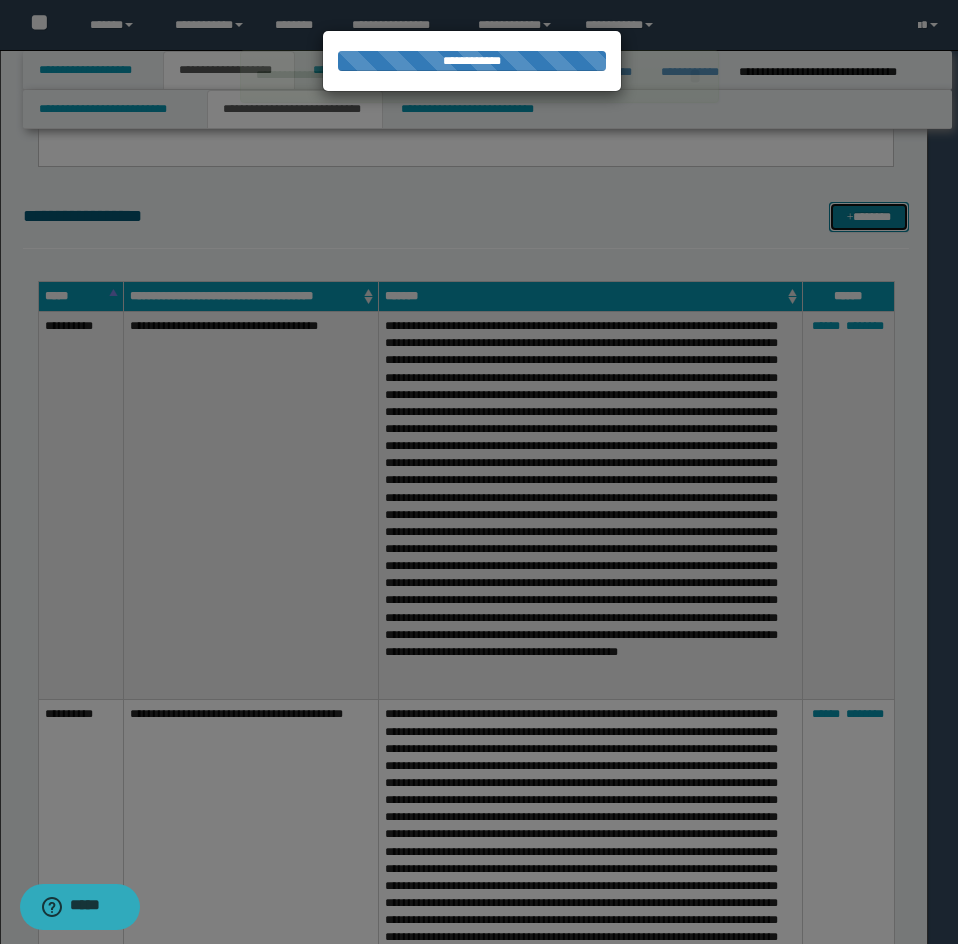 type 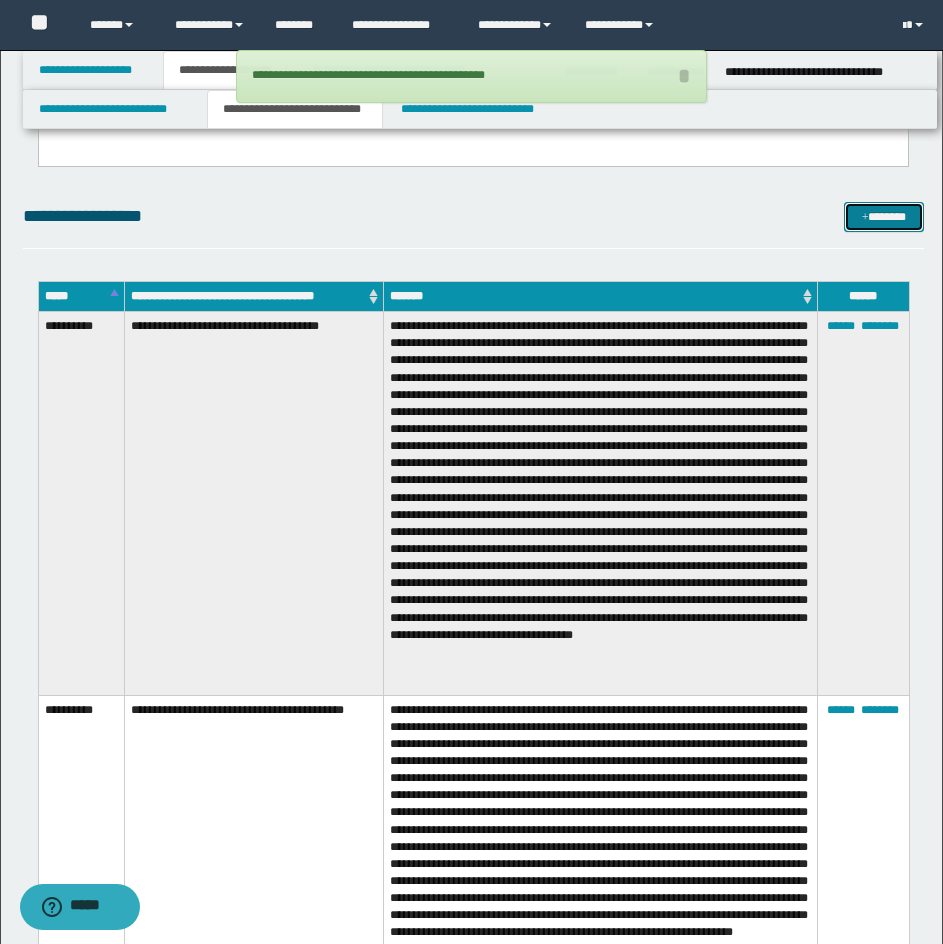 click on "*******" at bounding box center (884, 217) 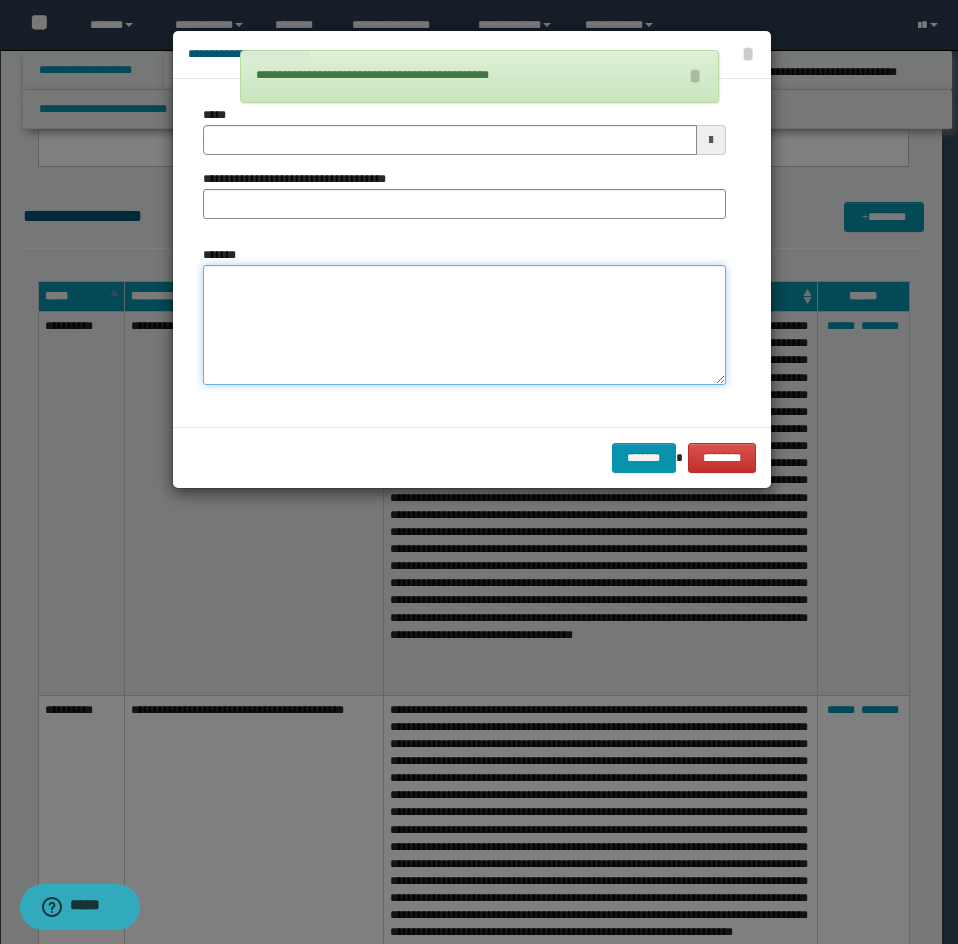 click on "*******" at bounding box center (464, 325) 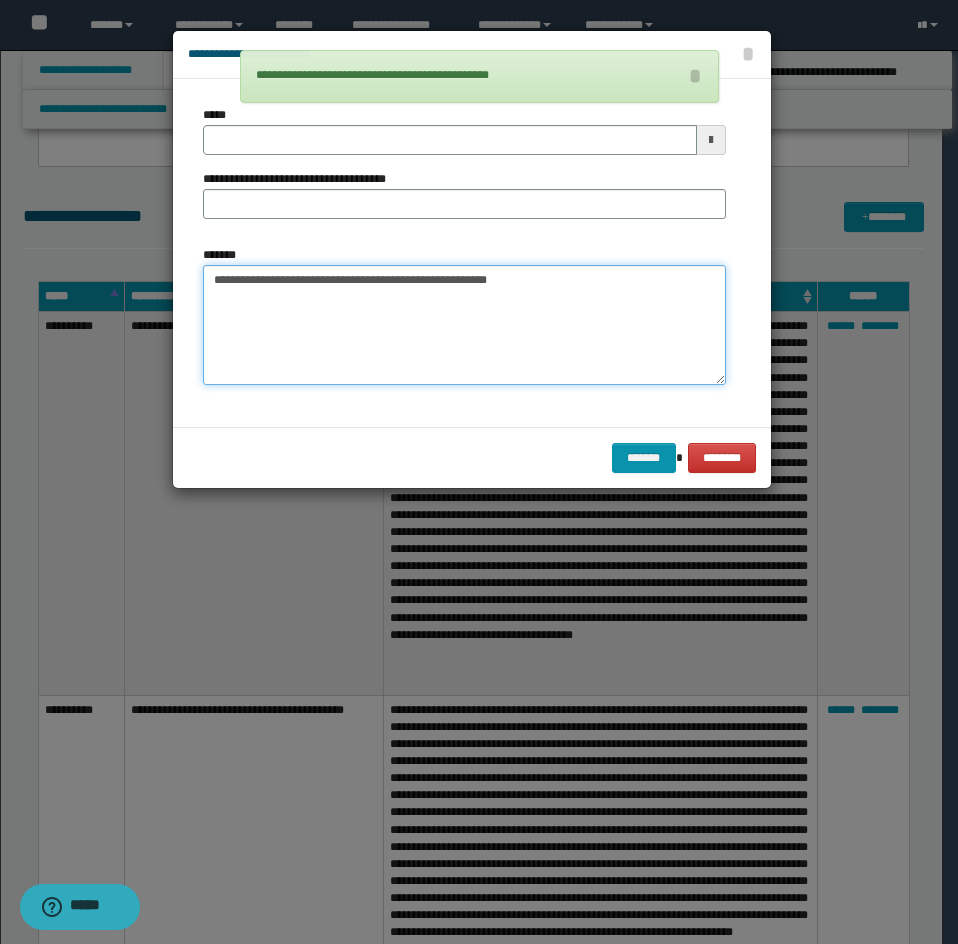 type on "**********" 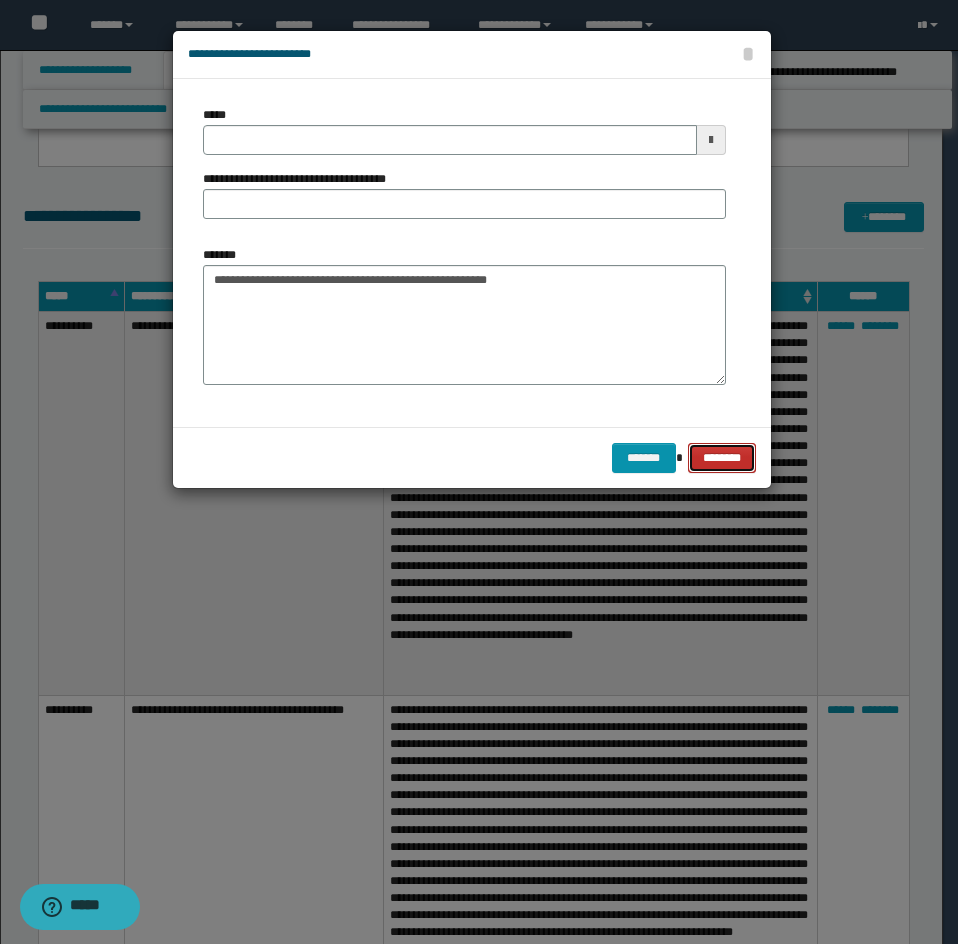 drag, startPoint x: 704, startPoint y: 463, endPoint x: 692, endPoint y: 503, distance: 41.761227 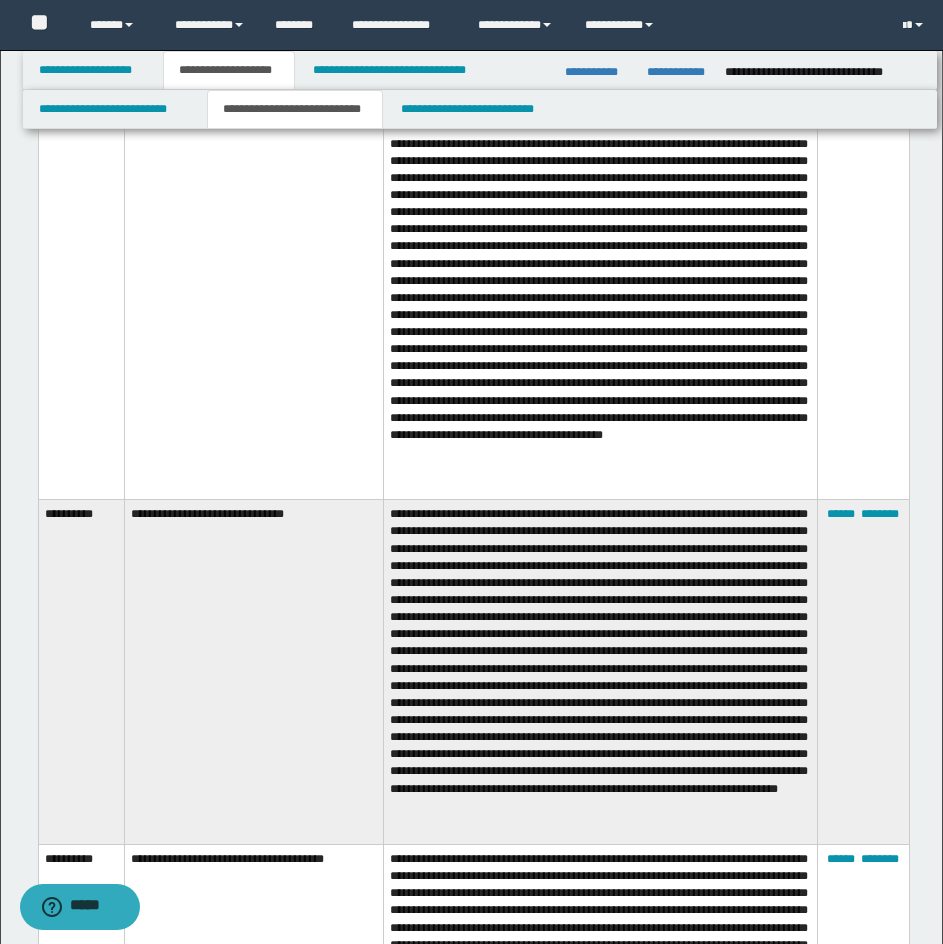 scroll, scrollTop: 5800, scrollLeft: 0, axis: vertical 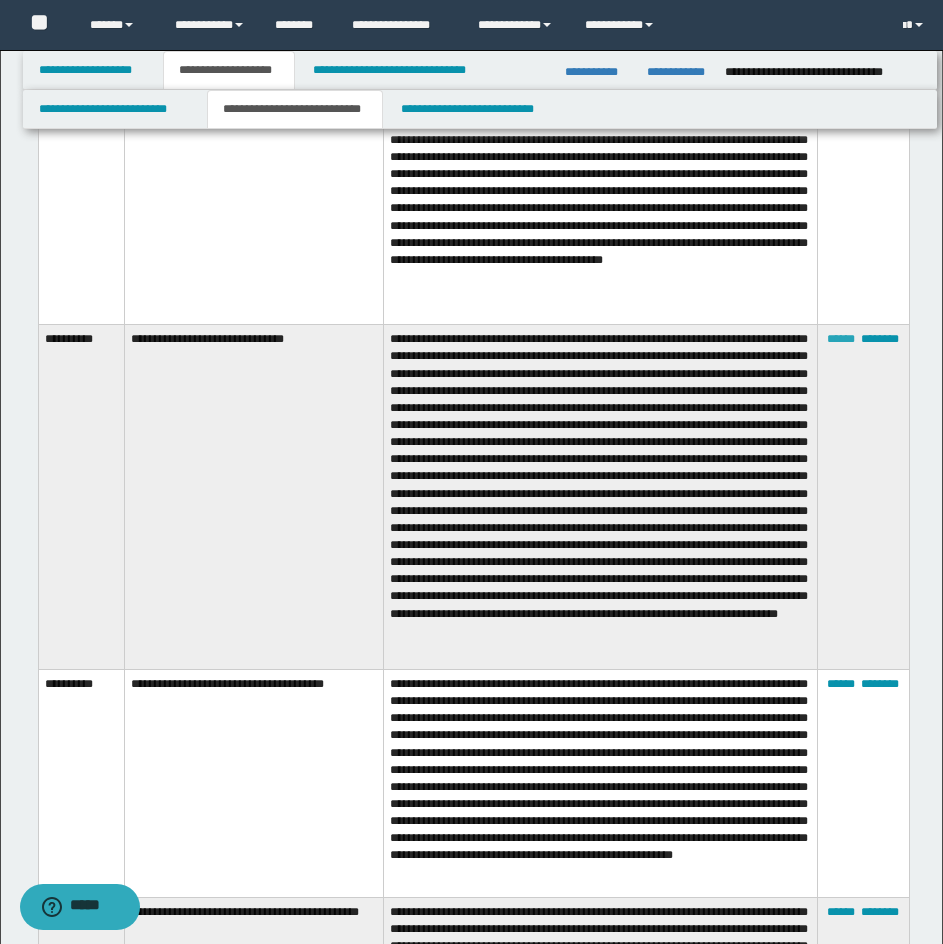 click on "******" at bounding box center [841, 339] 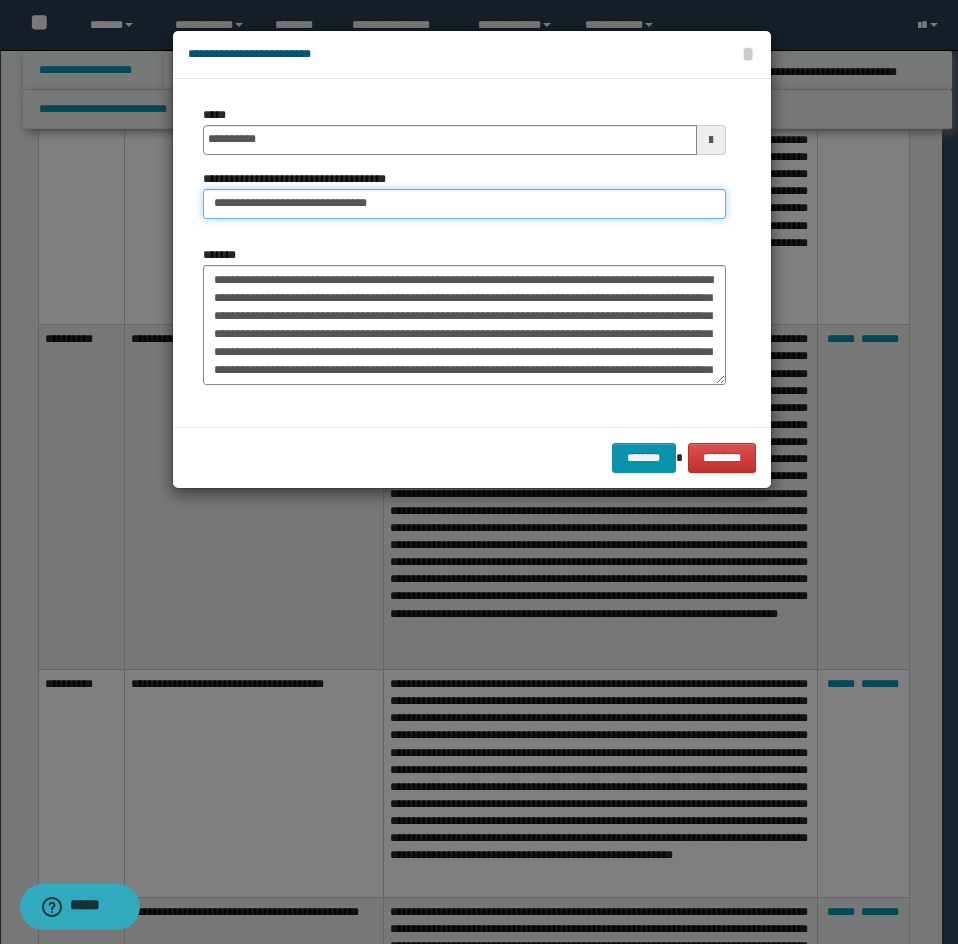 click on "**********" at bounding box center (464, 204) 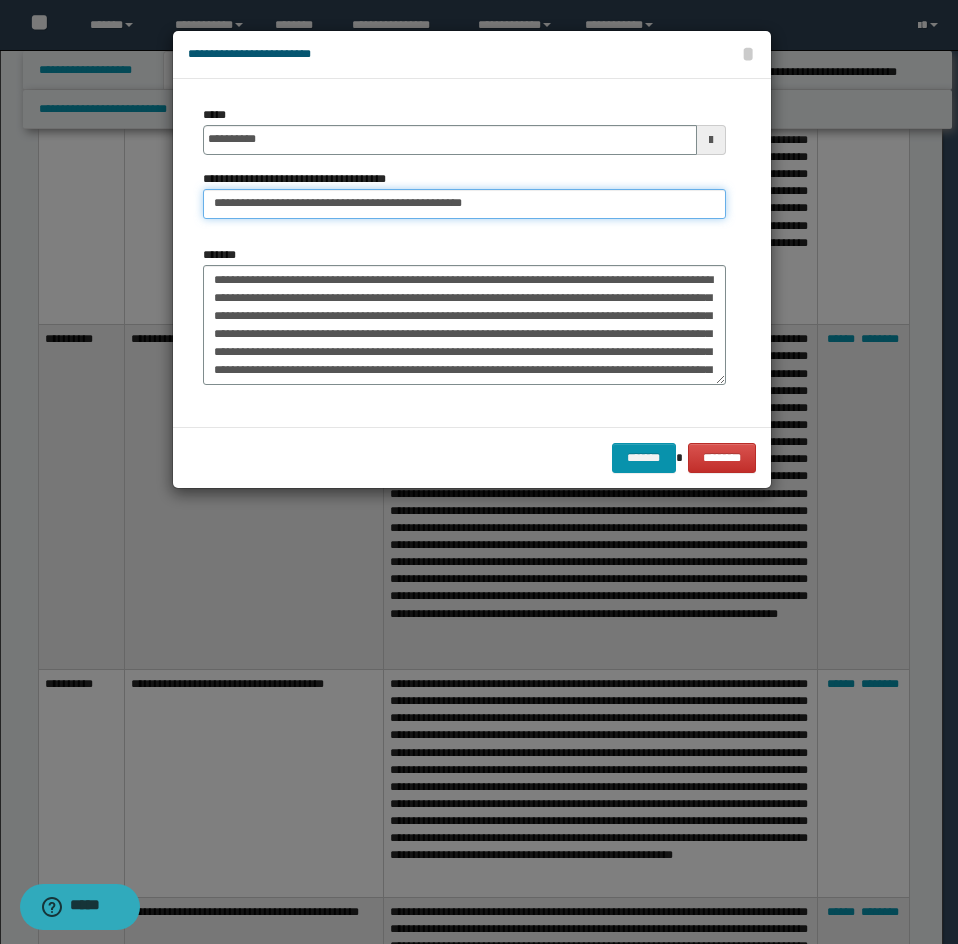 click on "**********" at bounding box center (464, 204) 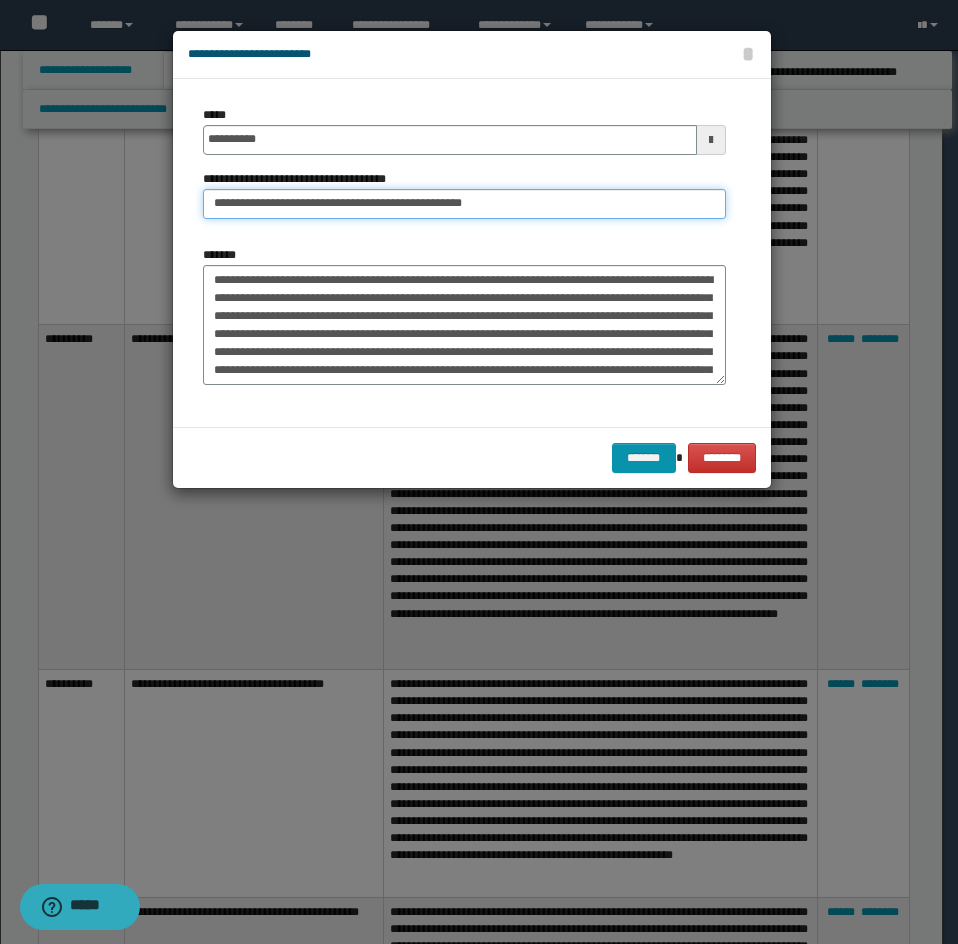 drag, startPoint x: 307, startPoint y: 213, endPoint x: 257, endPoint y: 218, distance: 50.24938 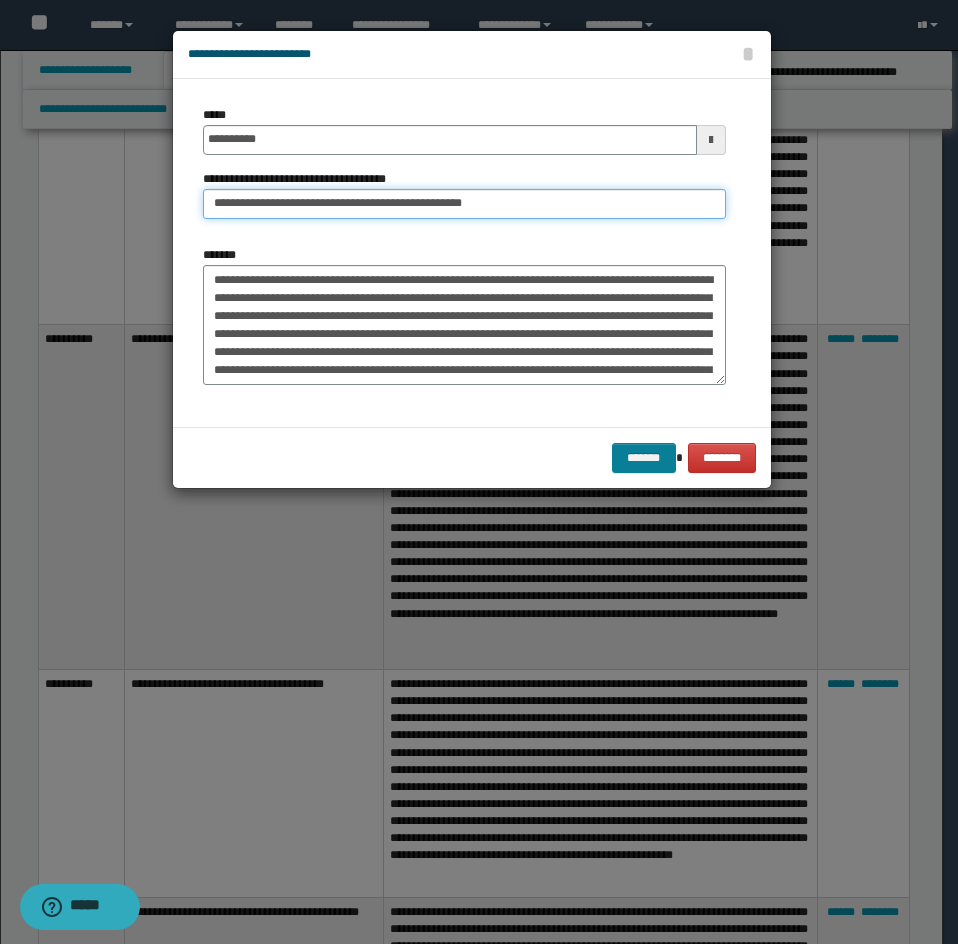 type on "**********" 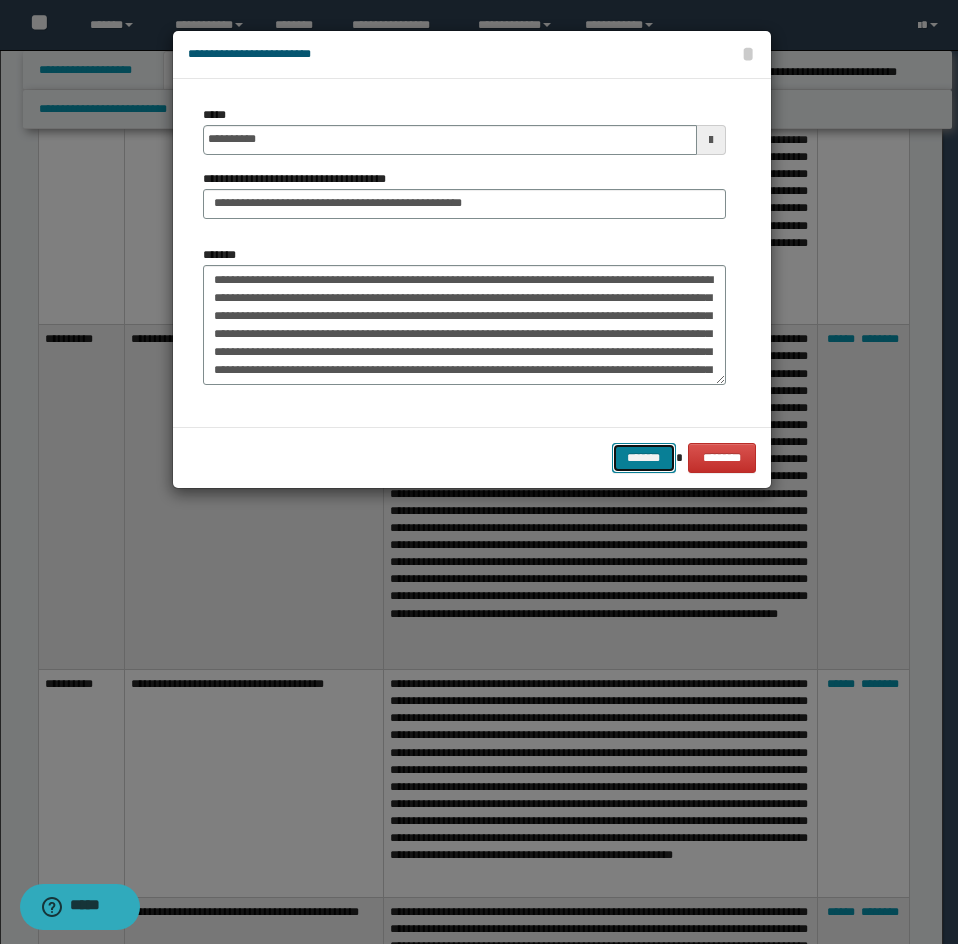 click on "*******" at bounding box center [644, 458] 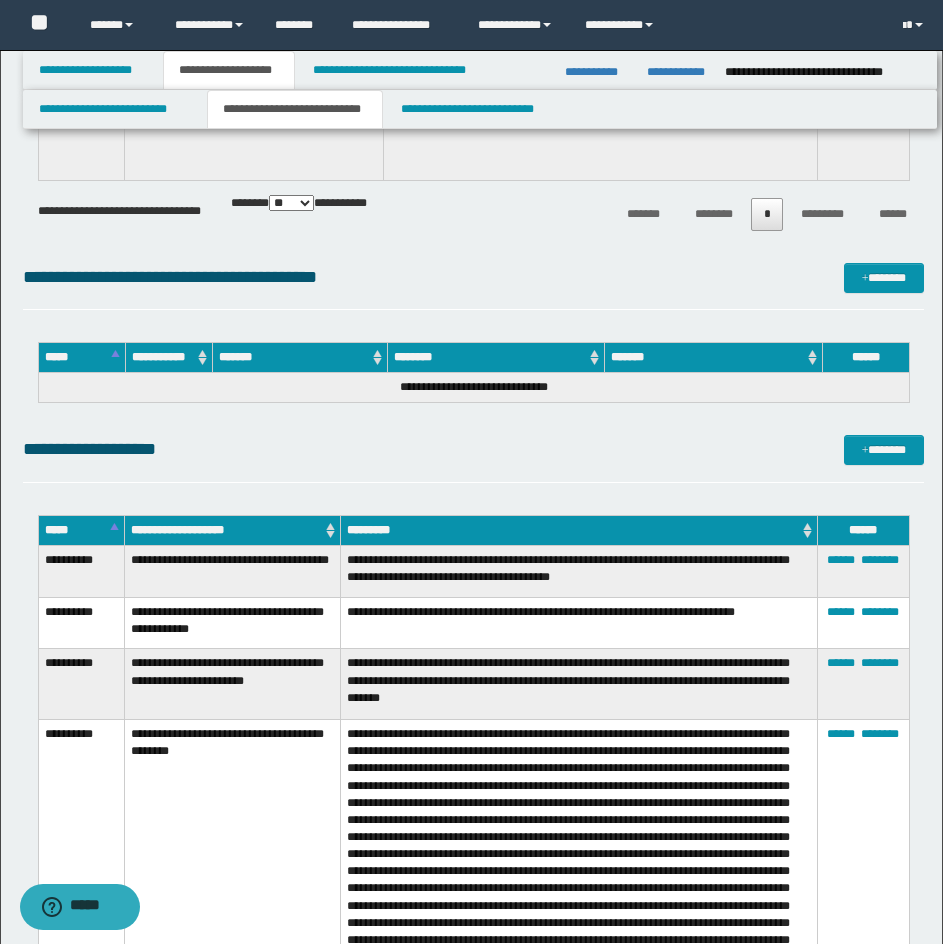 scroll, scrollTop: 8200, scrollLeft: 0, axis: vertical 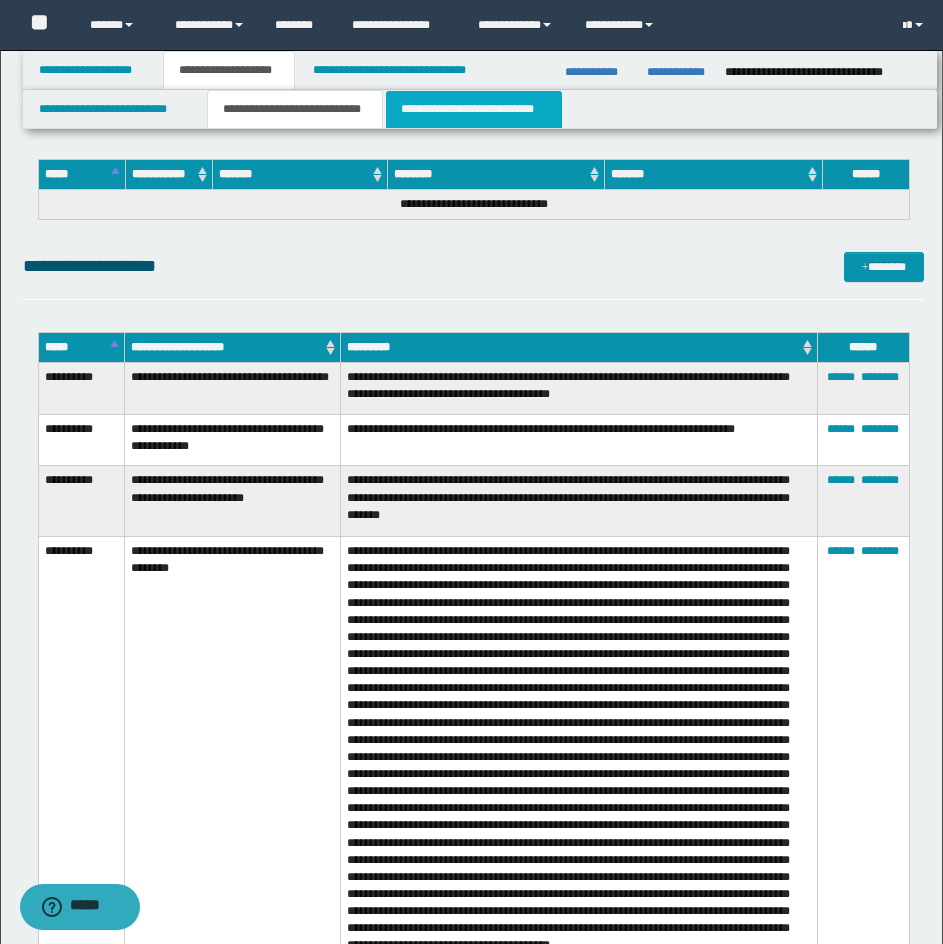 click on "**********" at bounding box center (474, 109) 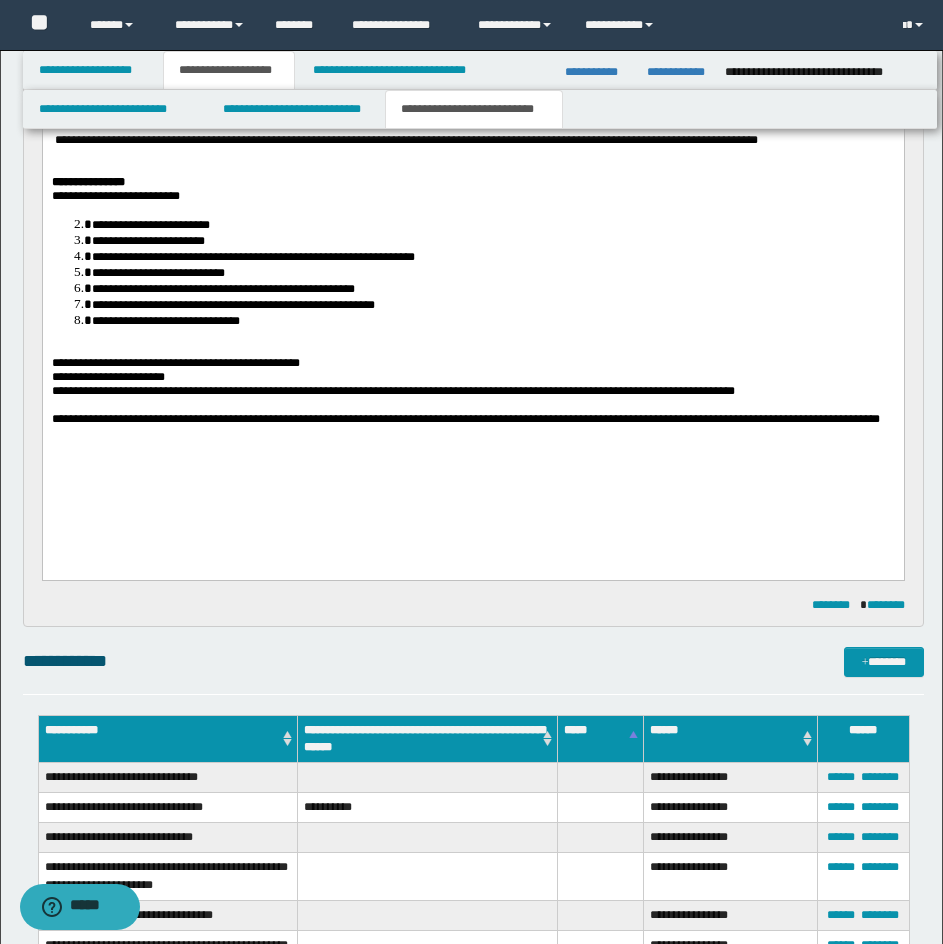 scroll, scrollTop: 1500, scrollLeft: 0, axis: vertical 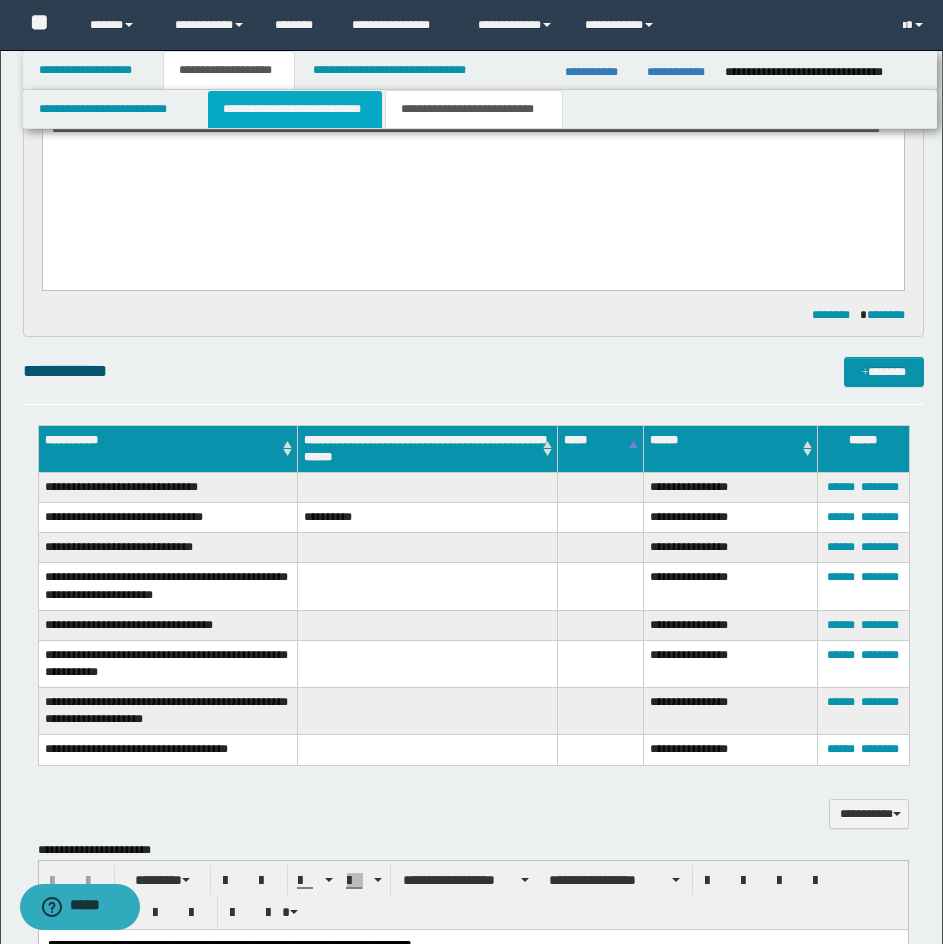 click on "**********" at bounding box center (295, 109) 